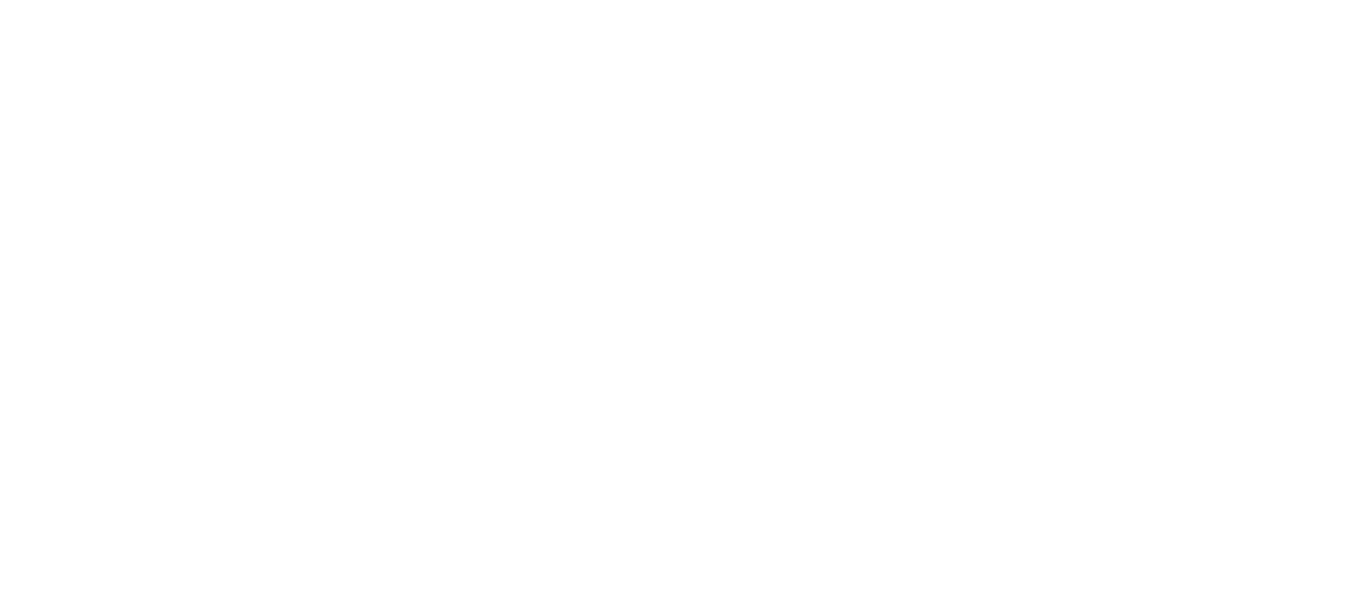 scroll, scrollTop: 0, scrollLeft: 0, axis: both 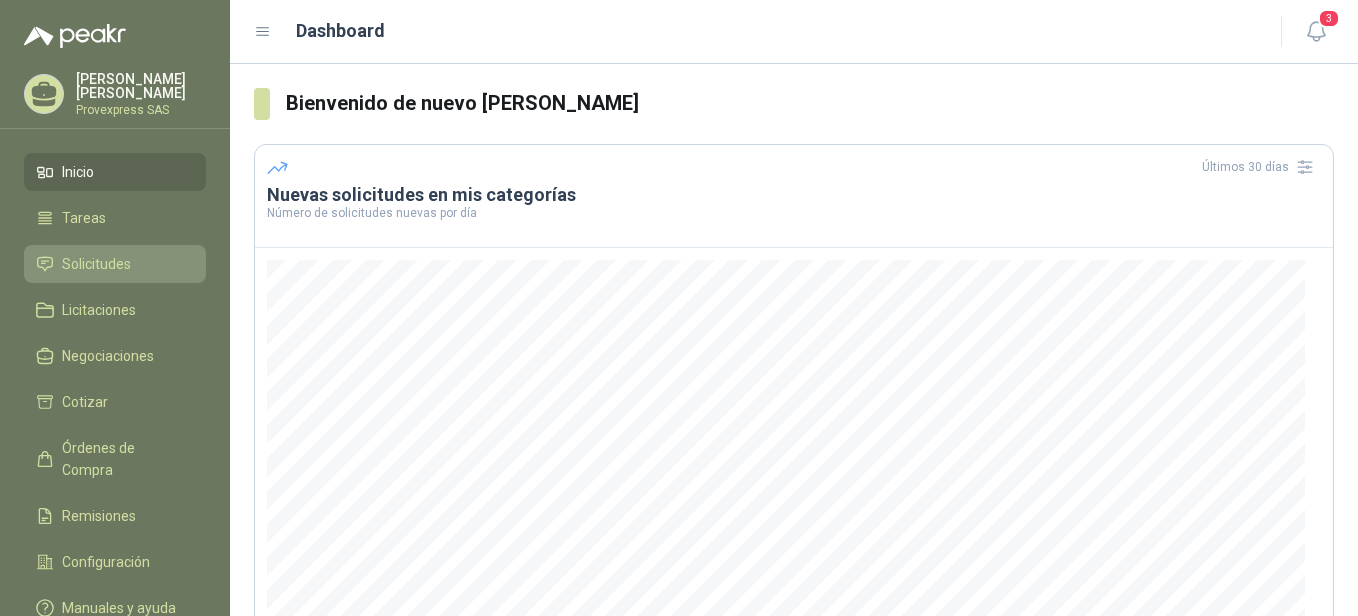 click on "Solicitudes" at bounding box center (96, 264) 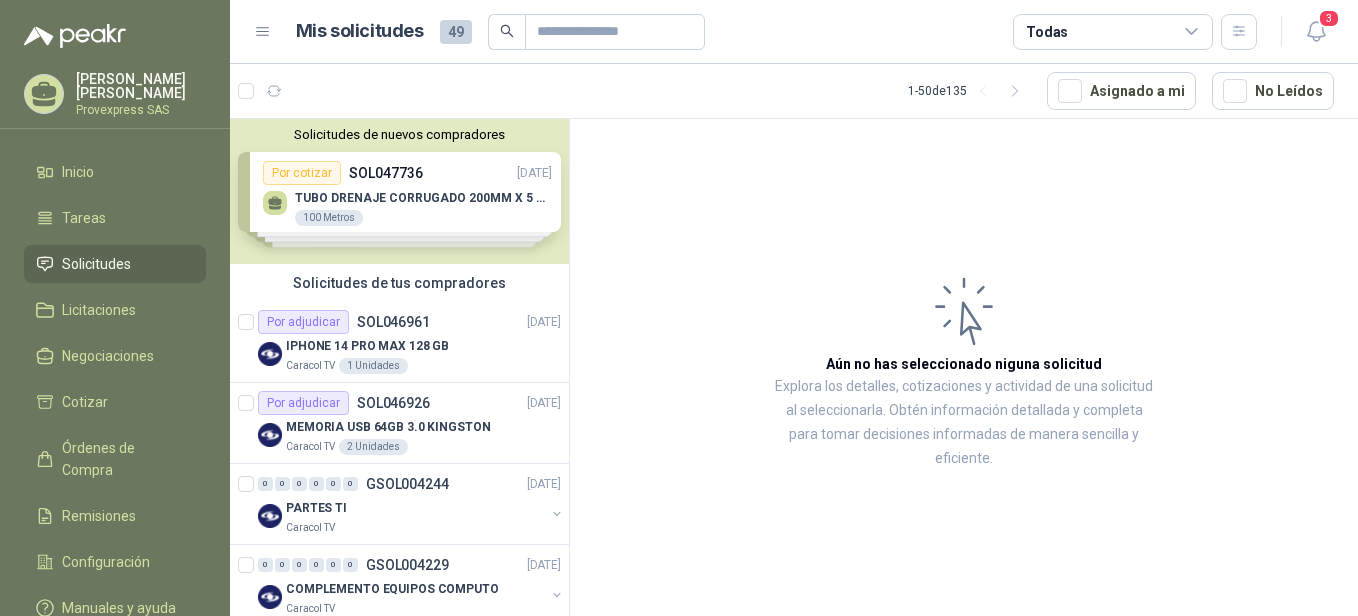 scroll, scrollTop: 441, scrollLeft: 0, axis: vertical 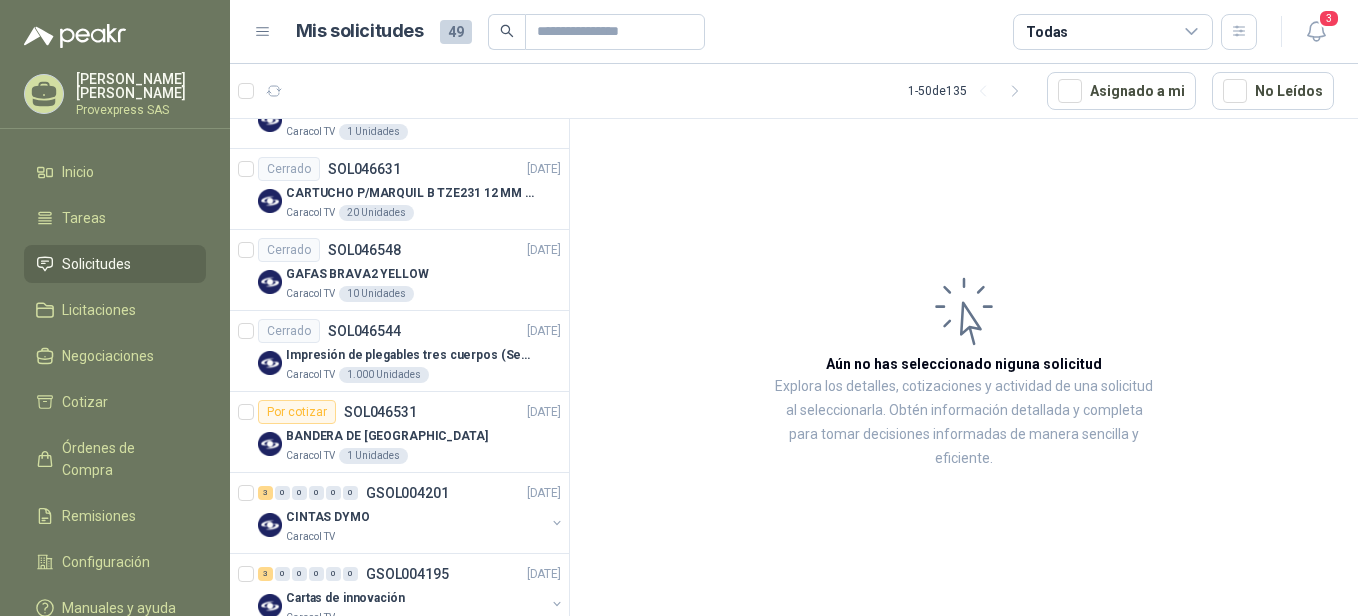 click on "Aún no has seleccionado niguna solicitud Explora los detalles, cotizaciones y actividad de una solicitud al seleccionarla. Obtén información detallada y   completa para tomar decisiones informadas de manera sencilla y eficiente." at bounding box center [964, 371] 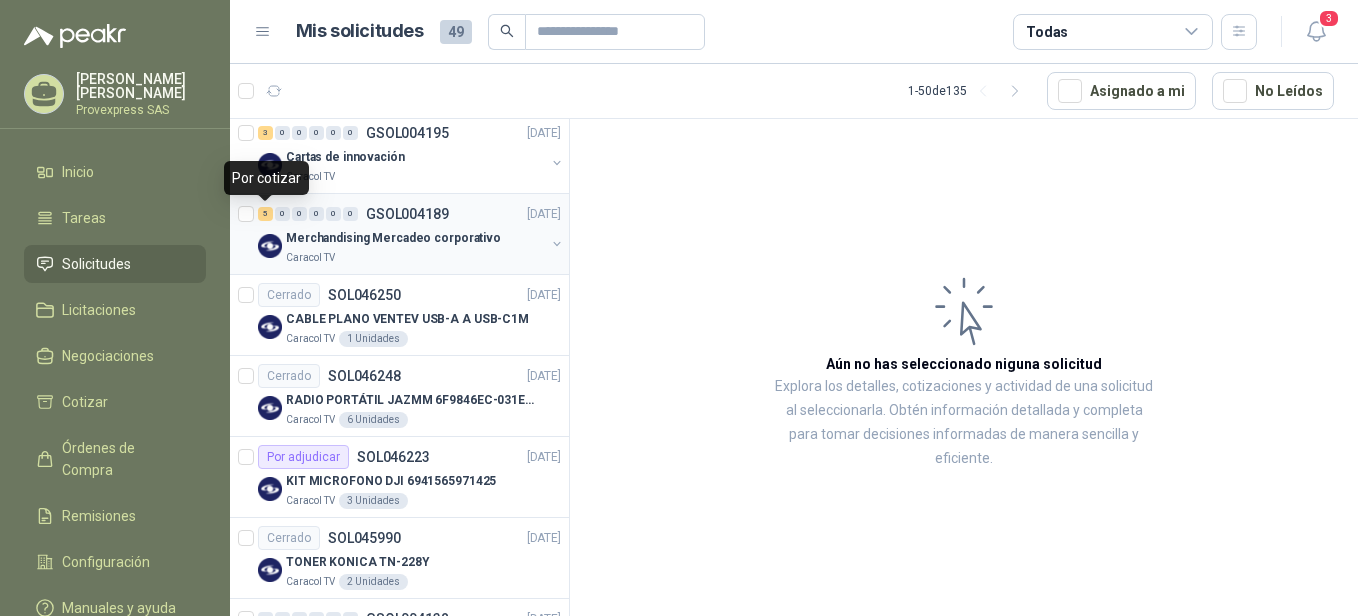 click on "5" at bounding box center (265, 214) 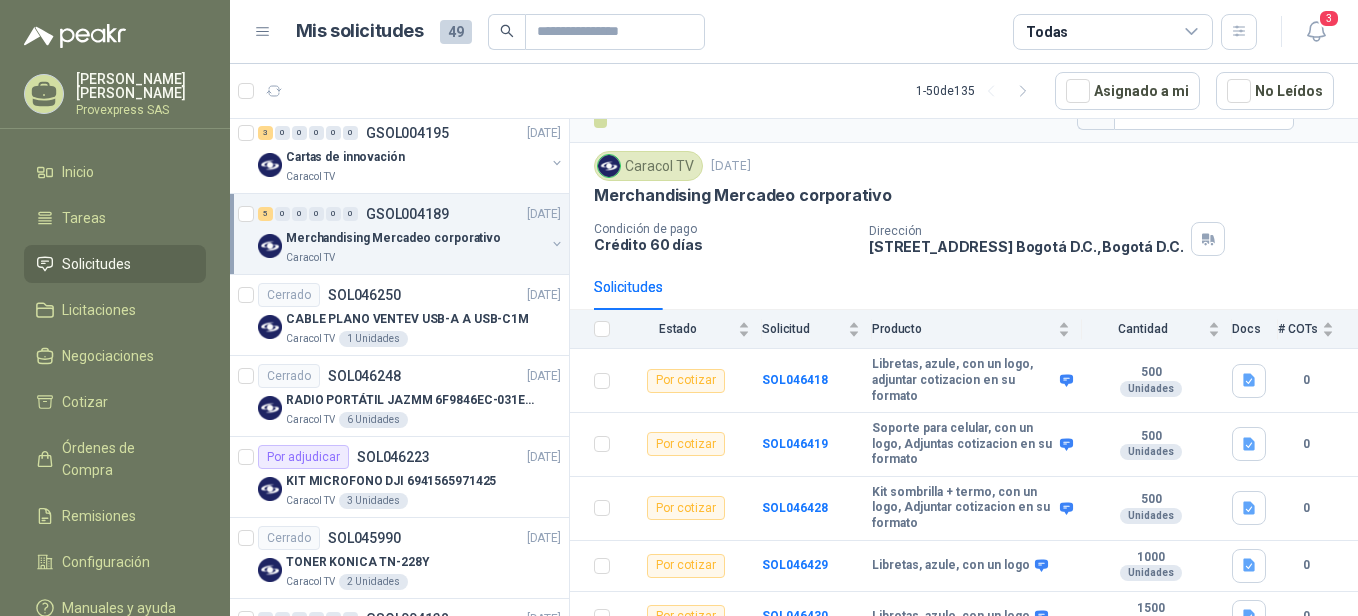 scroll, scrollTop: 57, scrollLeft: 0, axis: vertical 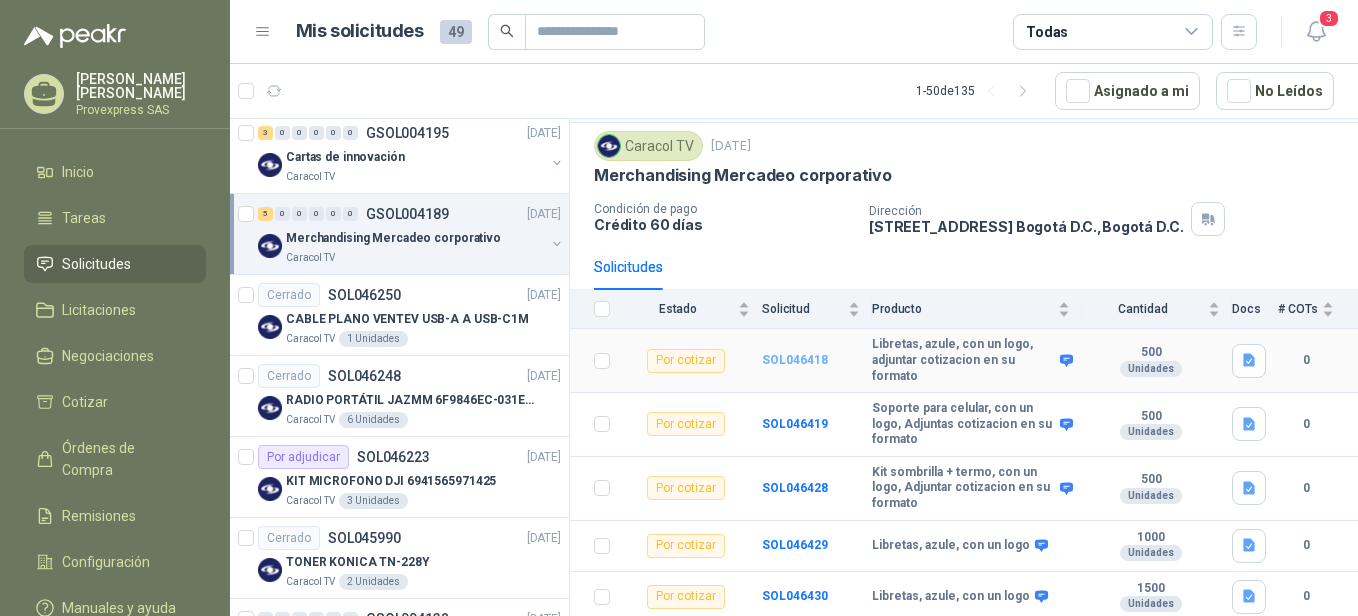 click on "SOL046418" at bounding box center [795, 360] 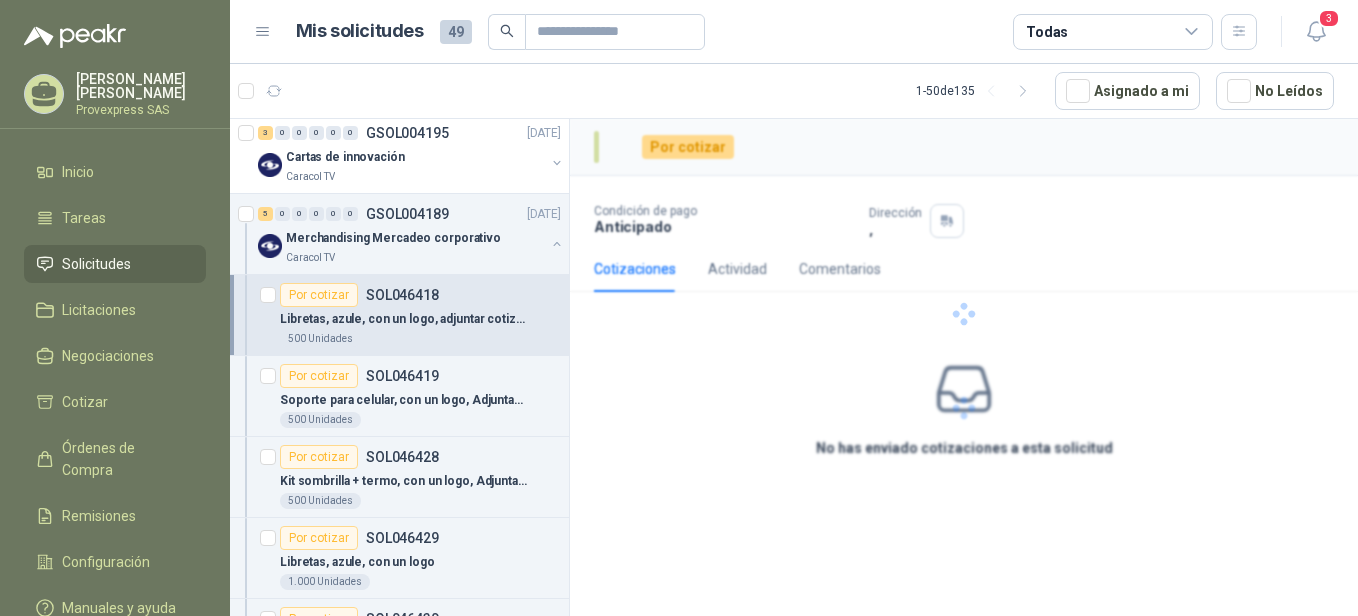 click at bounding box center (964, 314) 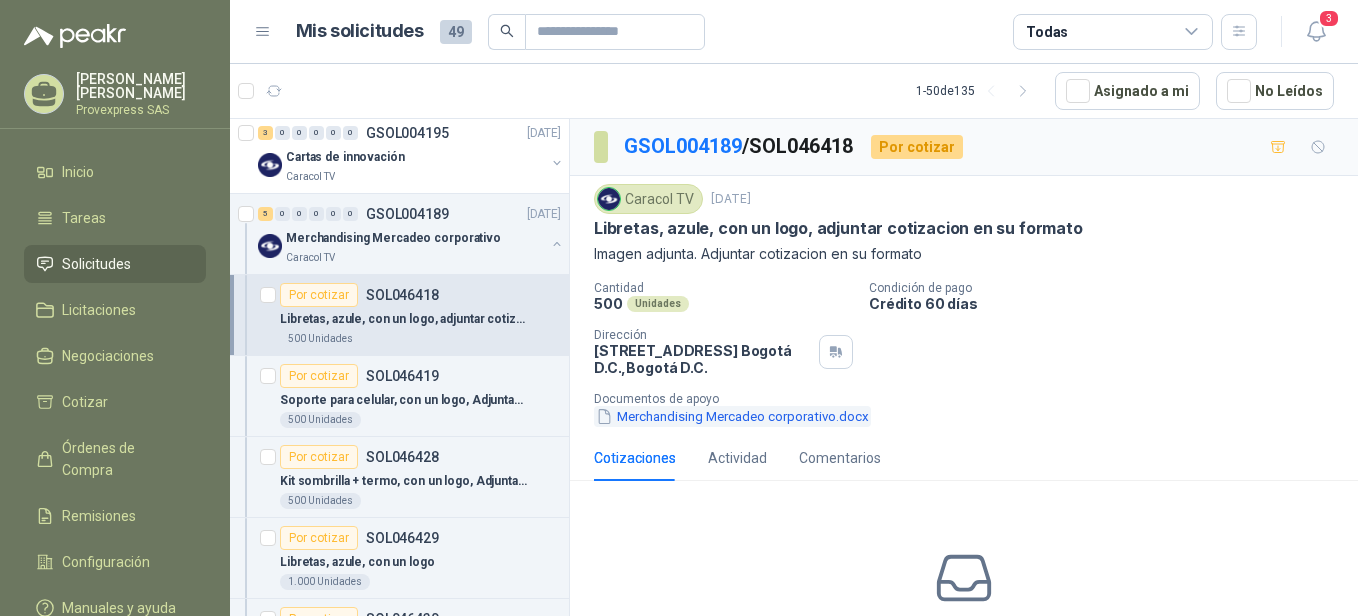 click 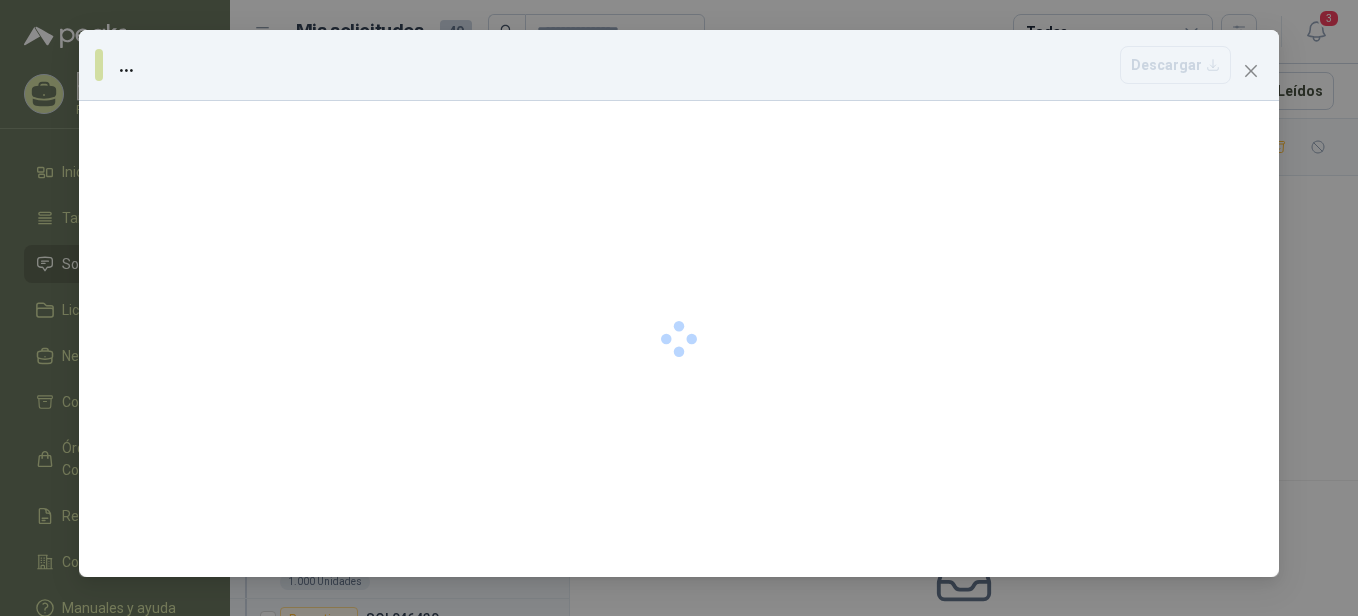 click at bounding box center (679, 339) 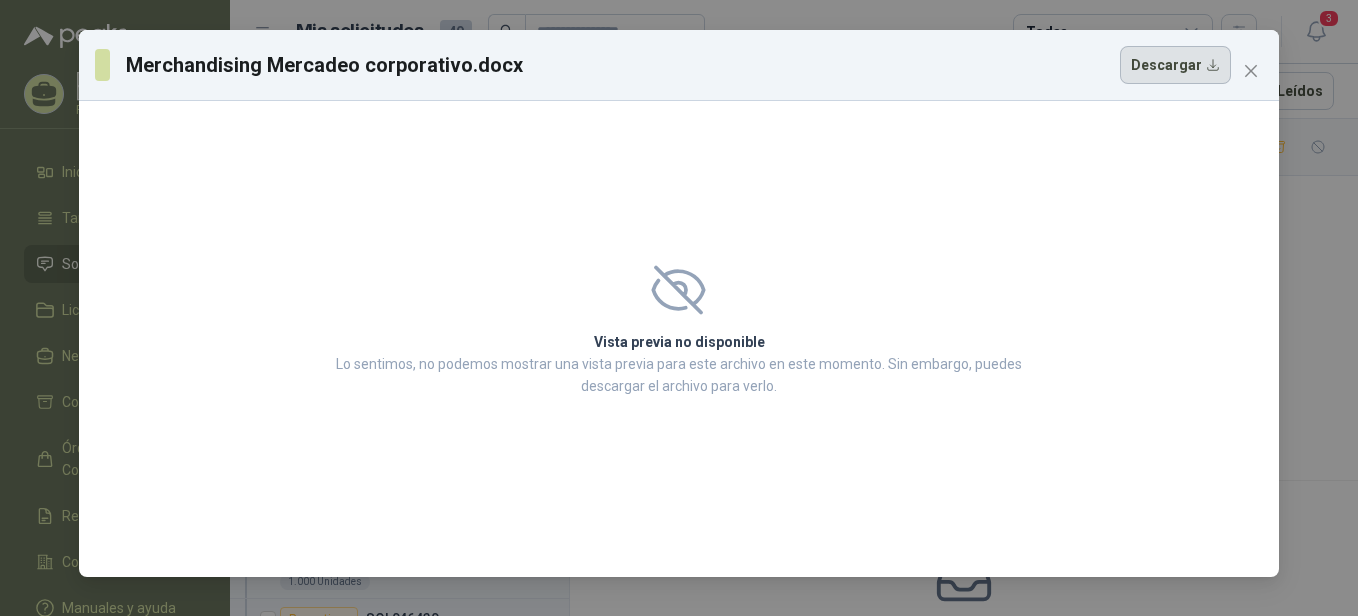 click on "Descargar" at bounding box center [1175, 65] 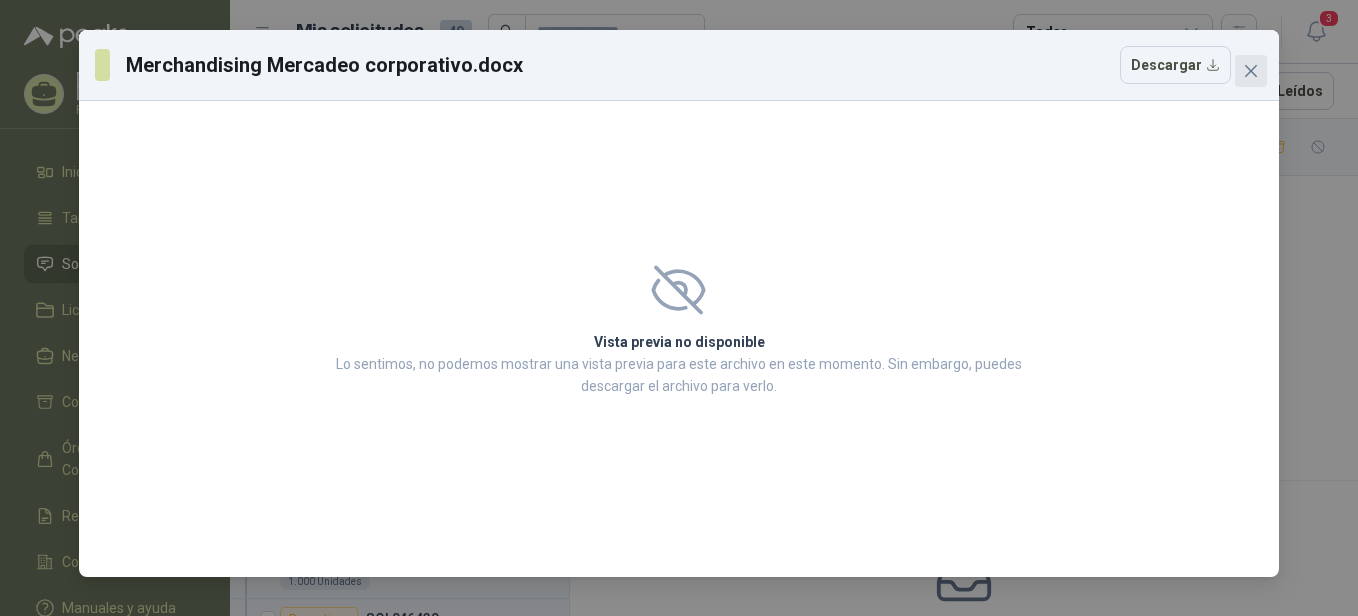 click 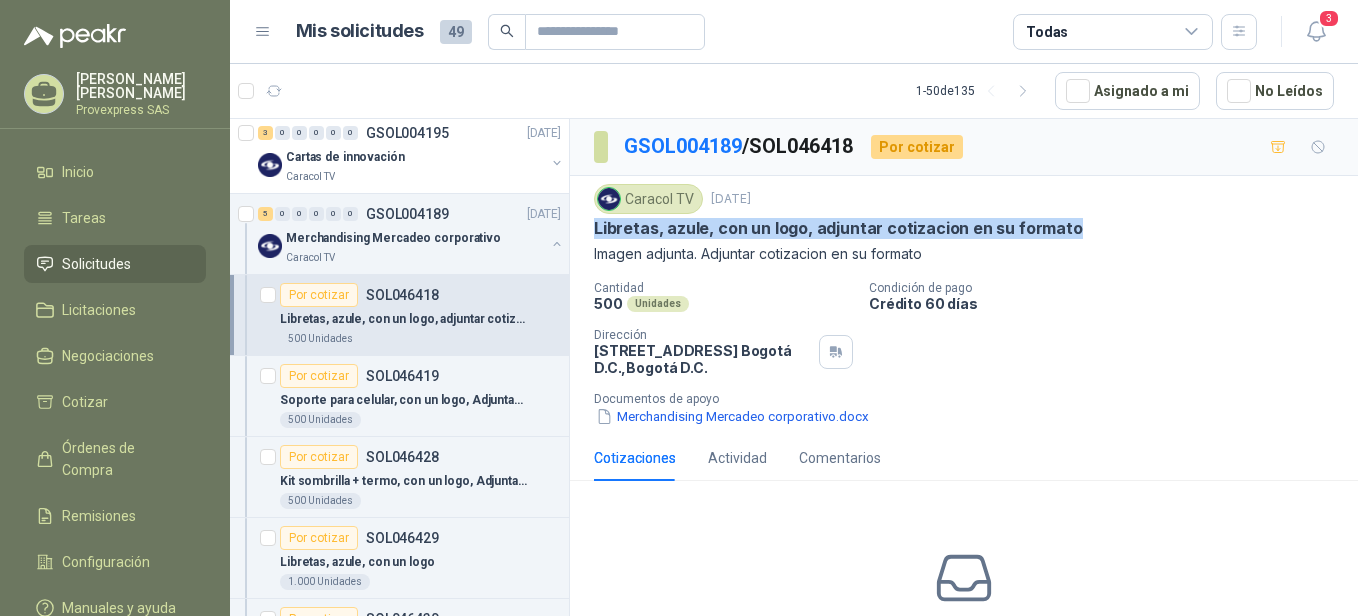 drag, startPoint x: 591, startPoint y: 226, endPoint x: 1081, endPoint y: 228, distance: 490.0041 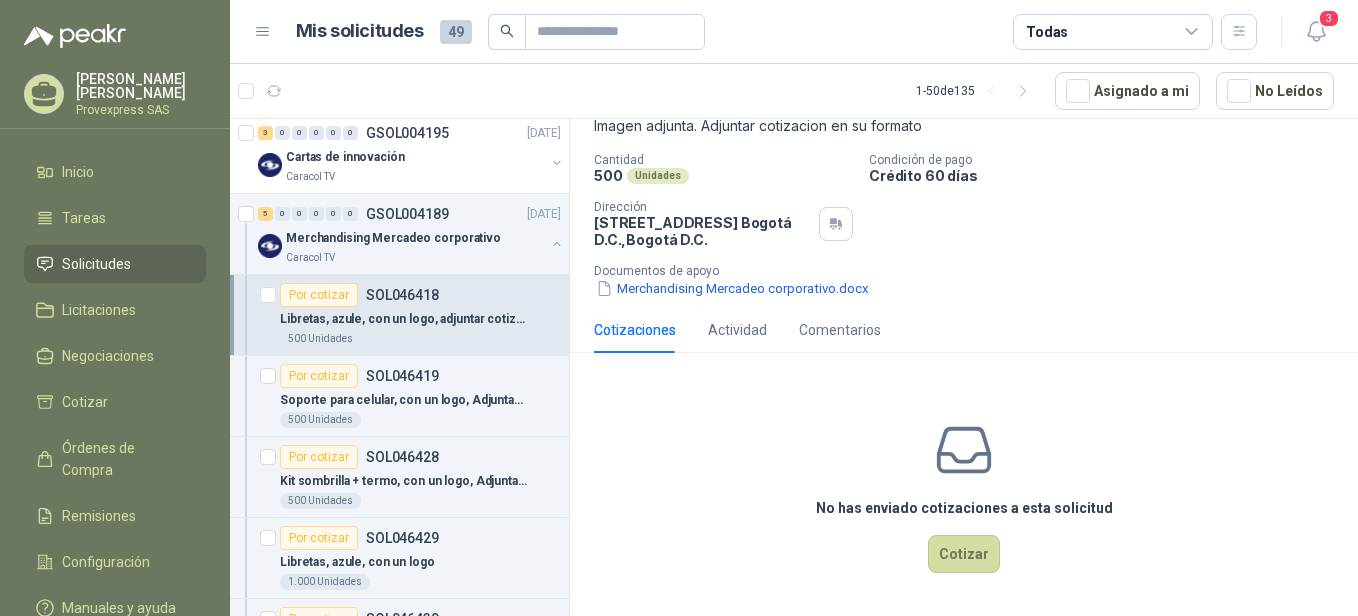 scroll, scrollTop: 1764, scrollLeft: 0, axis: vertical 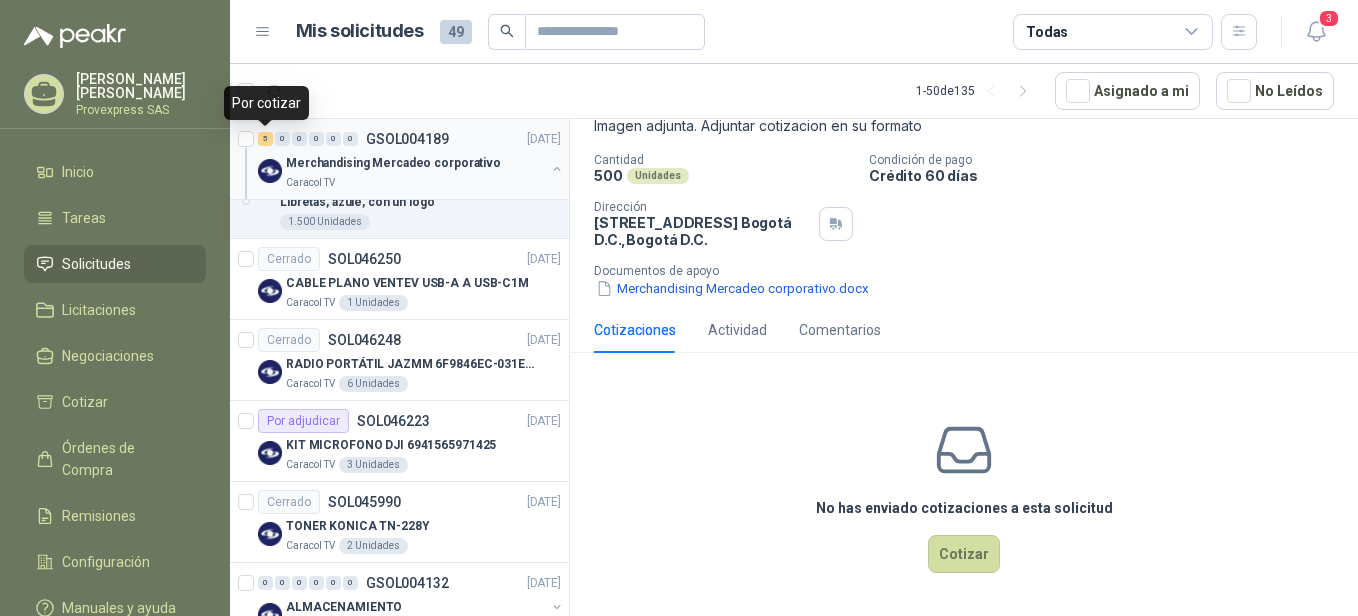 click on "5" at bounding box center [265, 139] 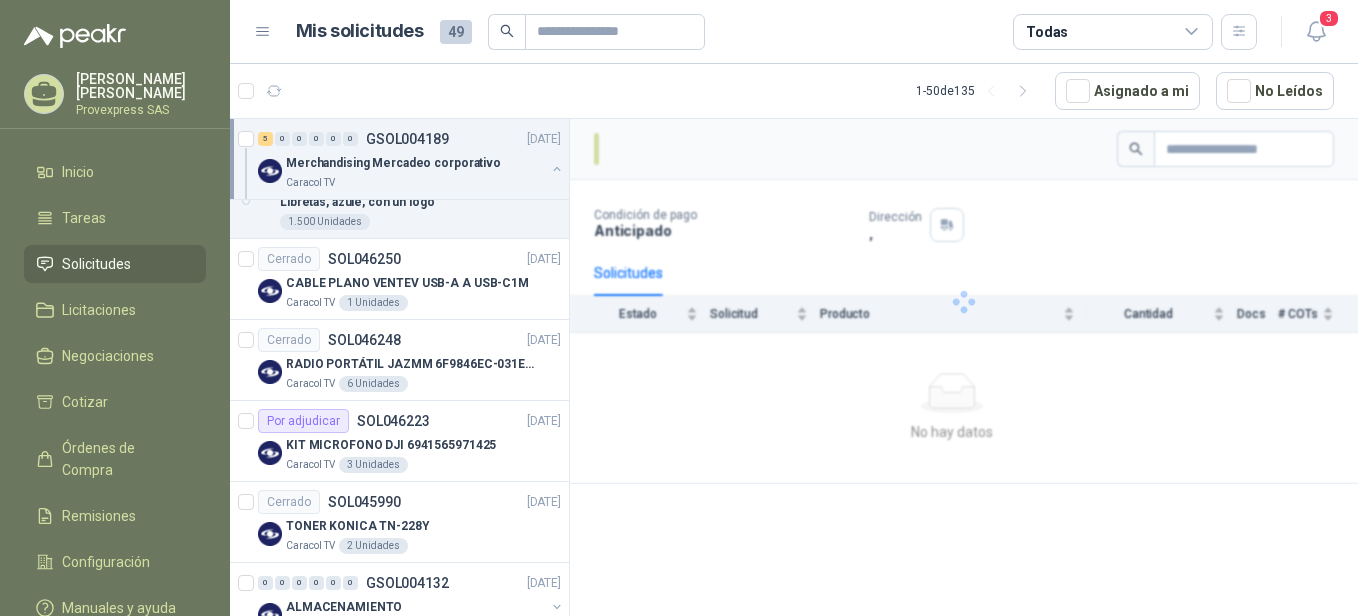 click on "Merchandising Mercadeo corporativo" at bounding box center [393, 163] 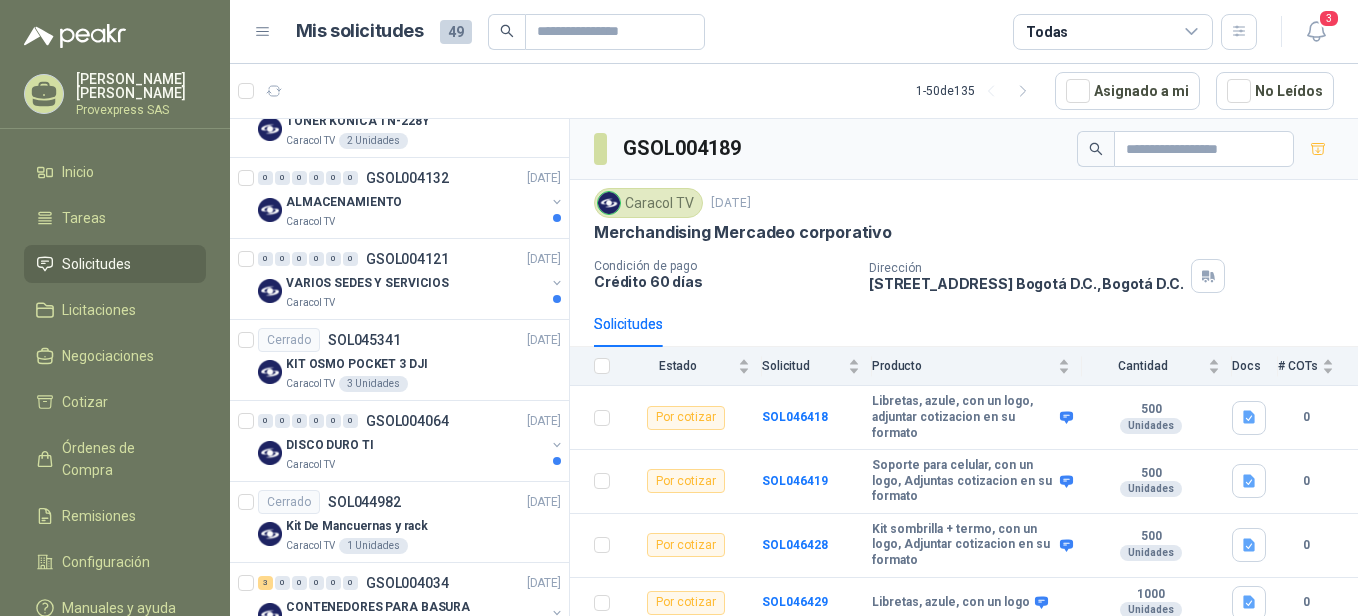 scroll, scrollTop: 7, scrollLeft: 0, axis: vertical 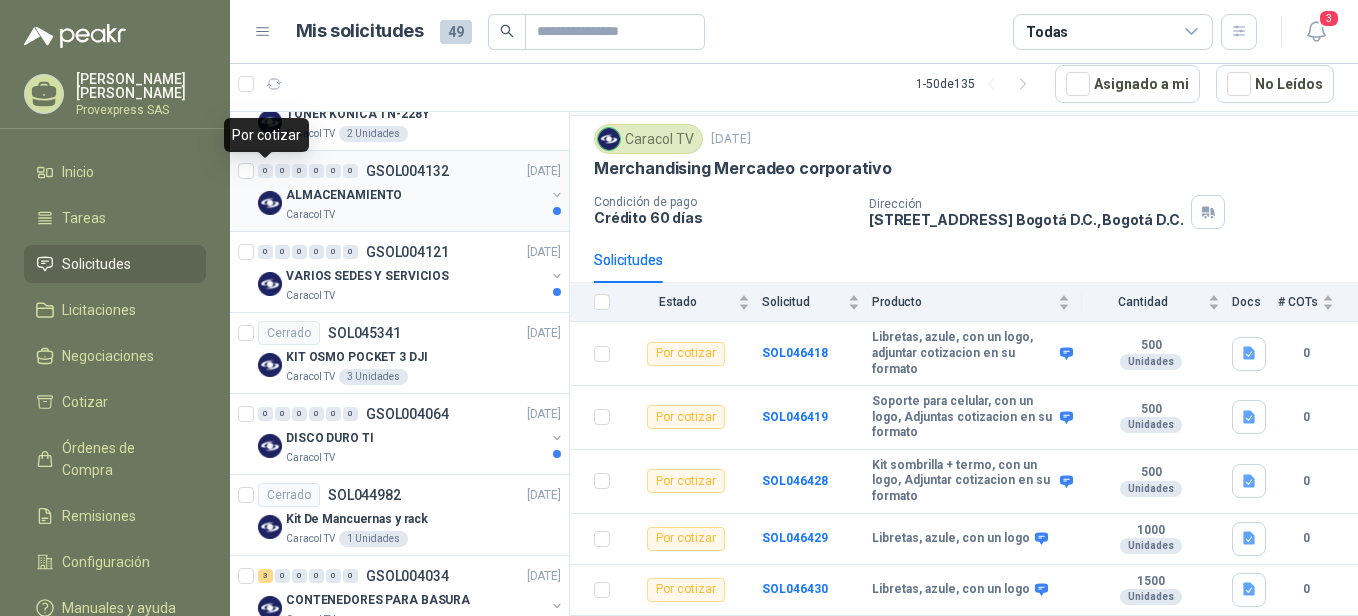 click on "0" at bounding box center (265, 171) 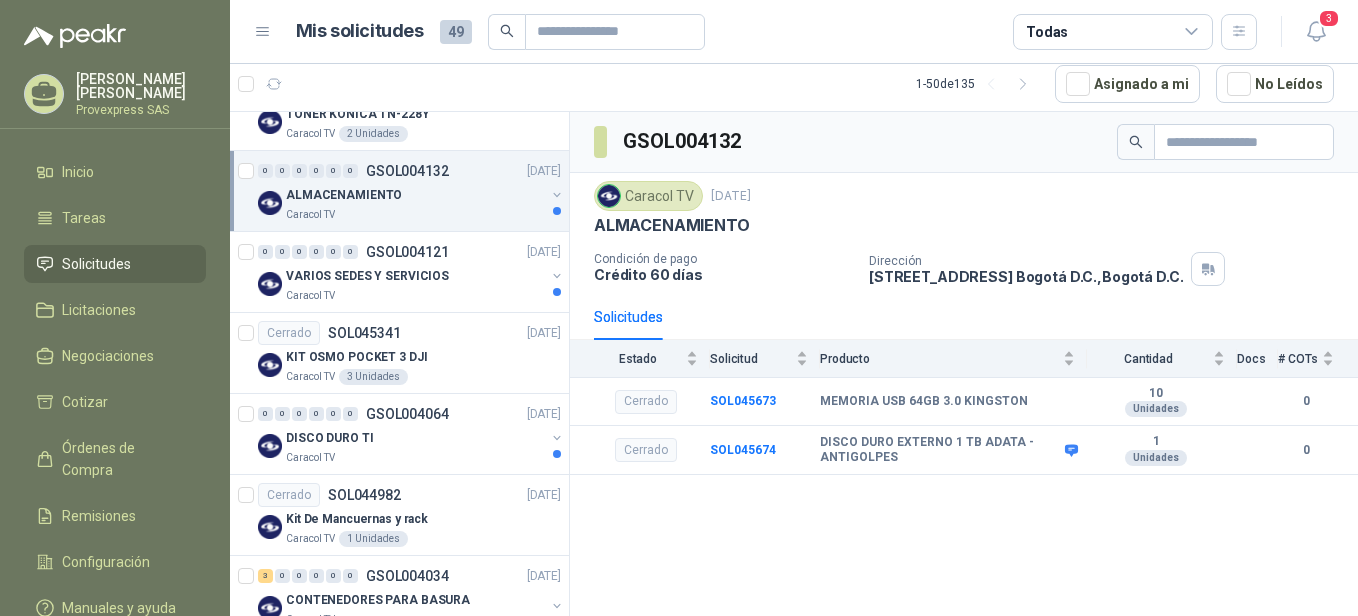 click on "ALMACENAMIENTO" at bounding box center [344, 195] 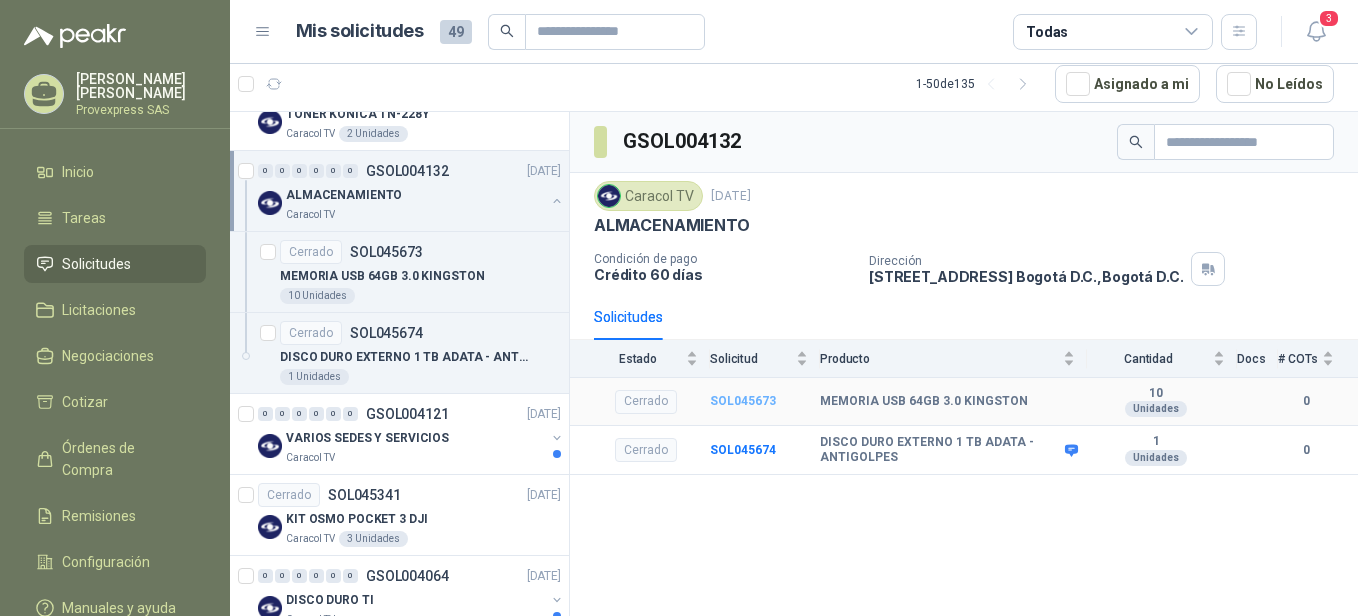 click on "SOL045673" at bounding box center (743, 401) 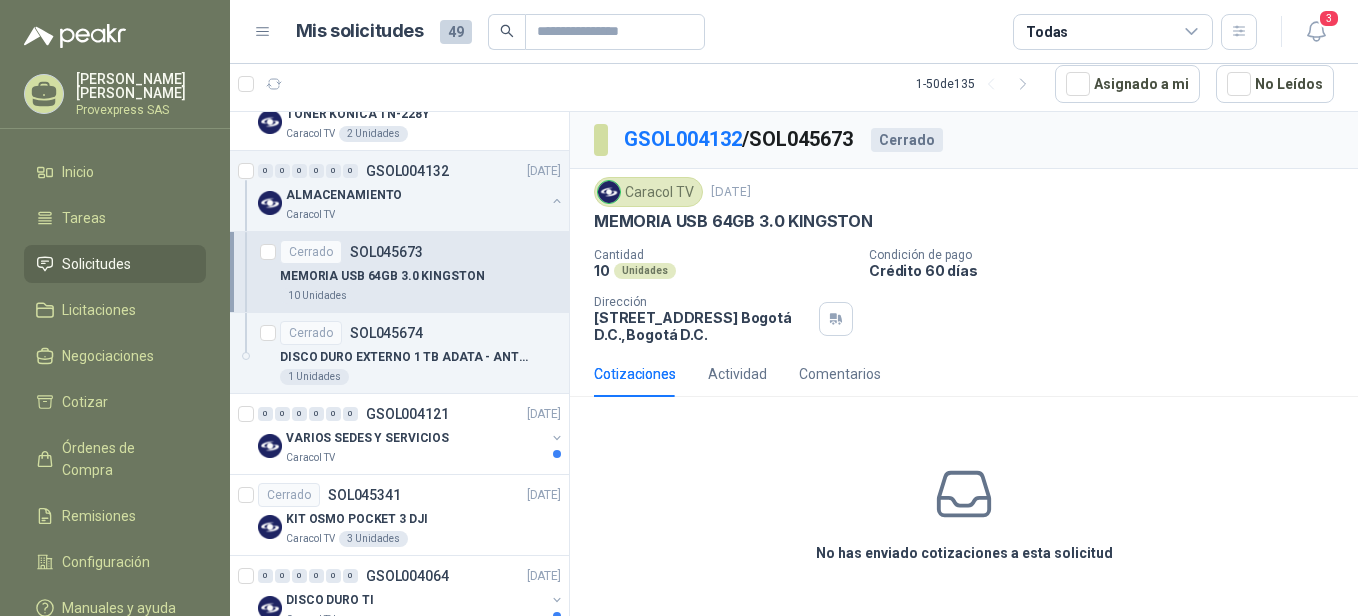drag, startPoint x: 1357, startPoint y: 541, endPoint x: 1359, endPoint y: 577, distance: 36.05551 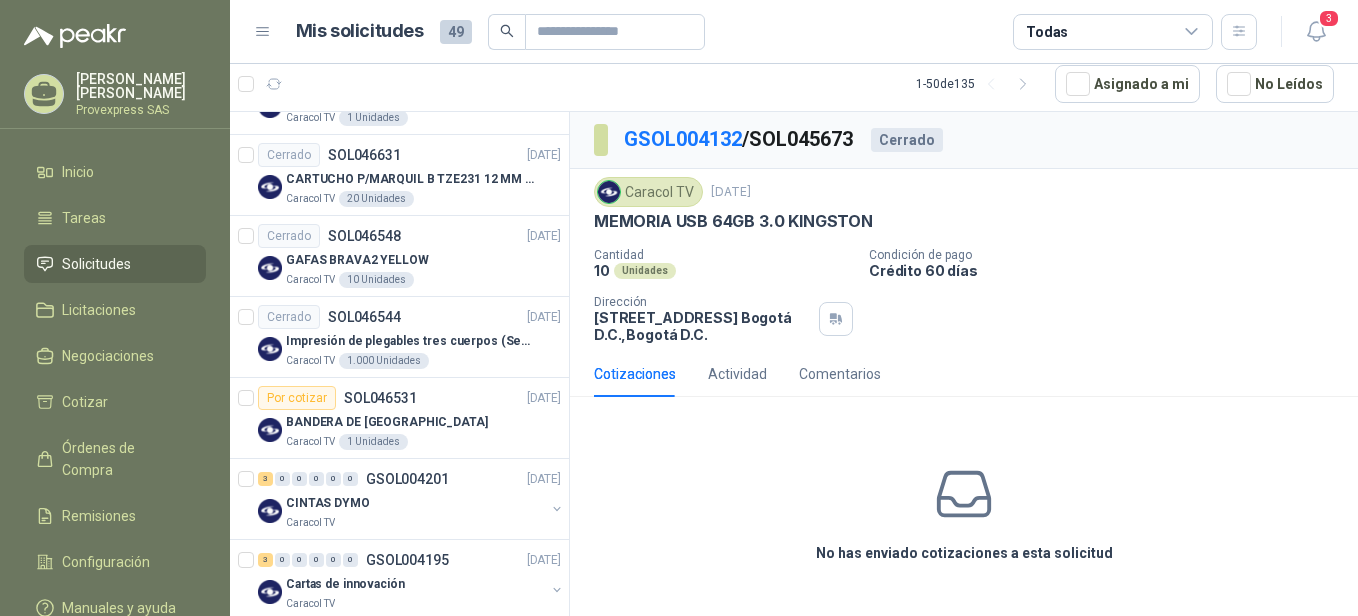 scroll, scrollTop: 882, scrollLeft: 0, axis: vertical 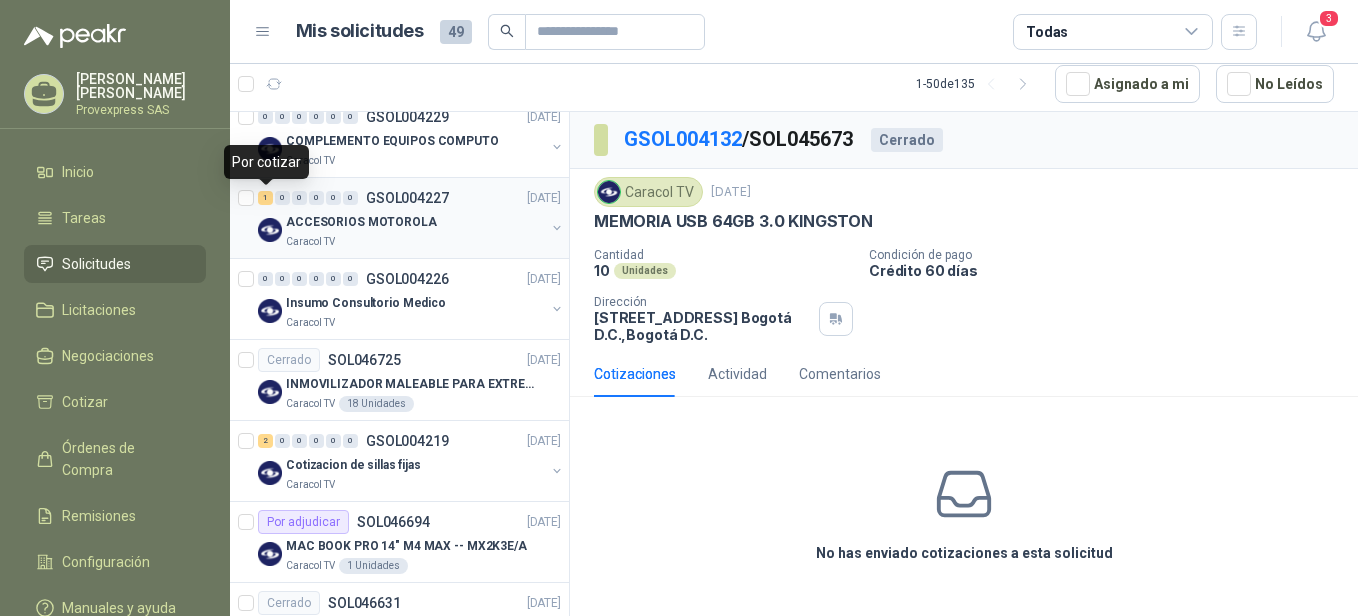 click on "1" at bounding box center [265, 198] 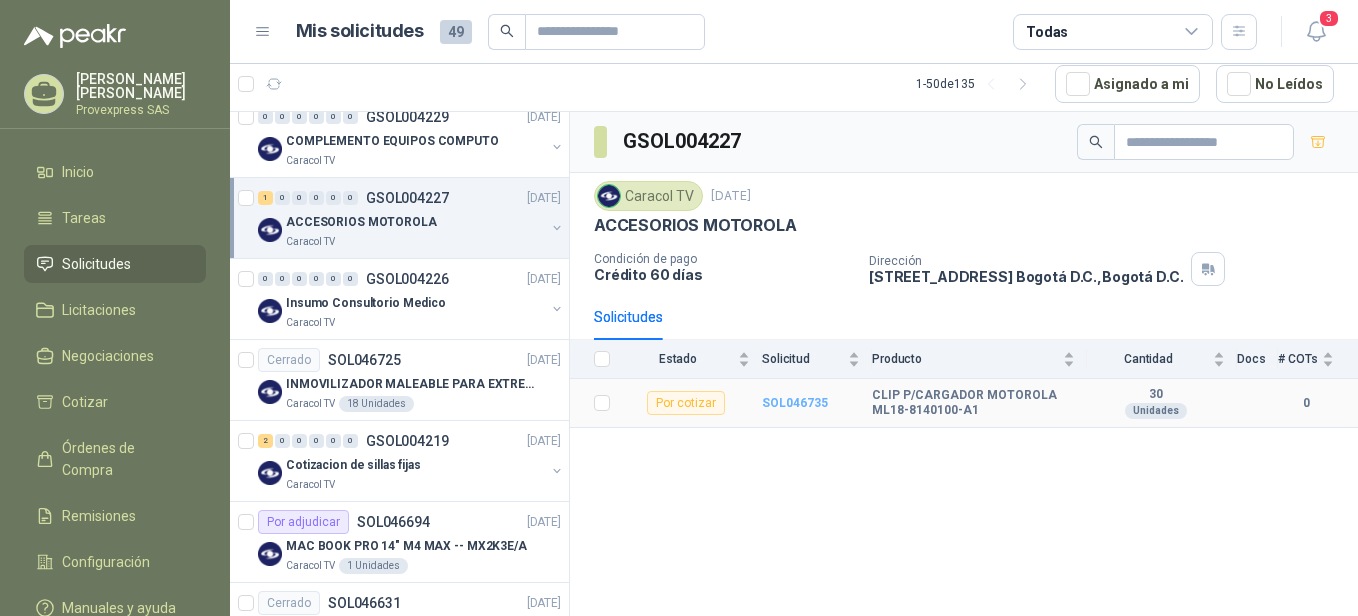 click on "SOL046735" at bounding box center (795, 403) 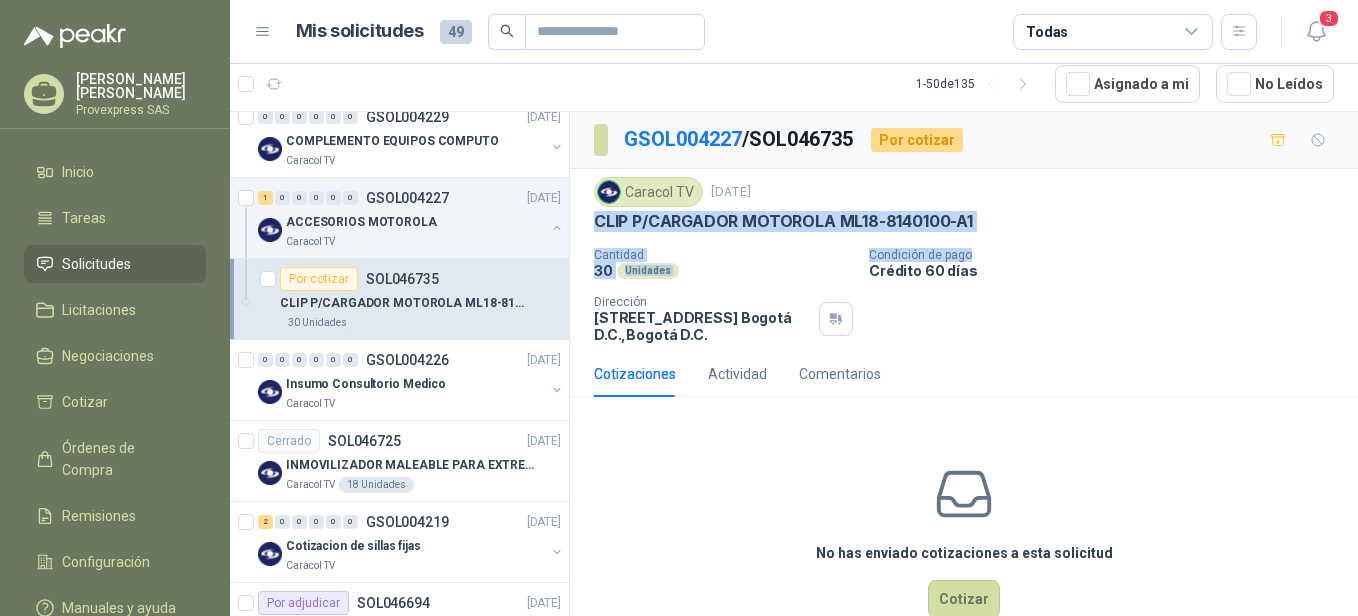 drag, startPoint x: 594, startPoint y: 221, endPoint x: 1005, endPoint y: 242, distance: 411.53613 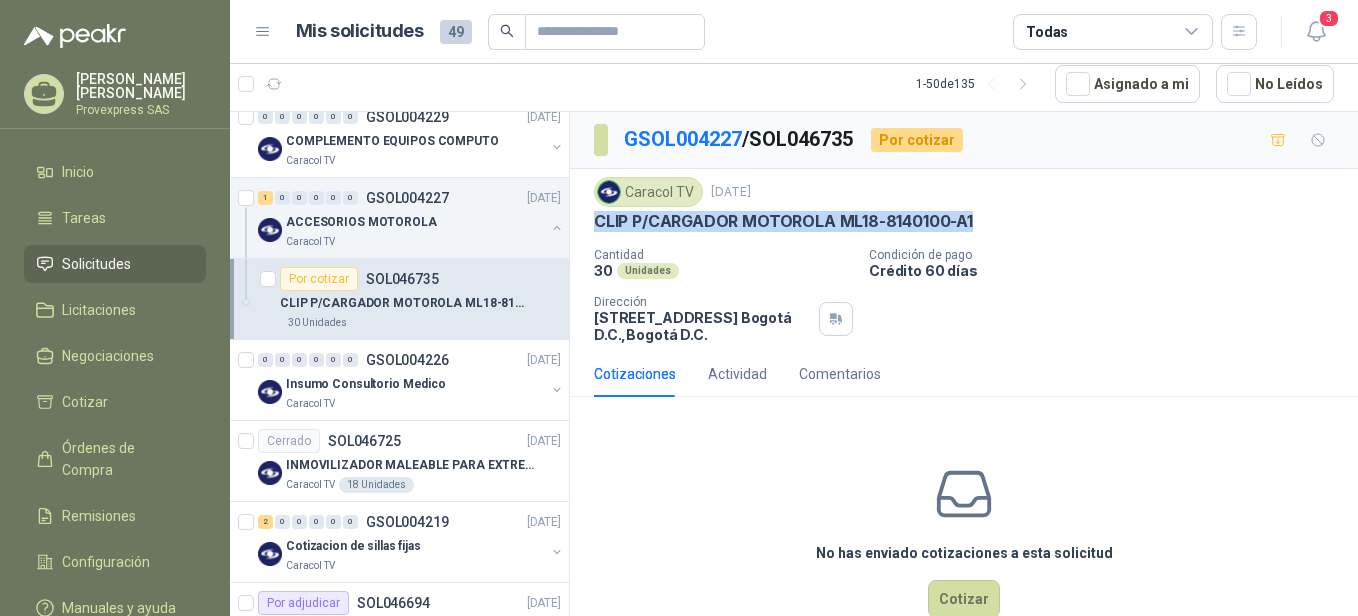 drag, startPoint x: 981, startPoint y: 216, endPoint x: 571, endPoint y: 218, distance: 410.00488 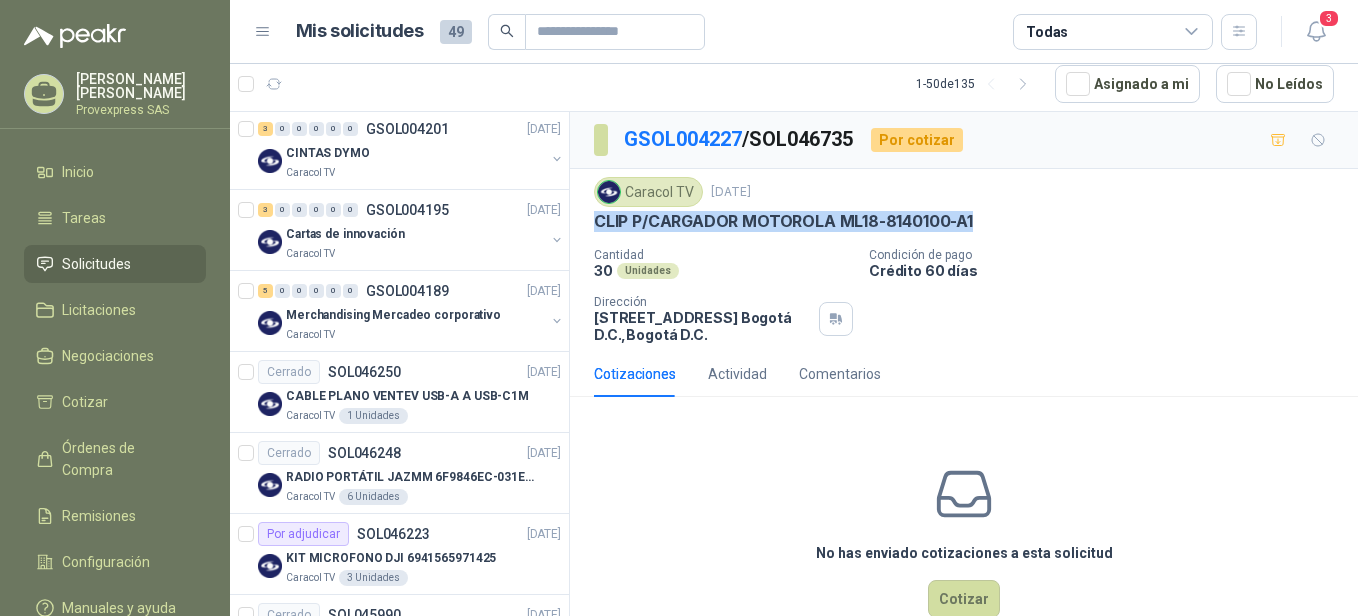 scroll, scrollTop: 1323, scrollLeft: 0, axis: vertical 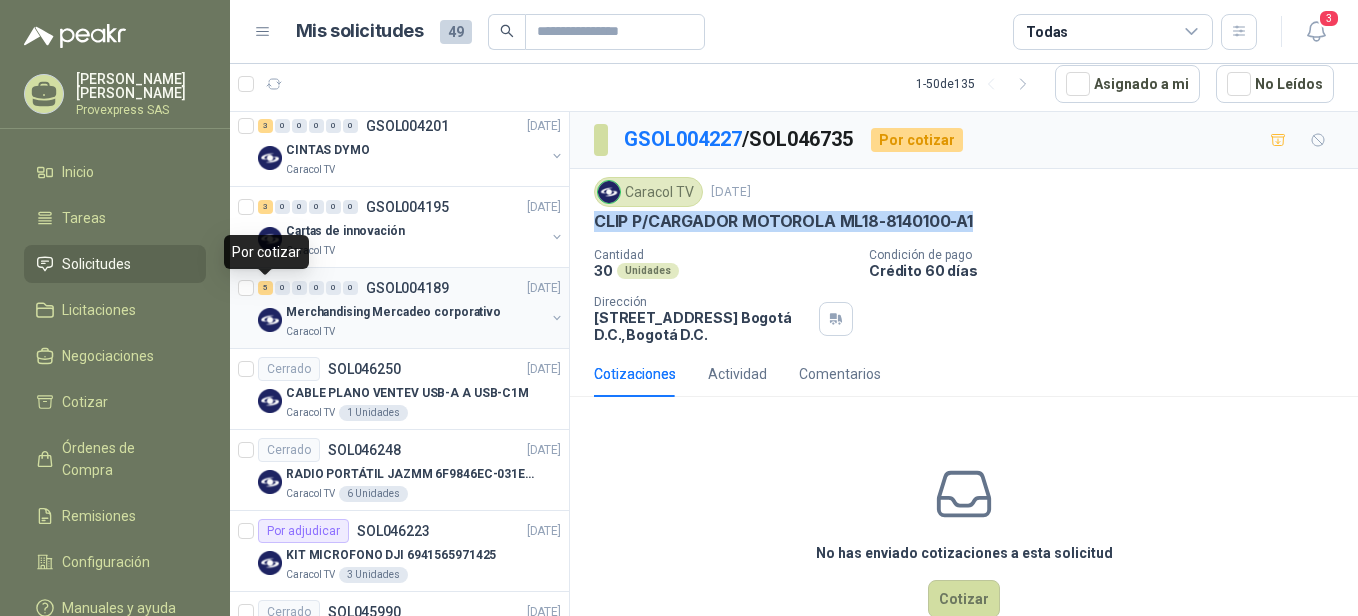 click on "5" at bounding box center [265, 288] 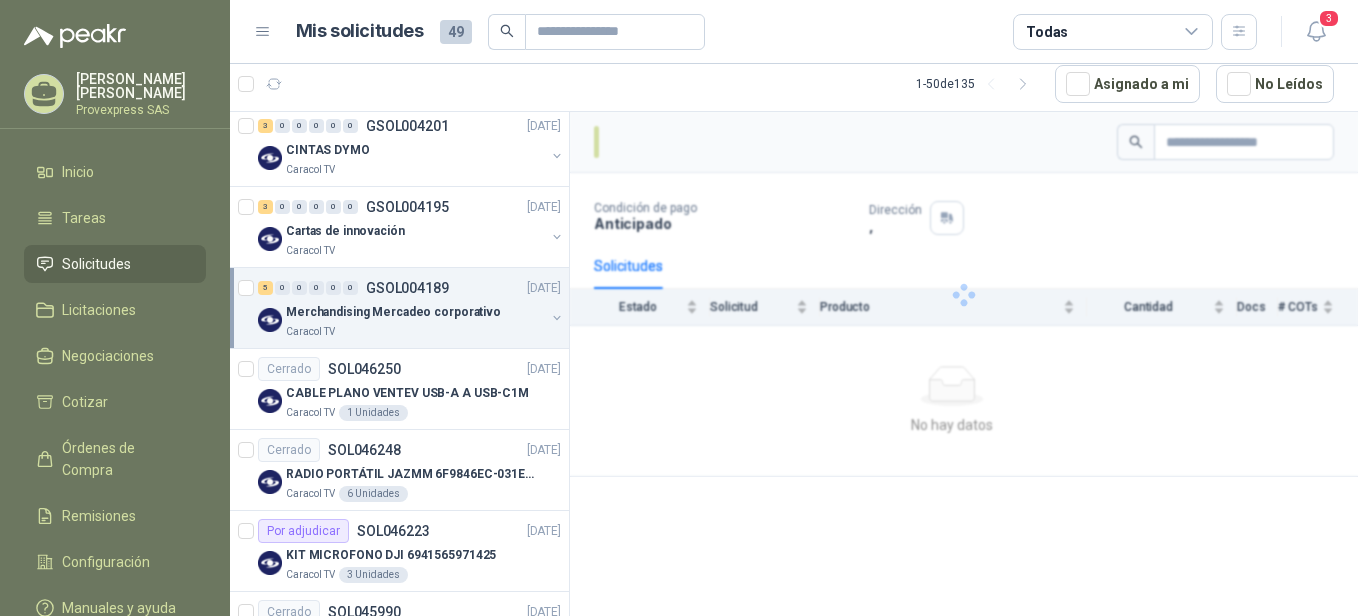click on "Merchandising Mercadeo corporativo" at bounding box center (393, 312) 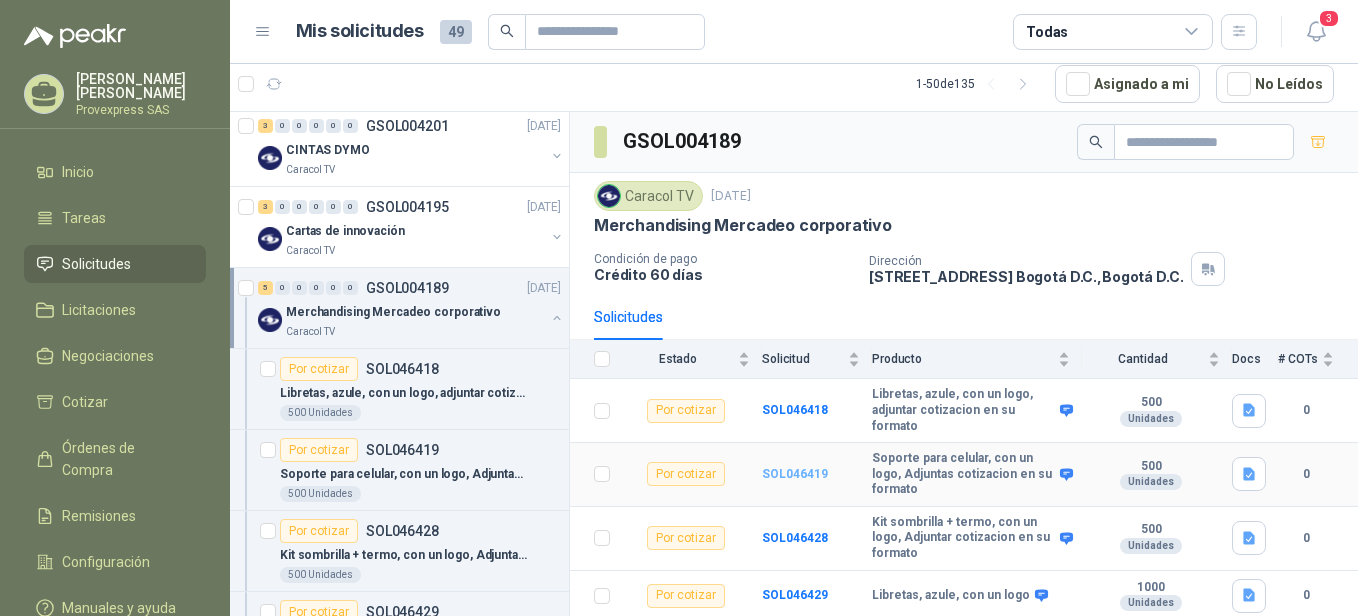 click on "SOL046419" at bounding box center (795, 474) 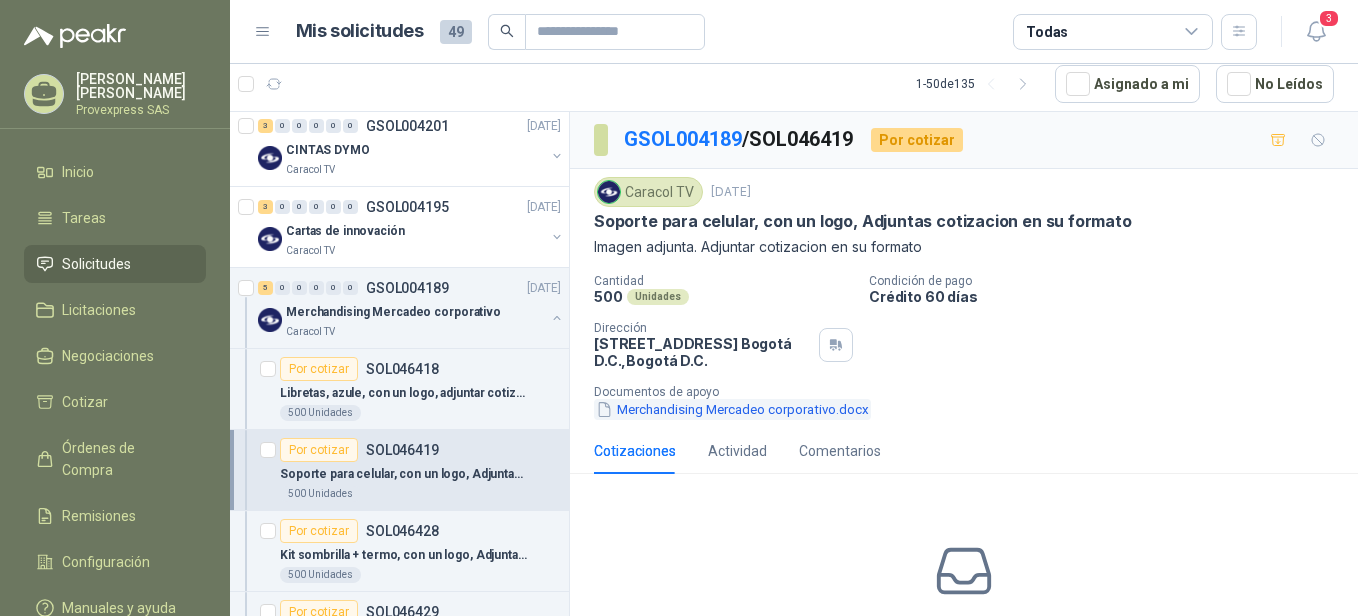 click on "Merchandising Mercadeo corporativo.docx" at bounding box center [732, 409] 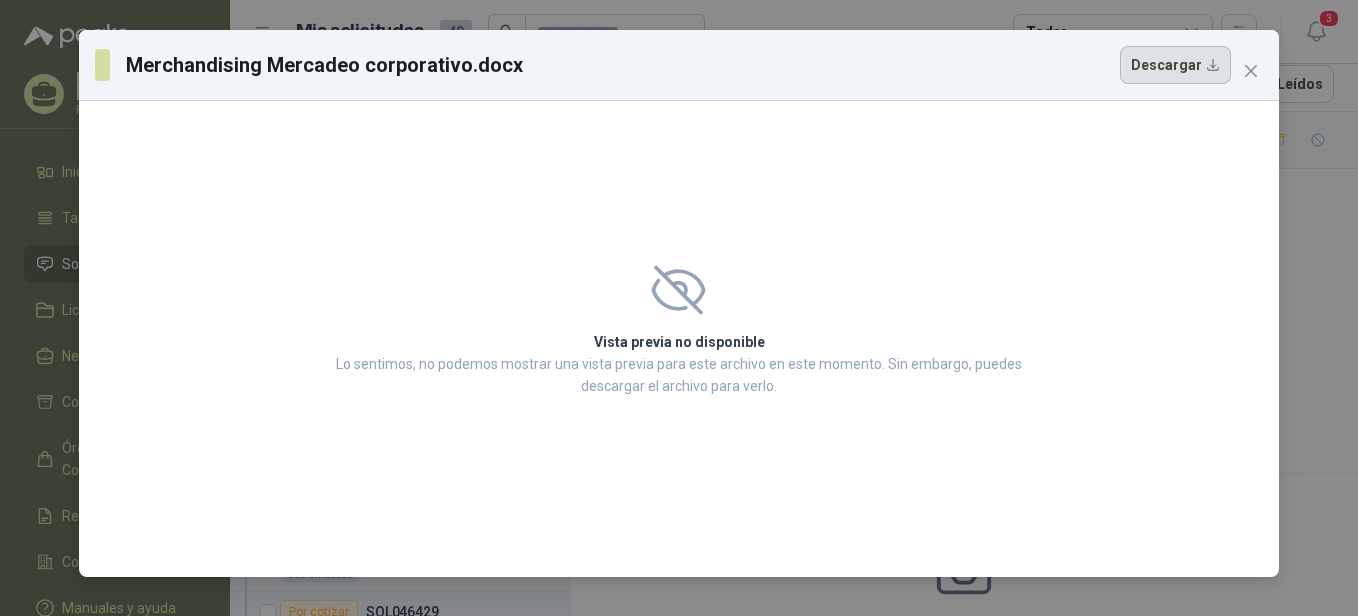click on "Descargar" at bounding box center (1175, 65) 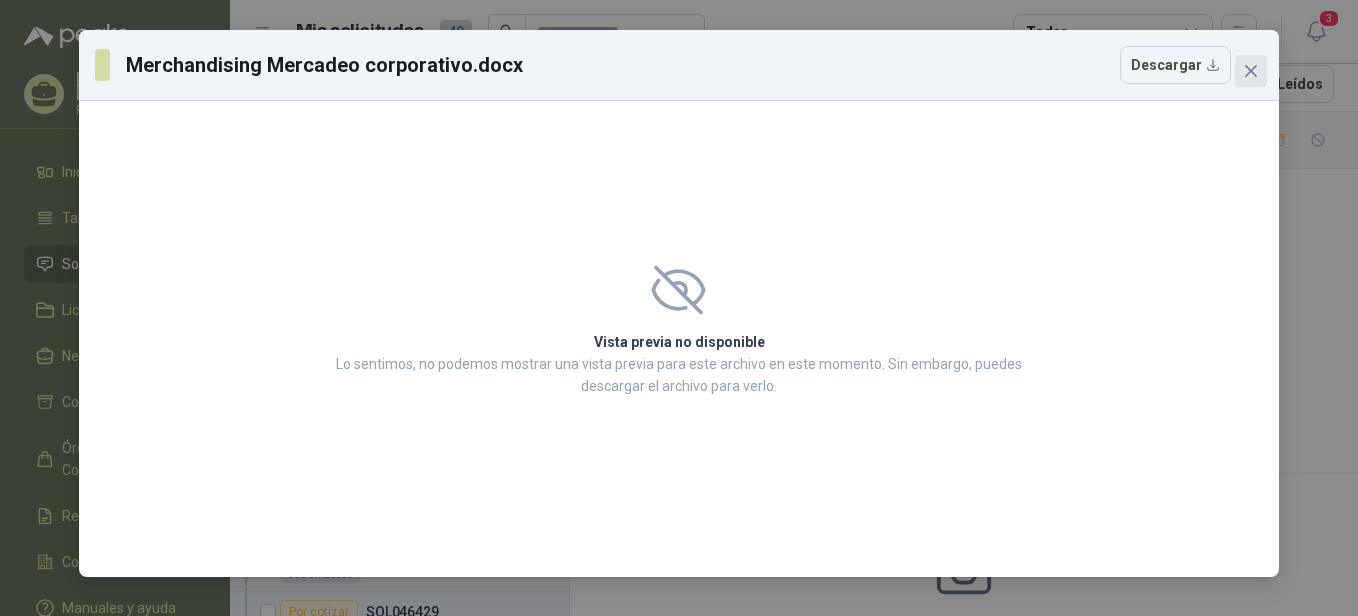 click 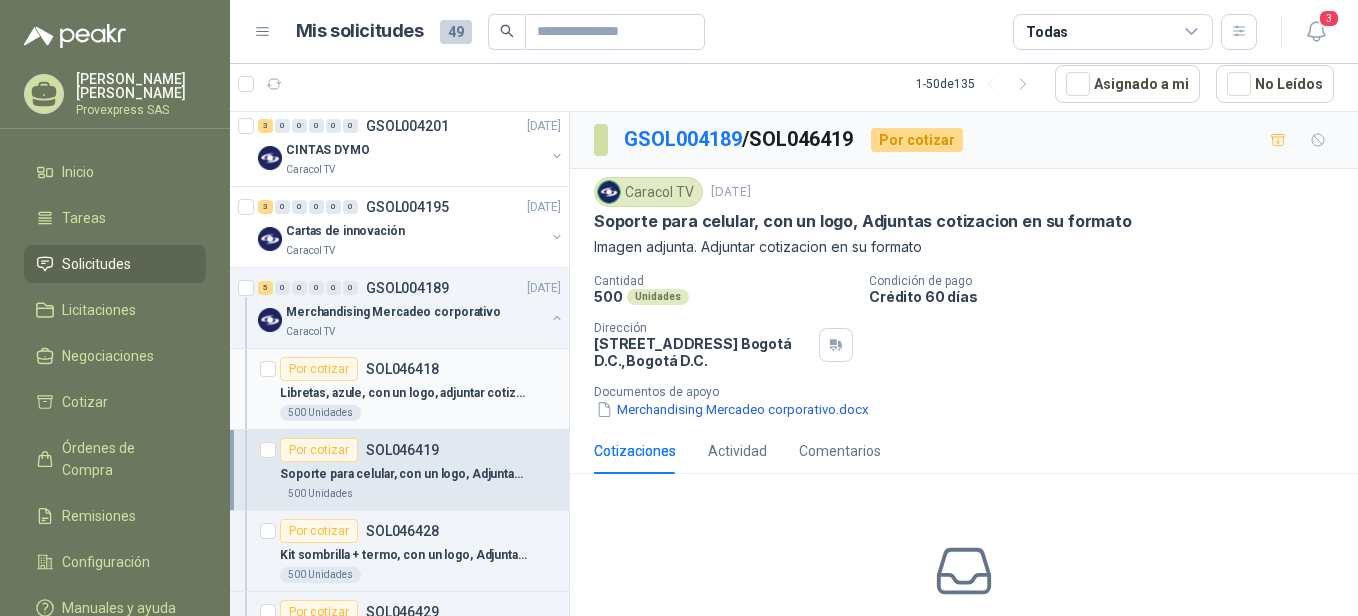click on "Por cotizar" at bounding box center (319, 369) 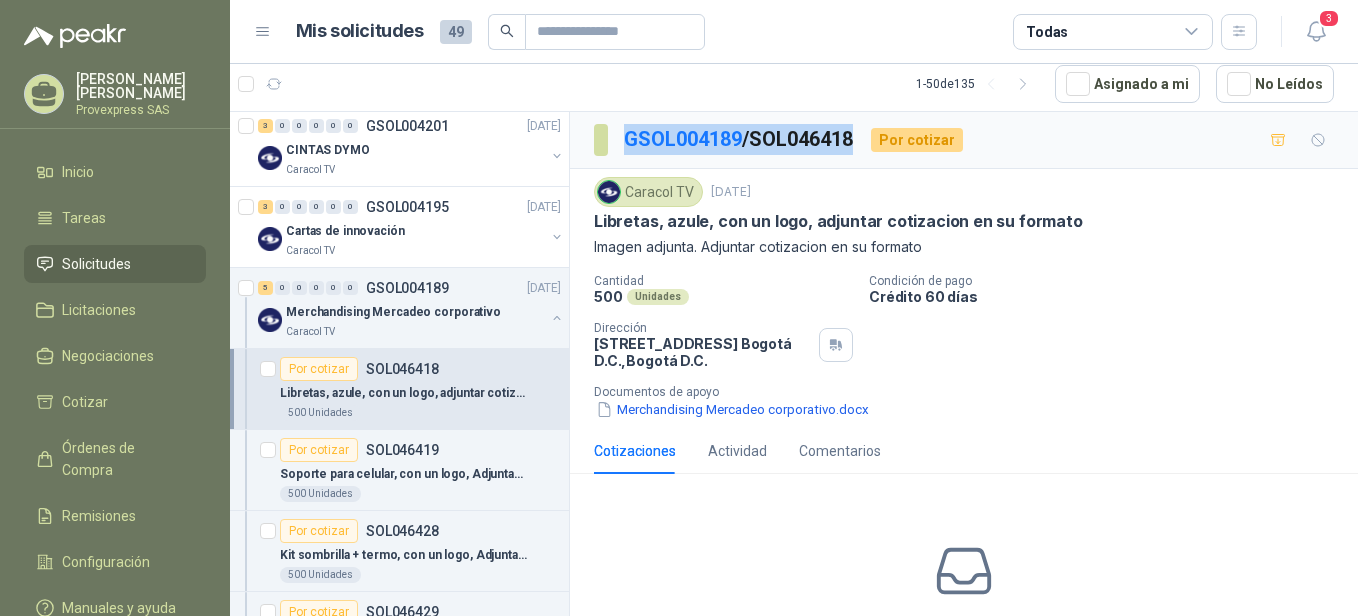 drag, startPoint x: 870, startPoint y: 139, endPoint x: 605, endPoint y: 165, distance: 266.27243 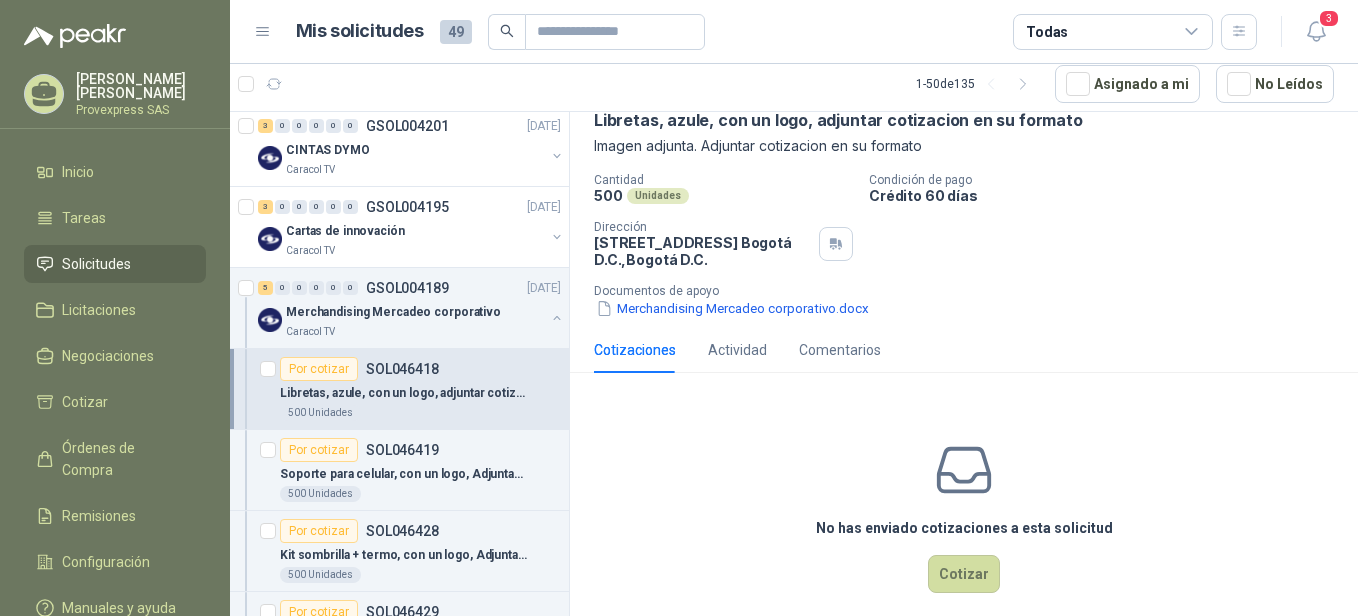 scroll, scrollTop: 129, scrollLeft: 0, axis: vertical 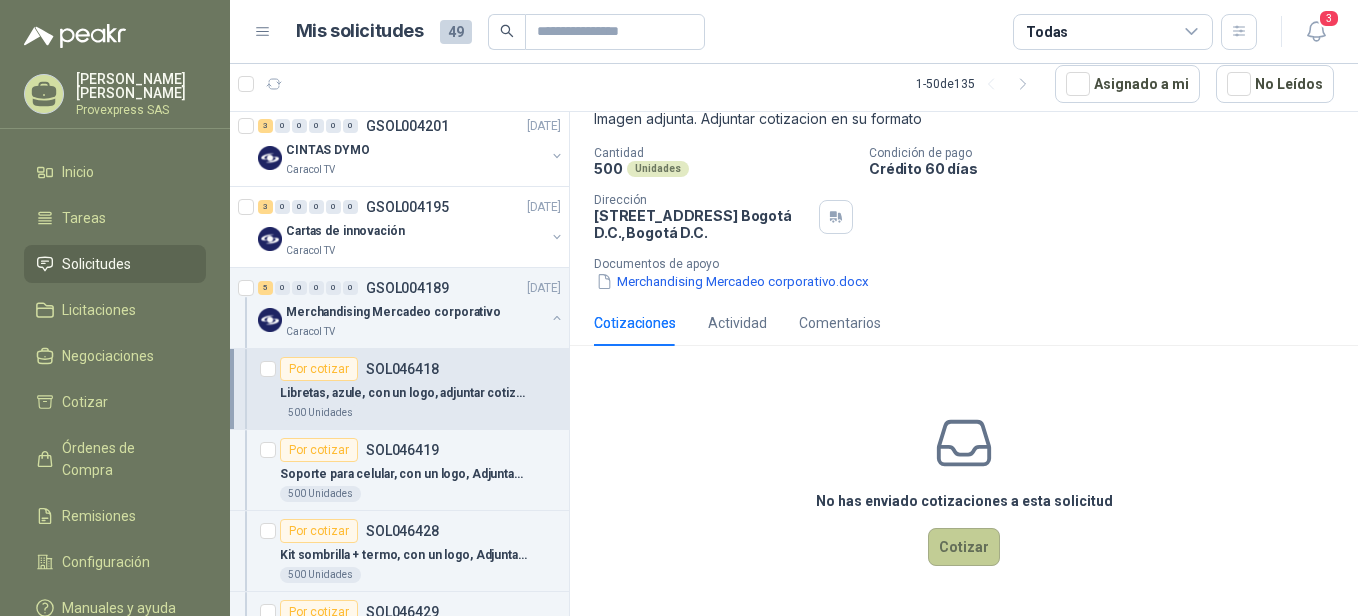 click on "Cotizar" at bounding box center [964, 547] 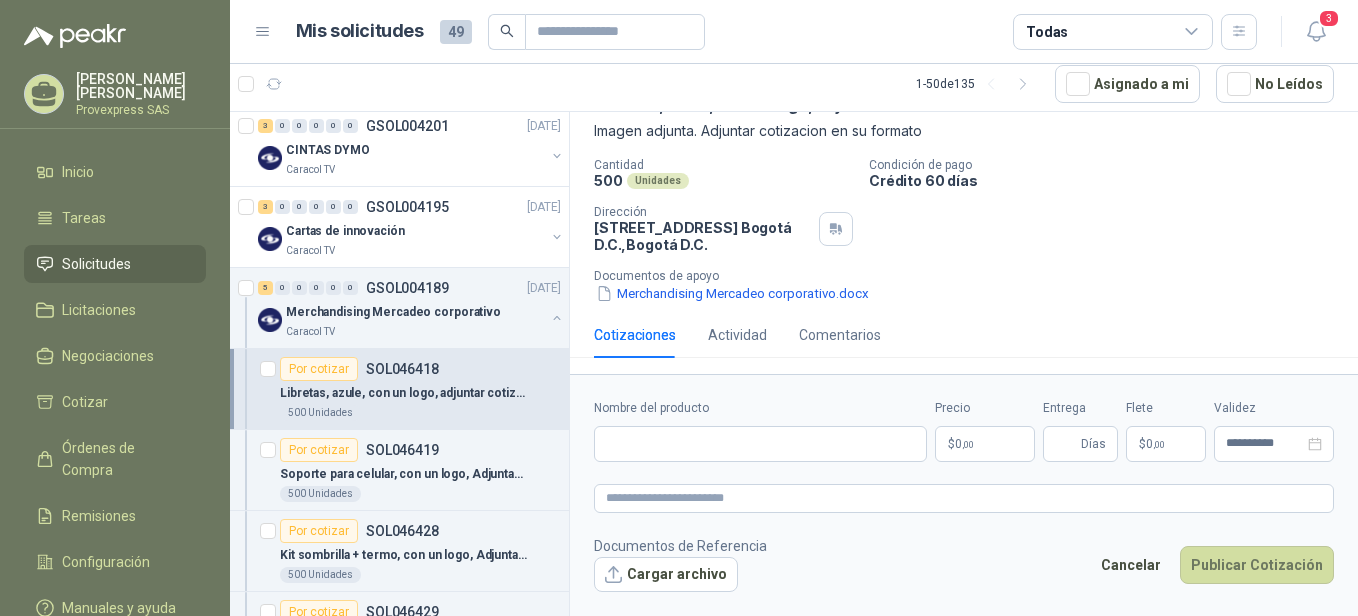 type 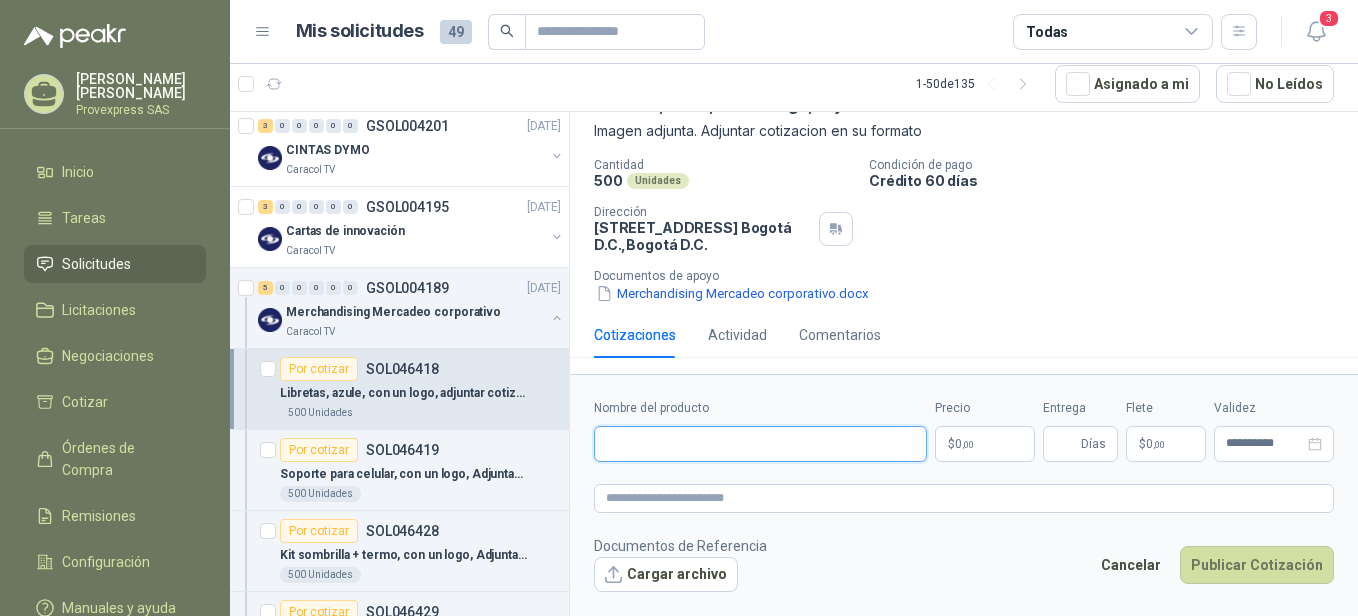 click on "Nombre del producto" at bounding box center (760, 444) 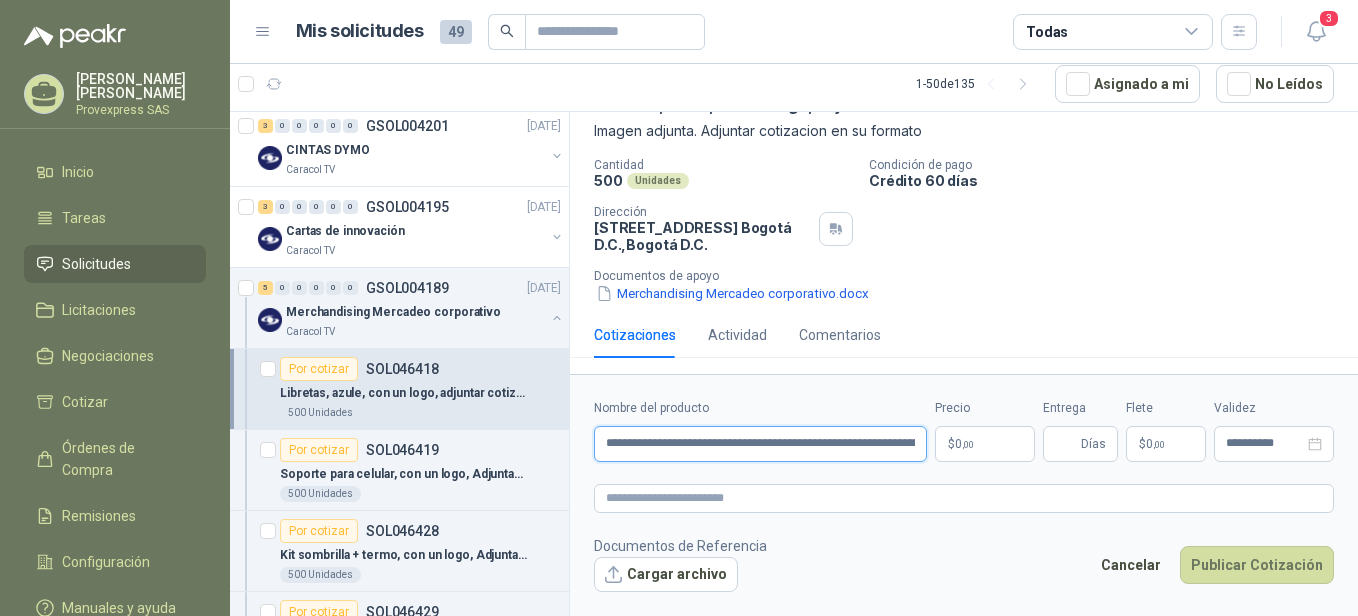 scroll, scrollTop: 0, scrollLeft: 781, axis: horizontal 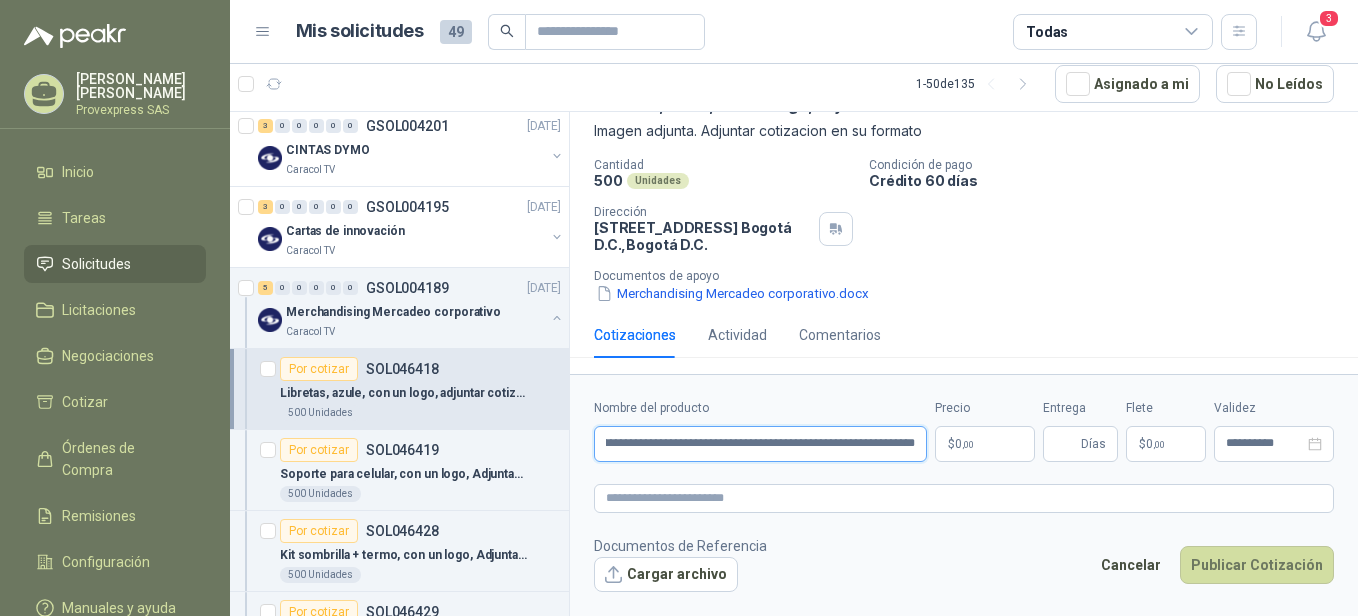 type on "**********" 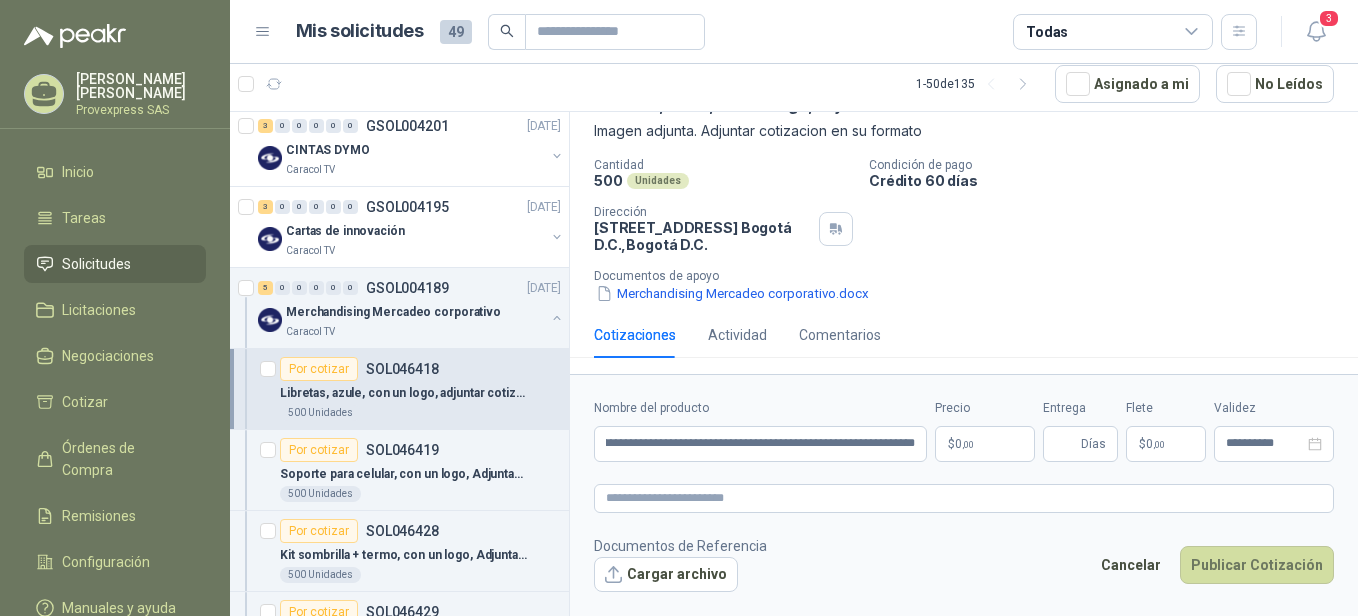 click on ",00" at bounding box center [968, 444] 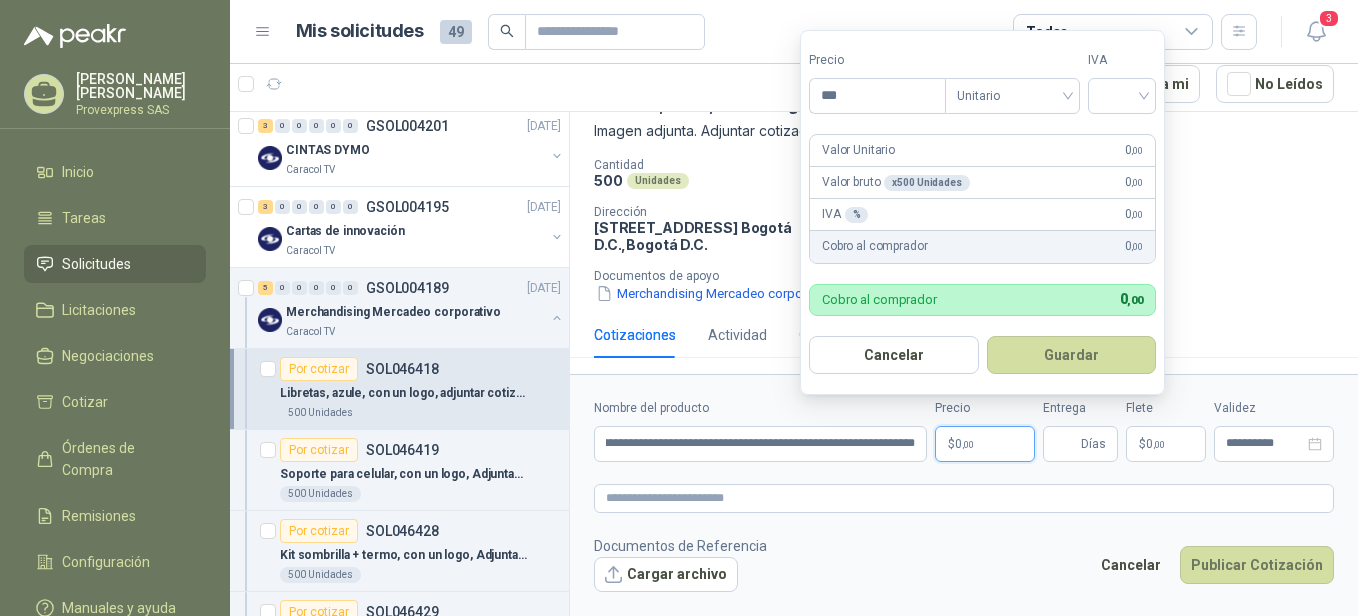 scroll, scrollTop: 0, scrollLeft: 0, axis: both 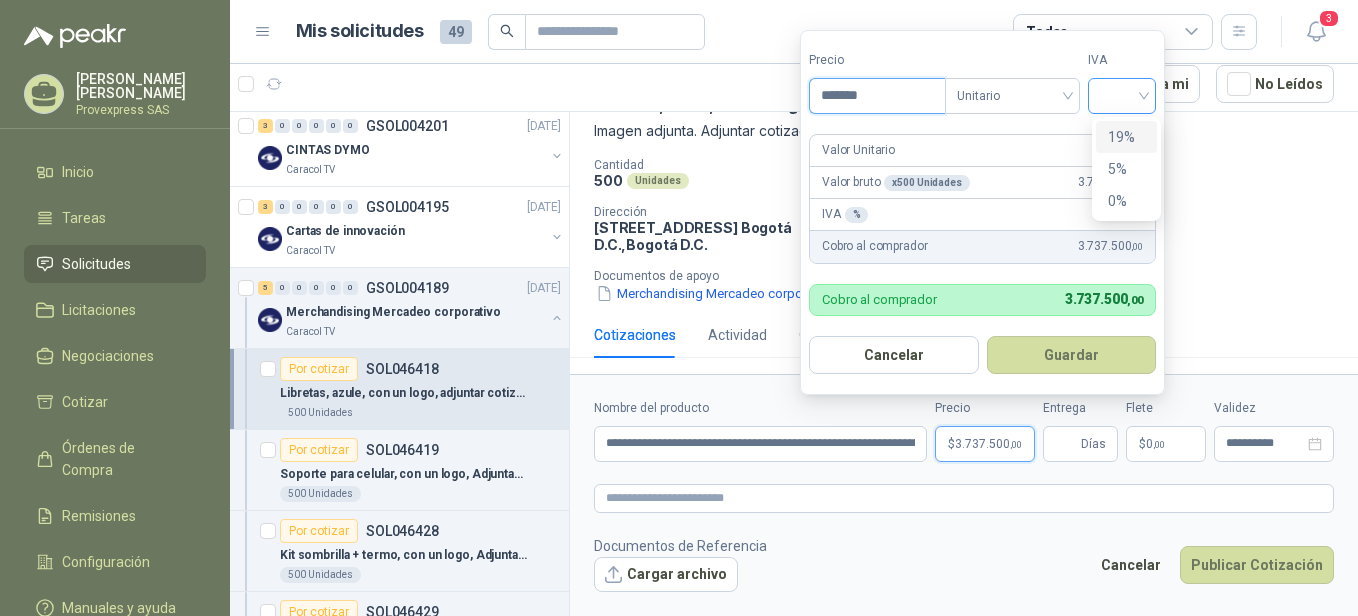 click at bounding box center (1122, 96) 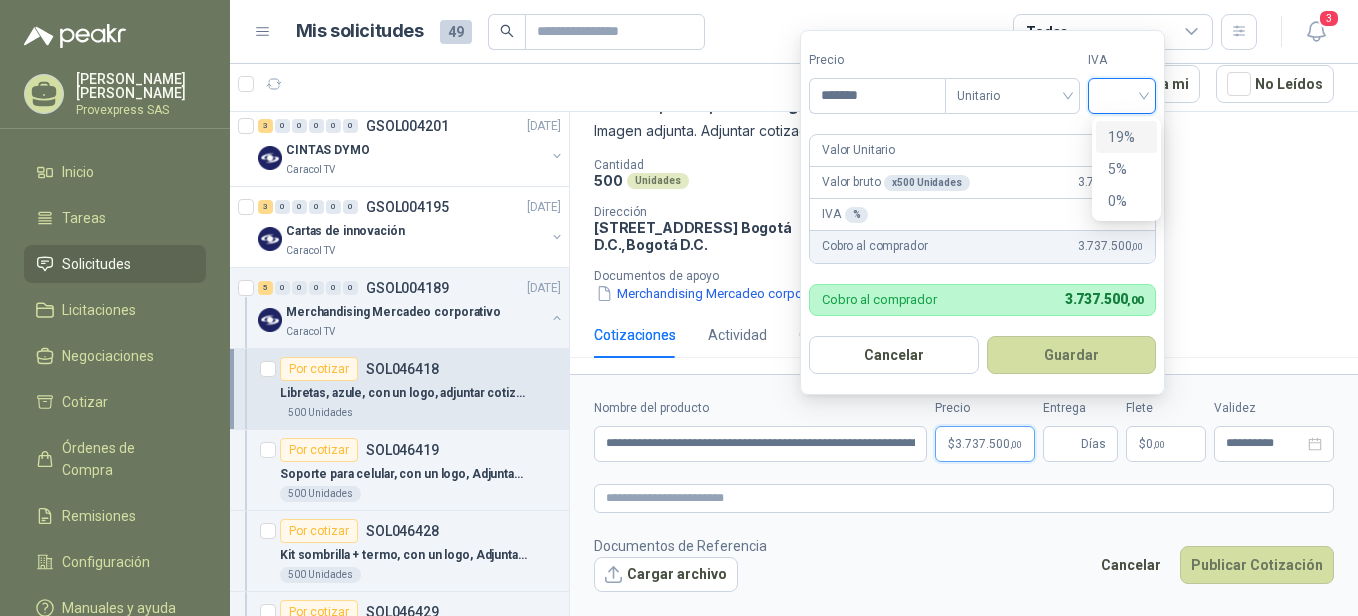 click on "19%" at bounding box center [1126, 137] 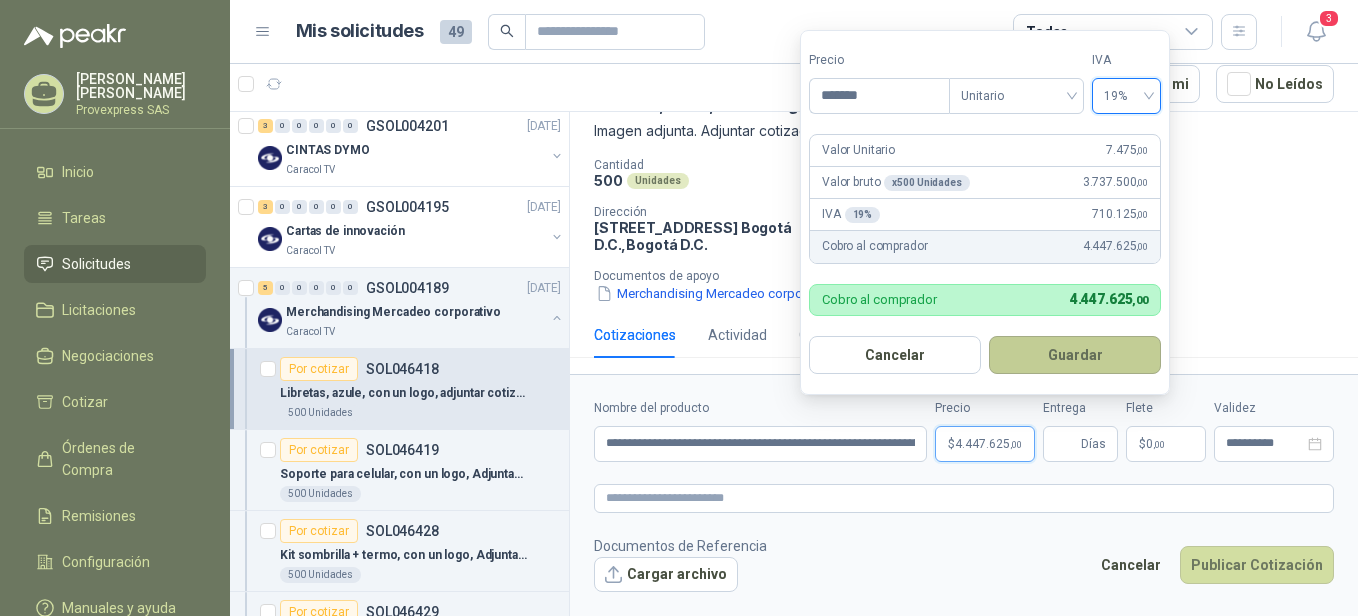 click on "Guardar" at bounding box center (1075, 355) 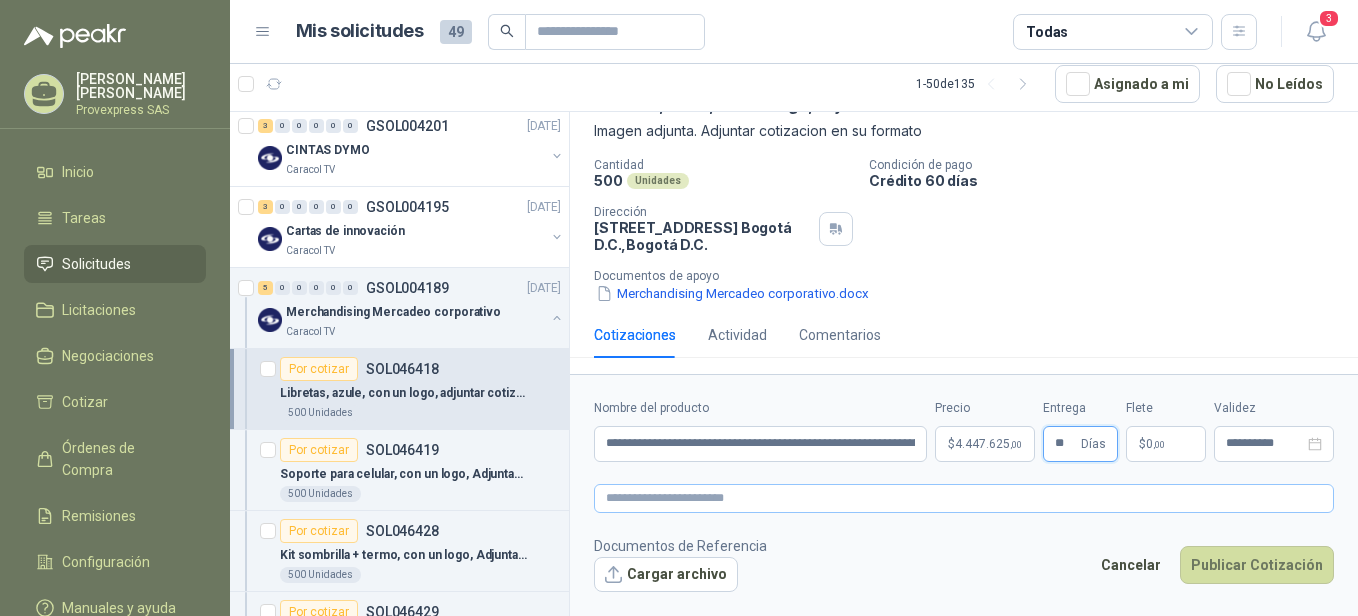 type on "**" 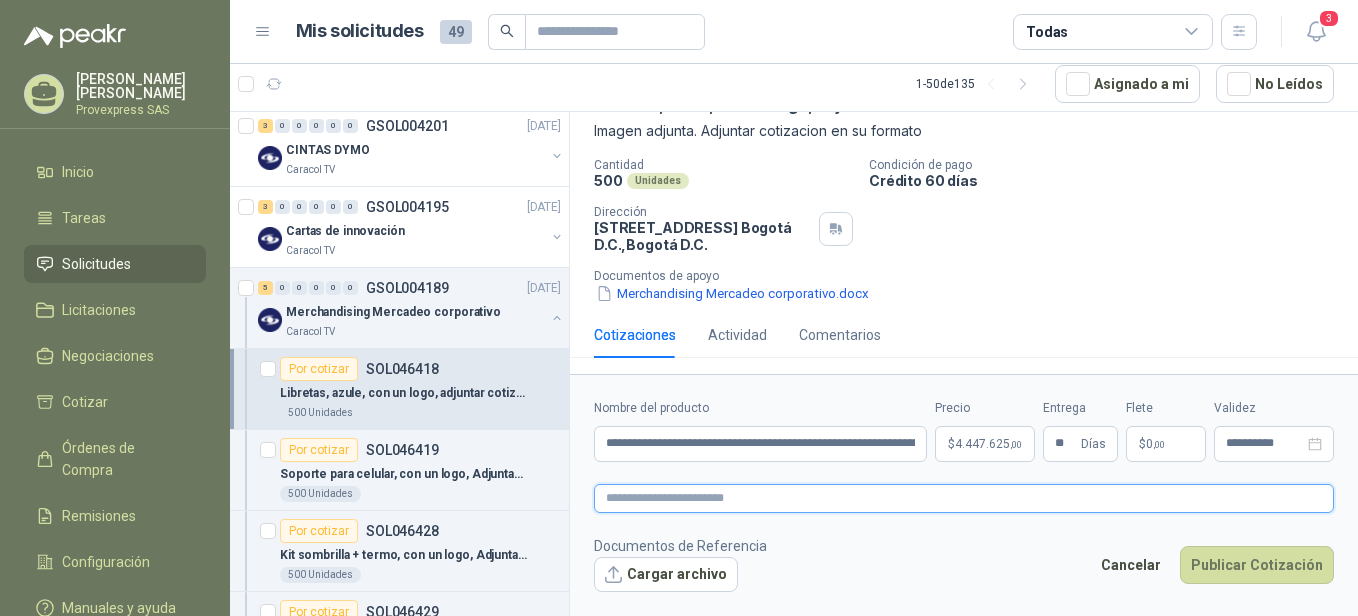 click at bounding box center [964, 498] 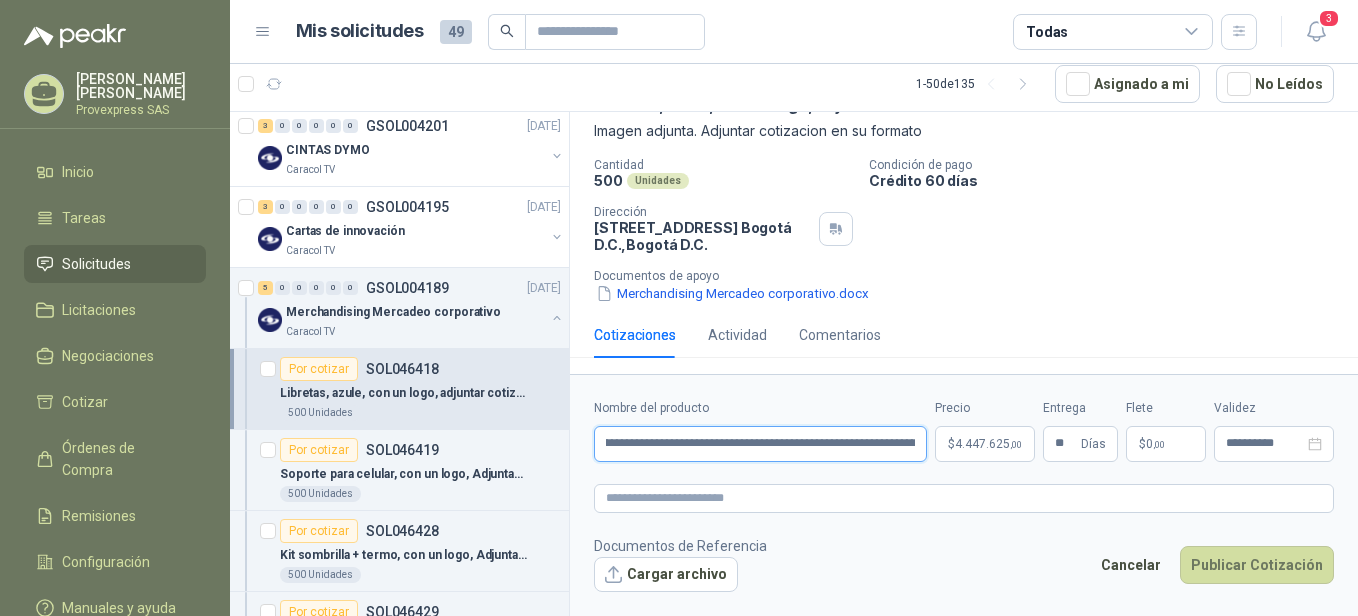 scroll, scrollTop: 0, scrollLeft: 781, axis: horizontal 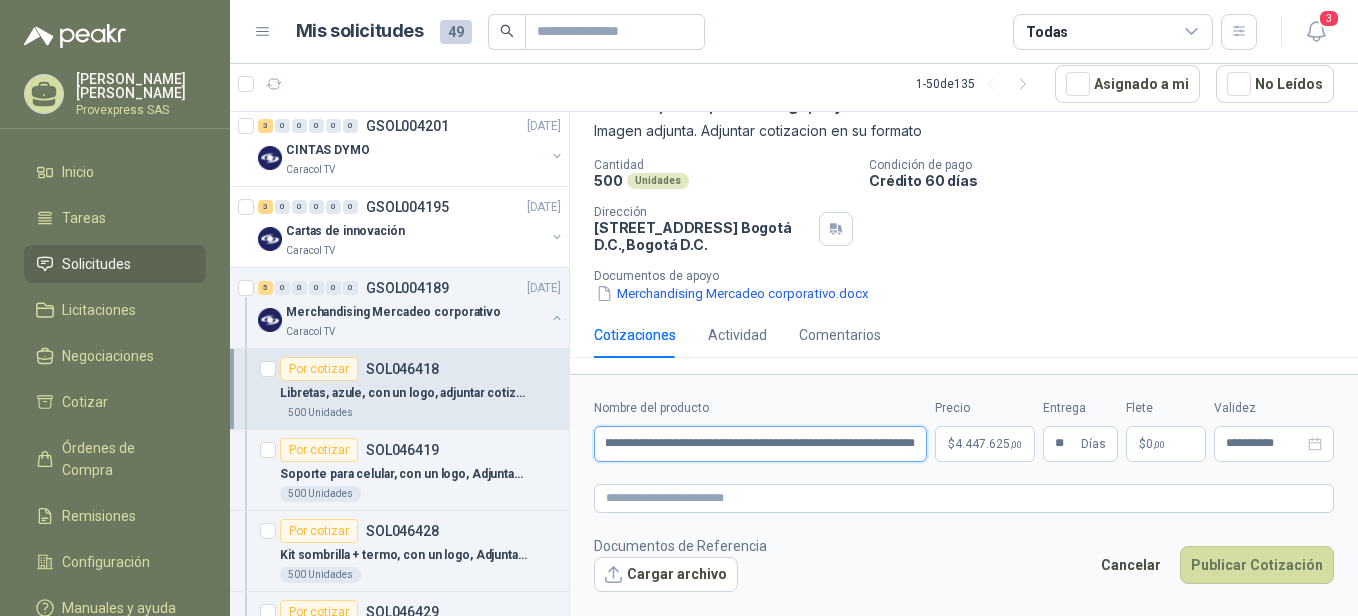 drag, startPoint x: 604, startPoint y: 445, endPoint x: 913, endPoint y: 442, distance: 309.01456 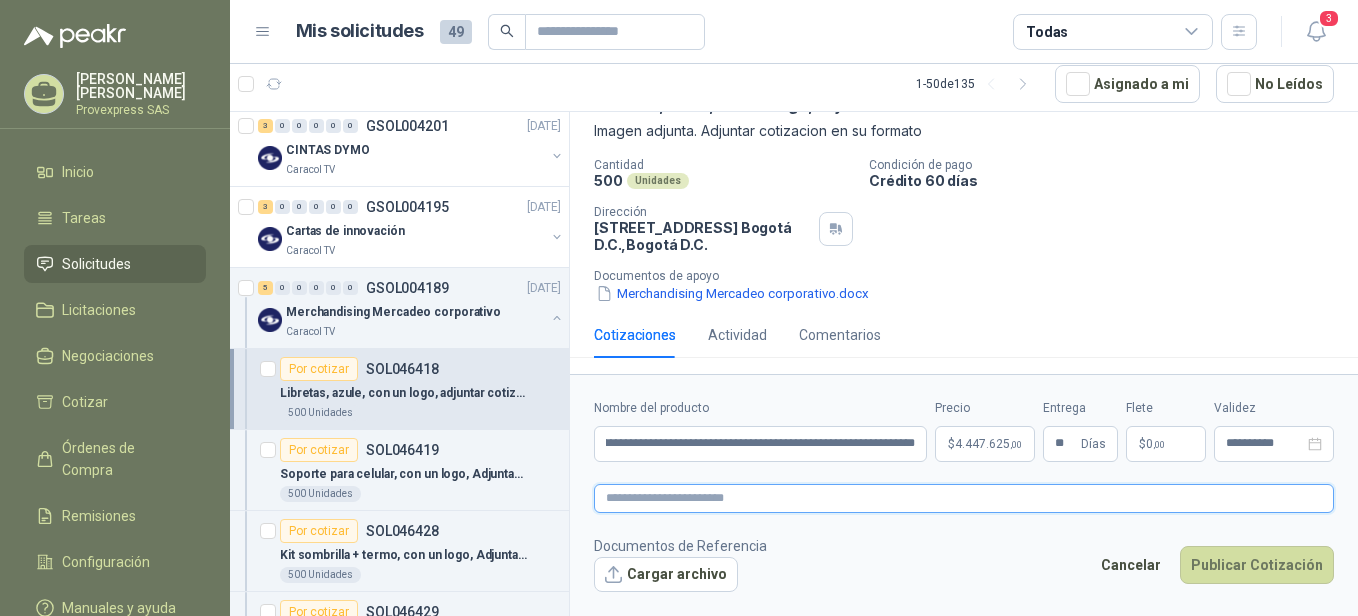 scroll, scrollTop: 0, scrollLeft: 0, axis: both 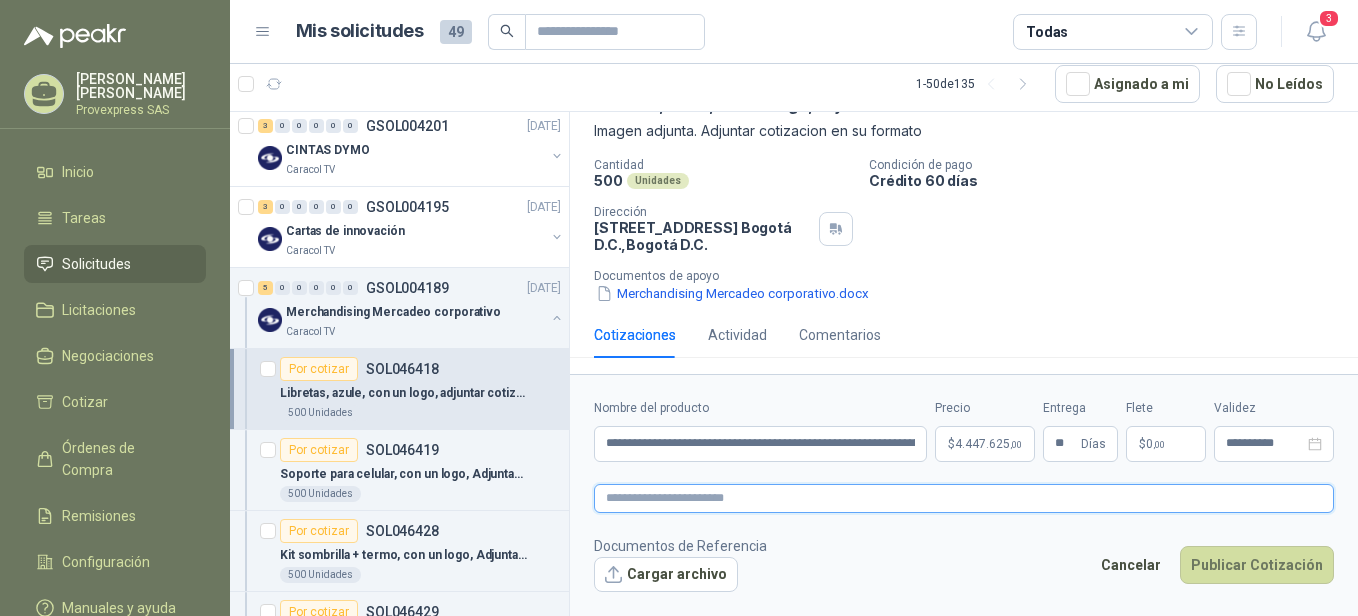 click at bounding box center (964, 498) 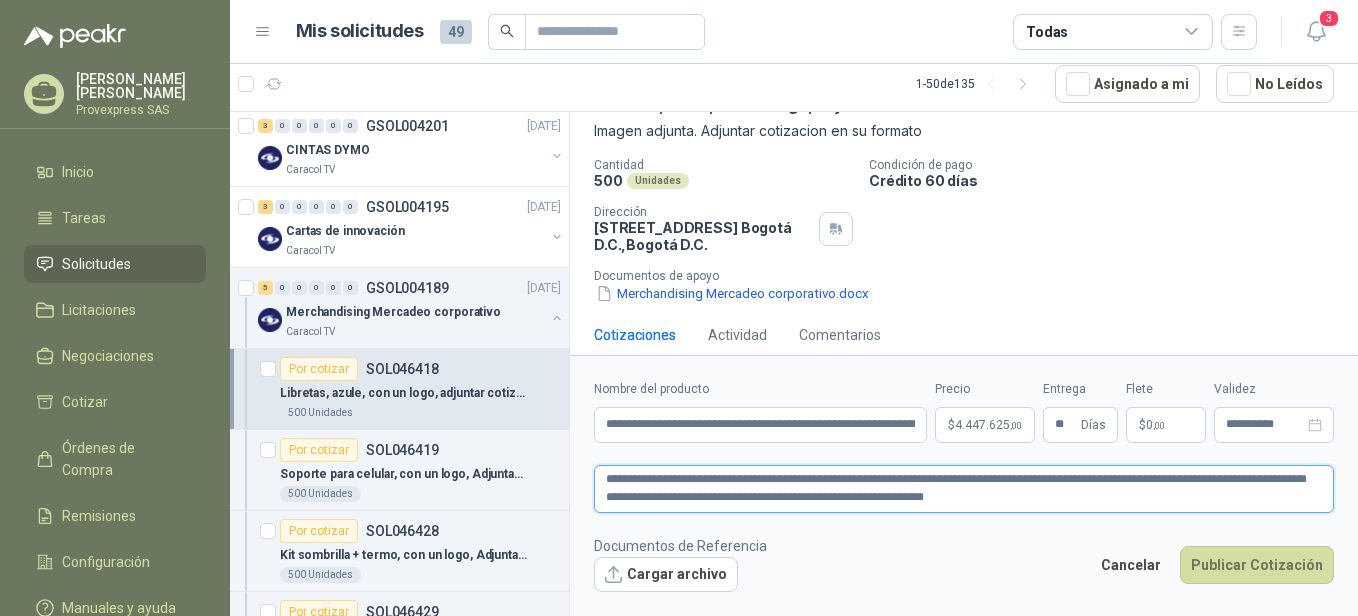 type 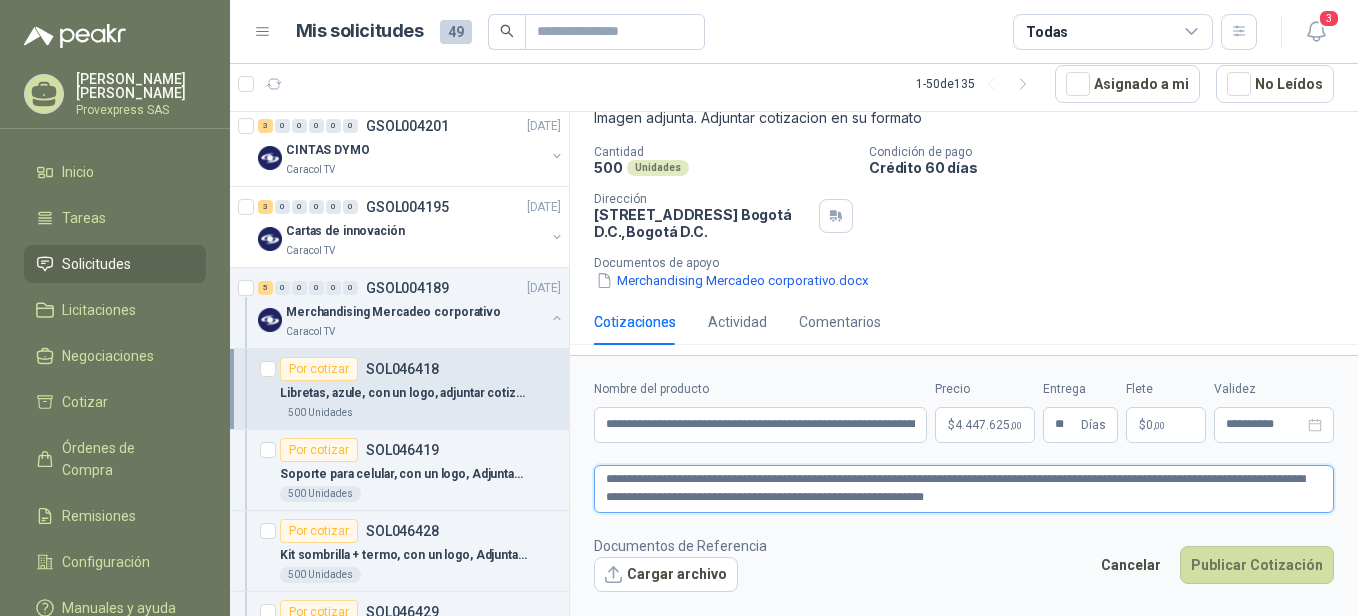 type on "**********" 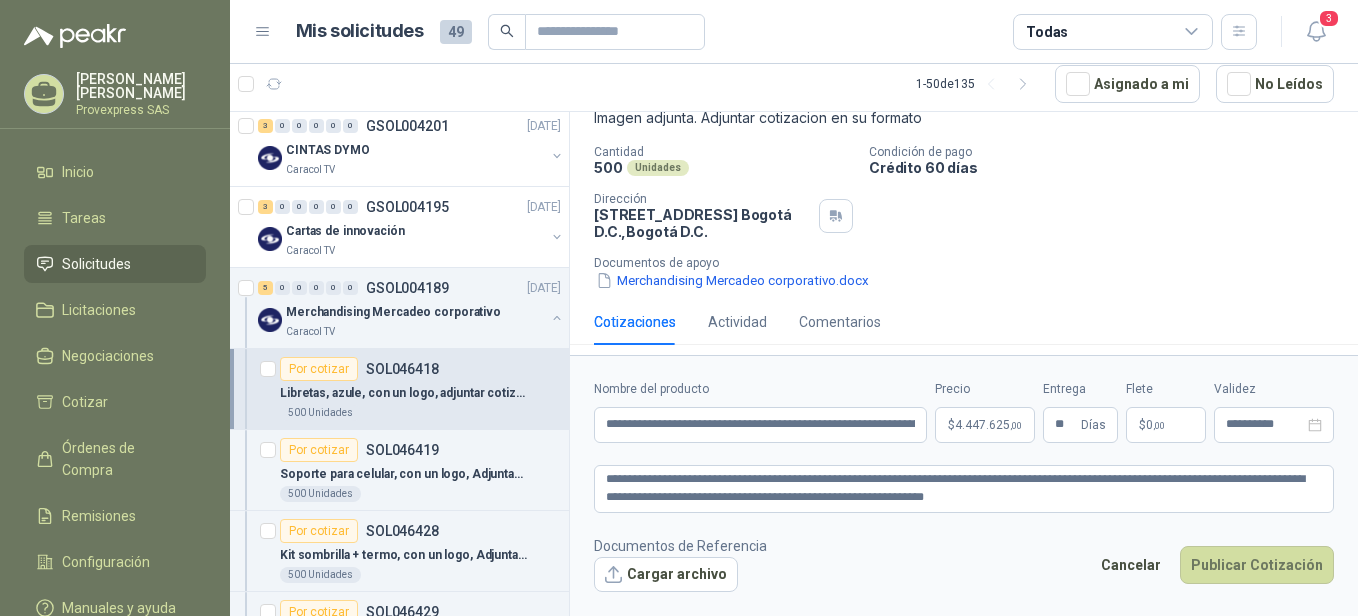 click on "Documentos de Referencia Cargar archivo Cancelar Publicar Cotización" at bounding box center (964, 564) 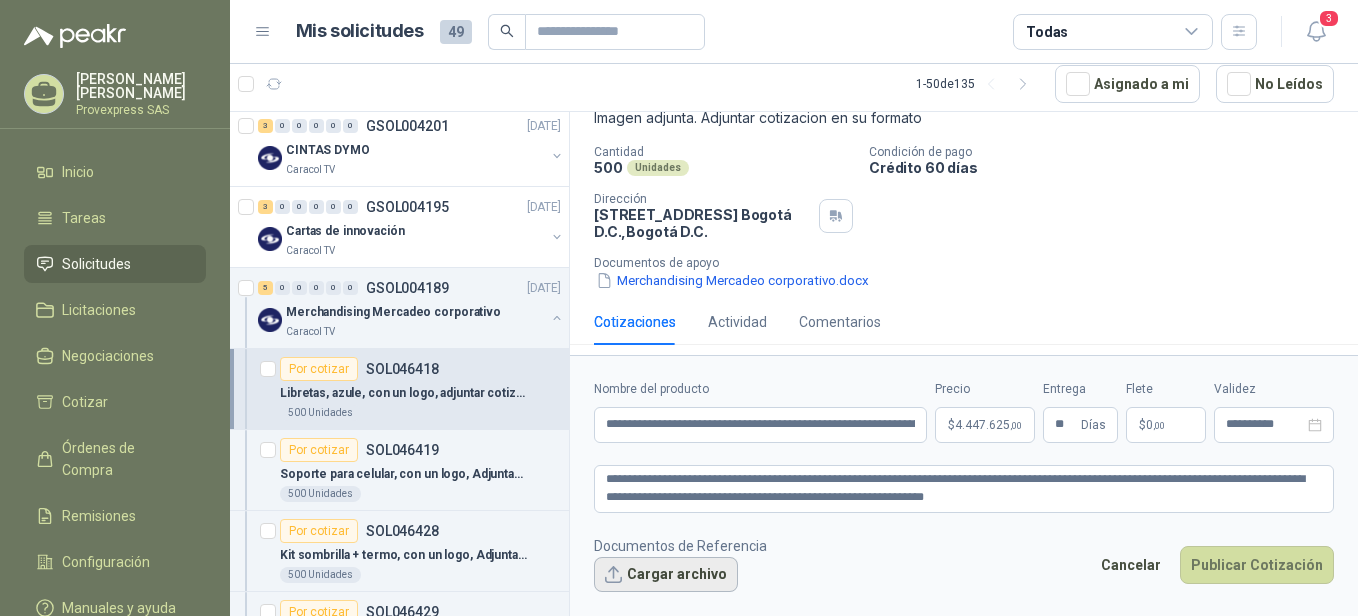 click on "Cargar archivo" at bounding box center (666, 575) 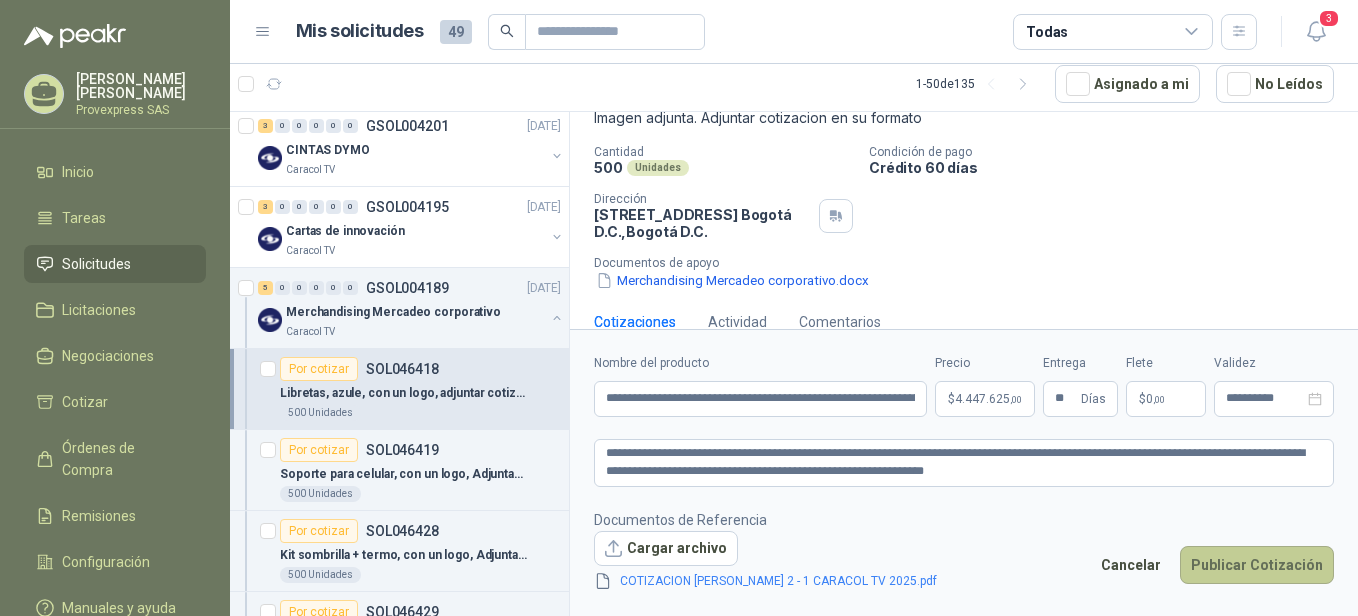 click on "Publicar Cotización" at bounding box center (1257, 565) 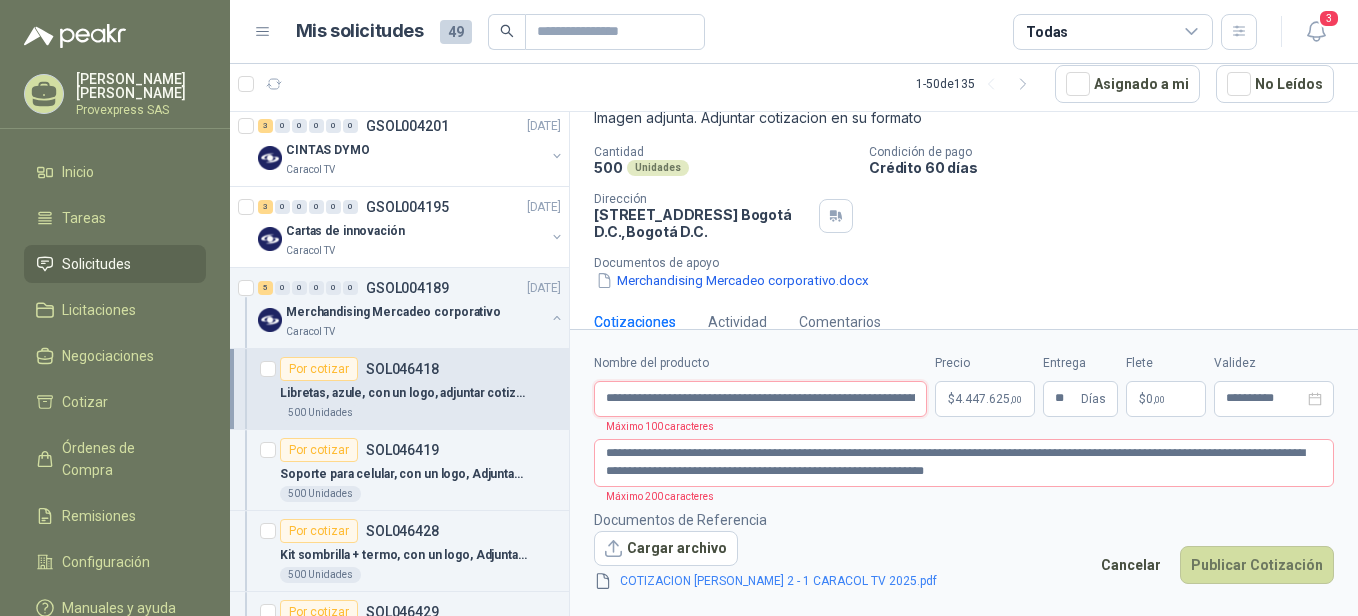 click on "**********" at bounding box center (760, 399) 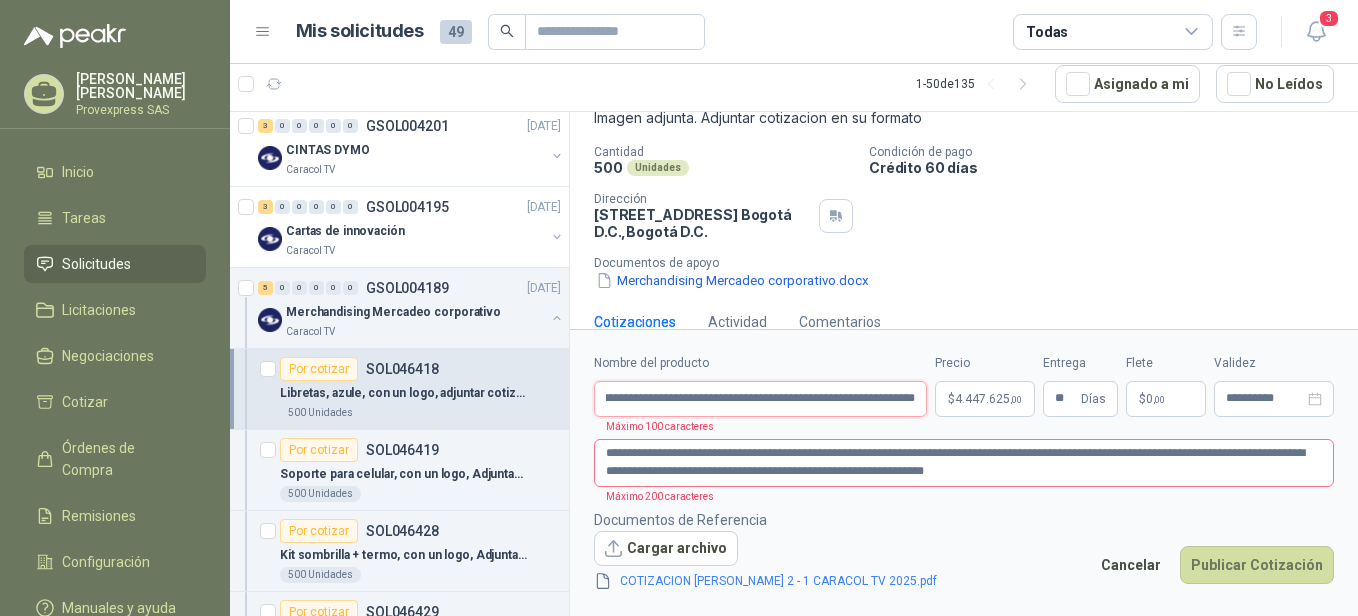 scroll, scrollTop: 0, scrollLeft: 363, axis: horizontal 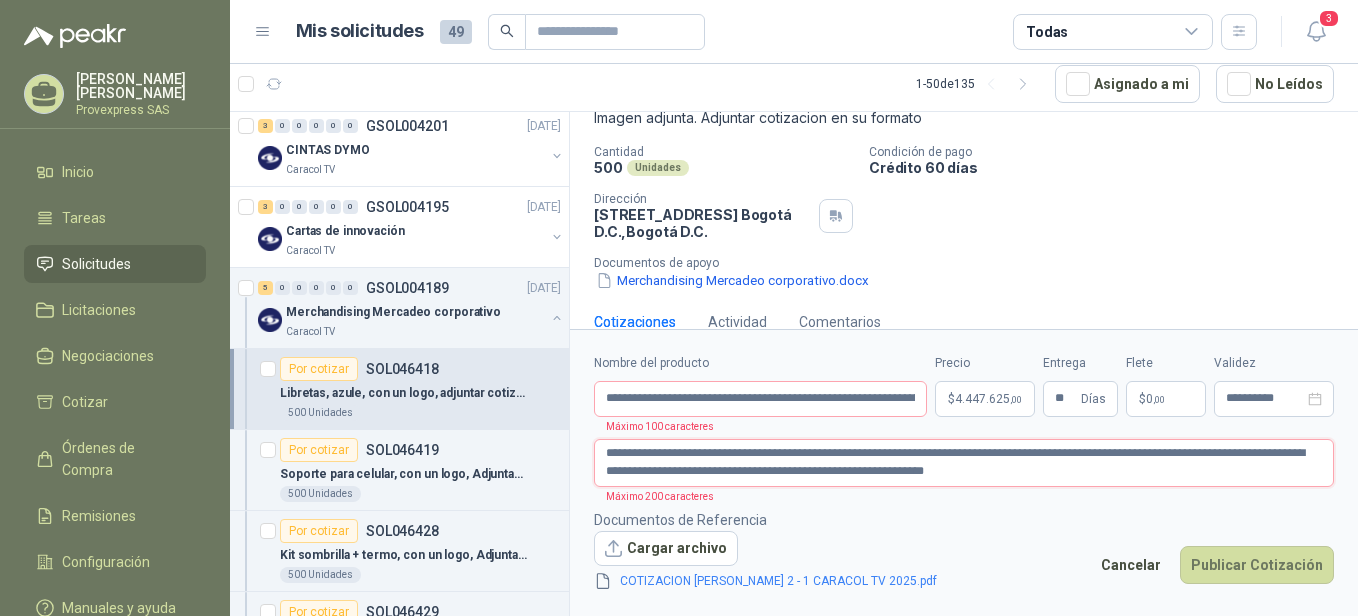 click on "**********" at bounding box center [964, 463] 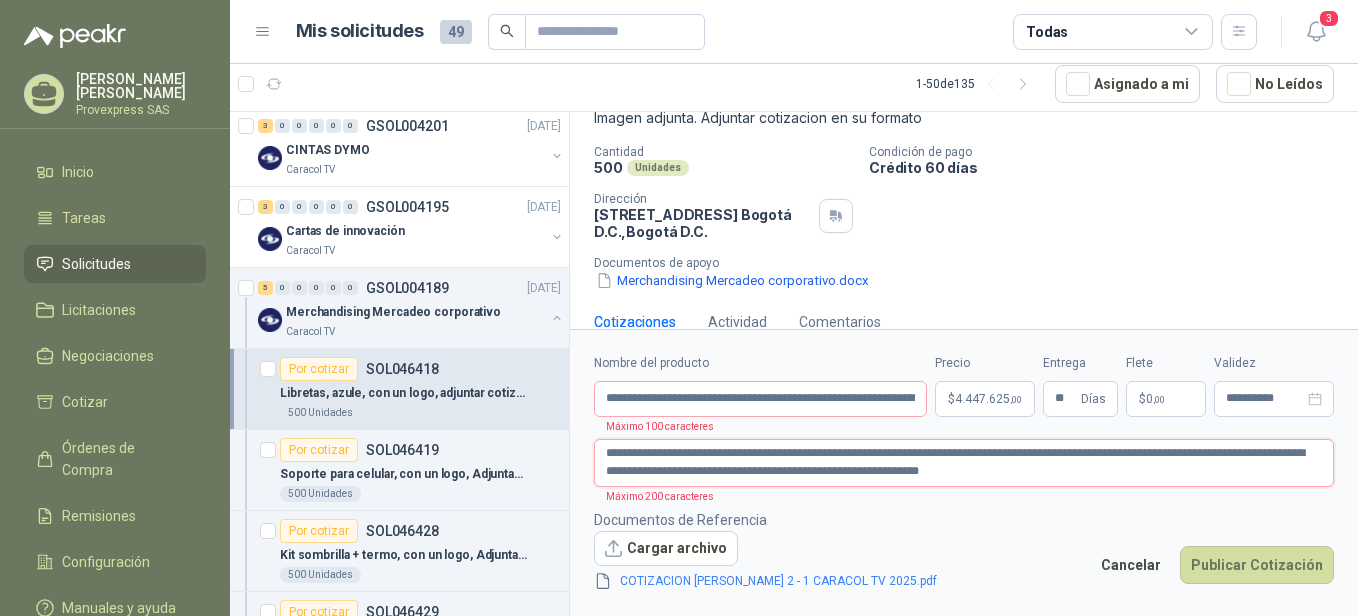type 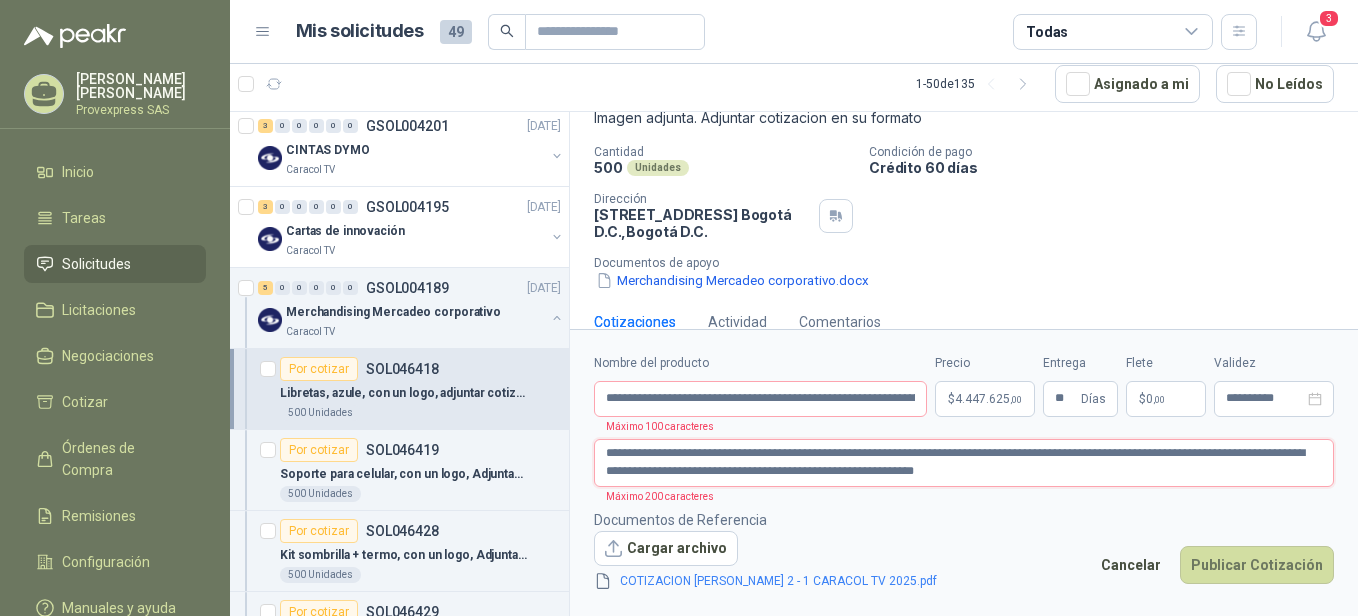 type 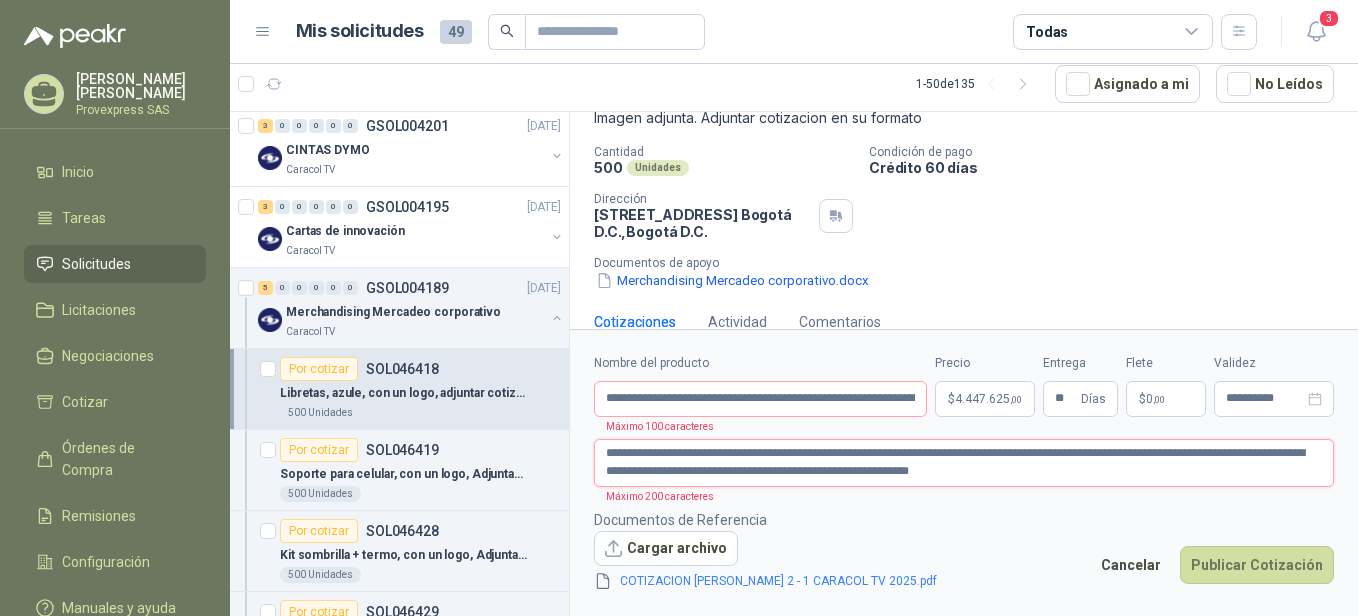 type 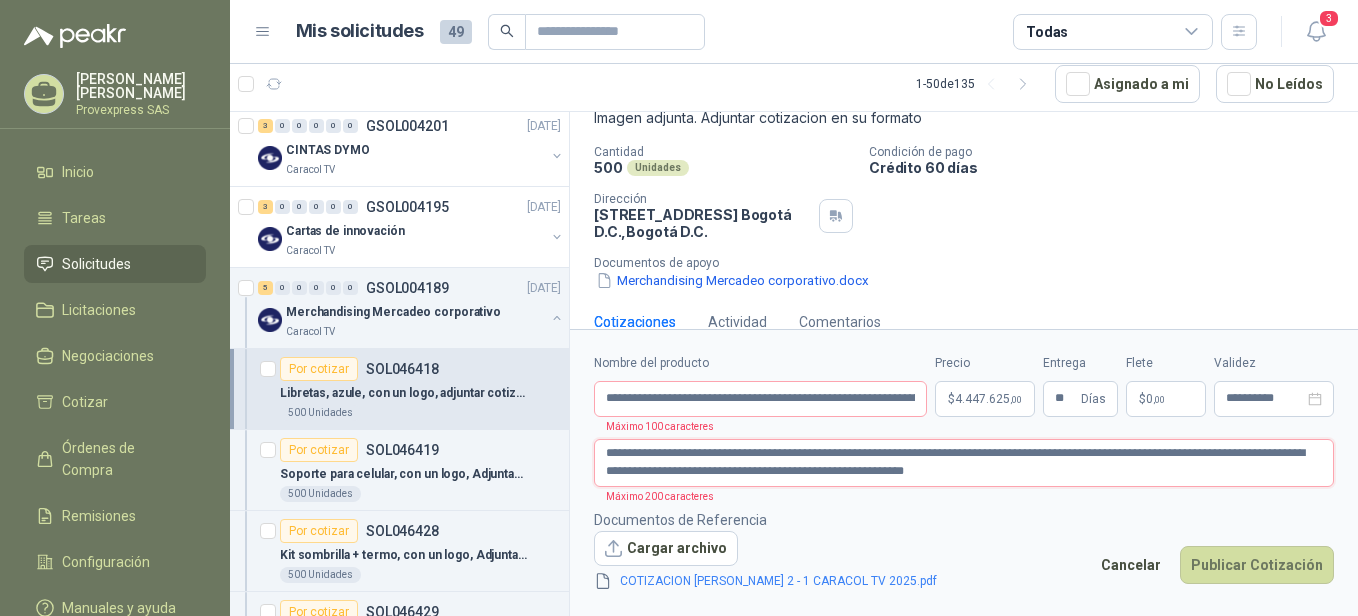 type 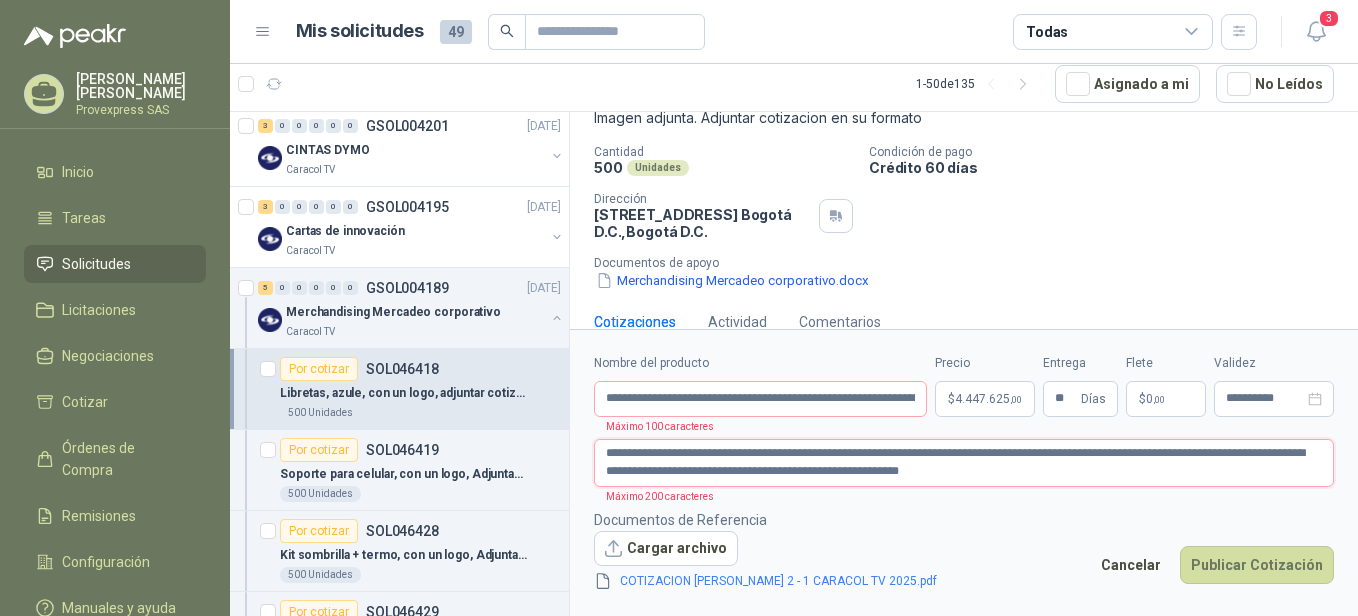 type 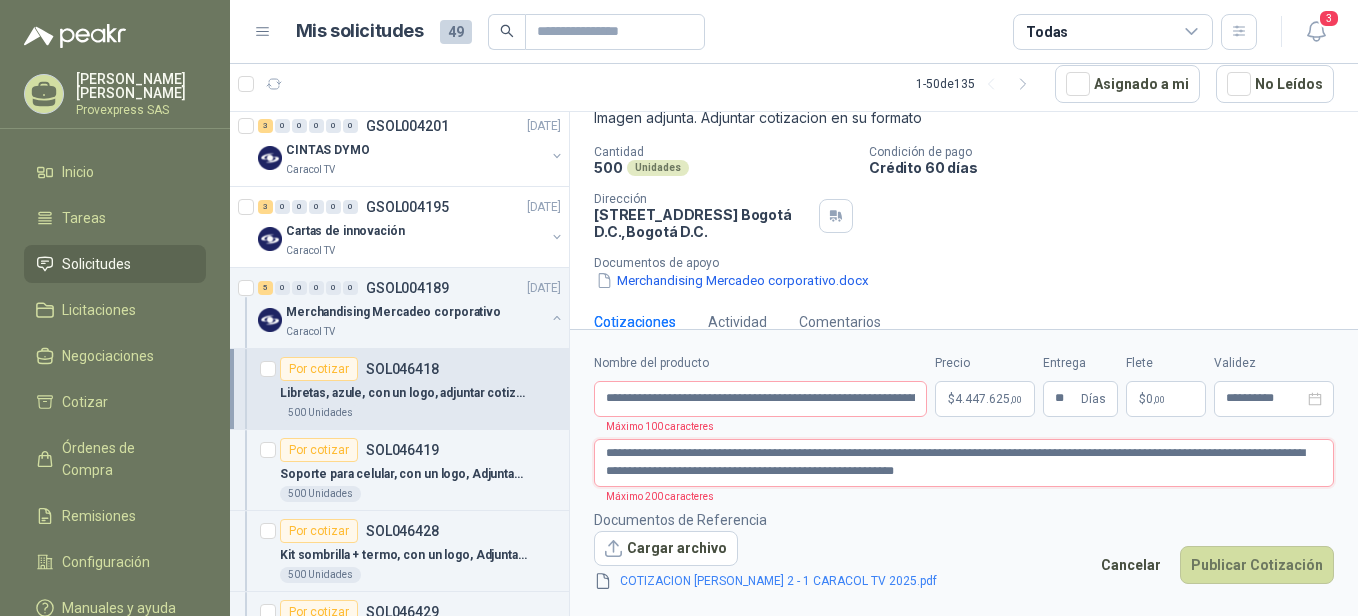 type 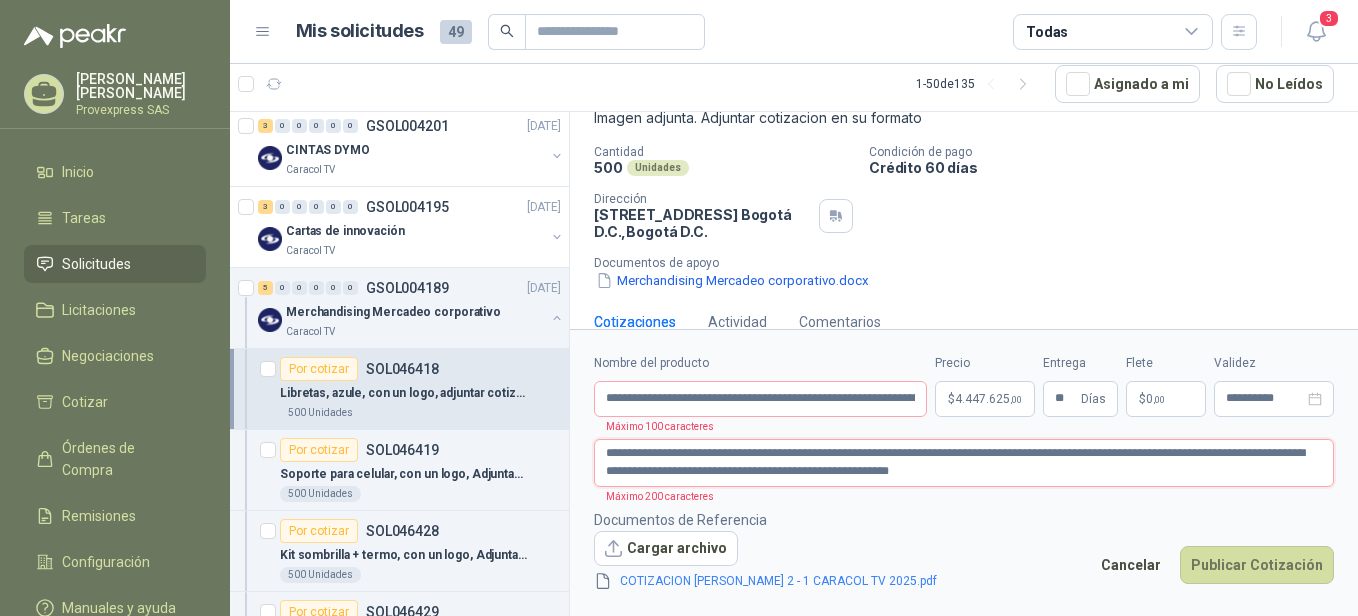 type 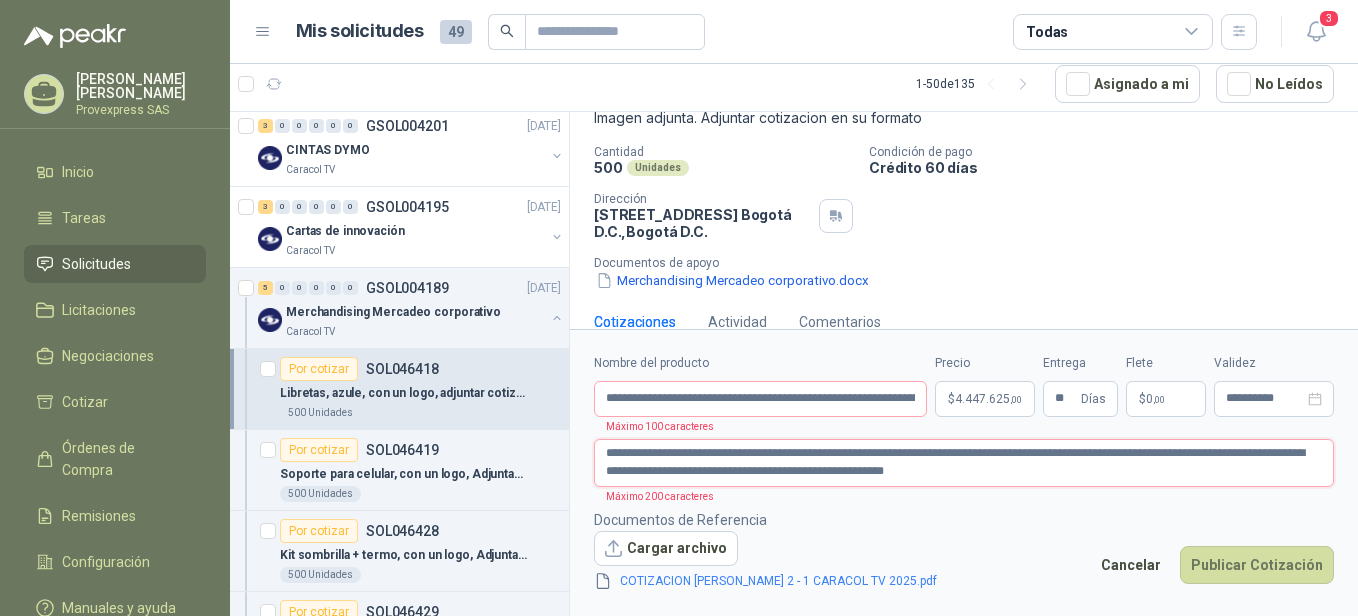 type 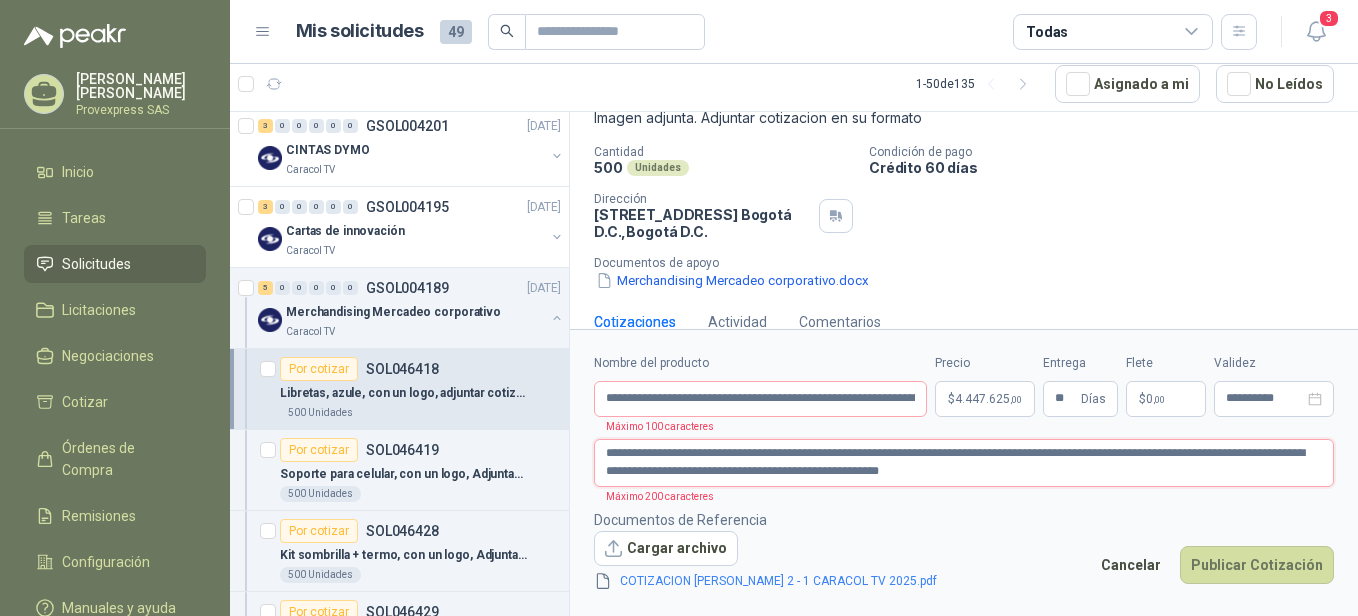 type 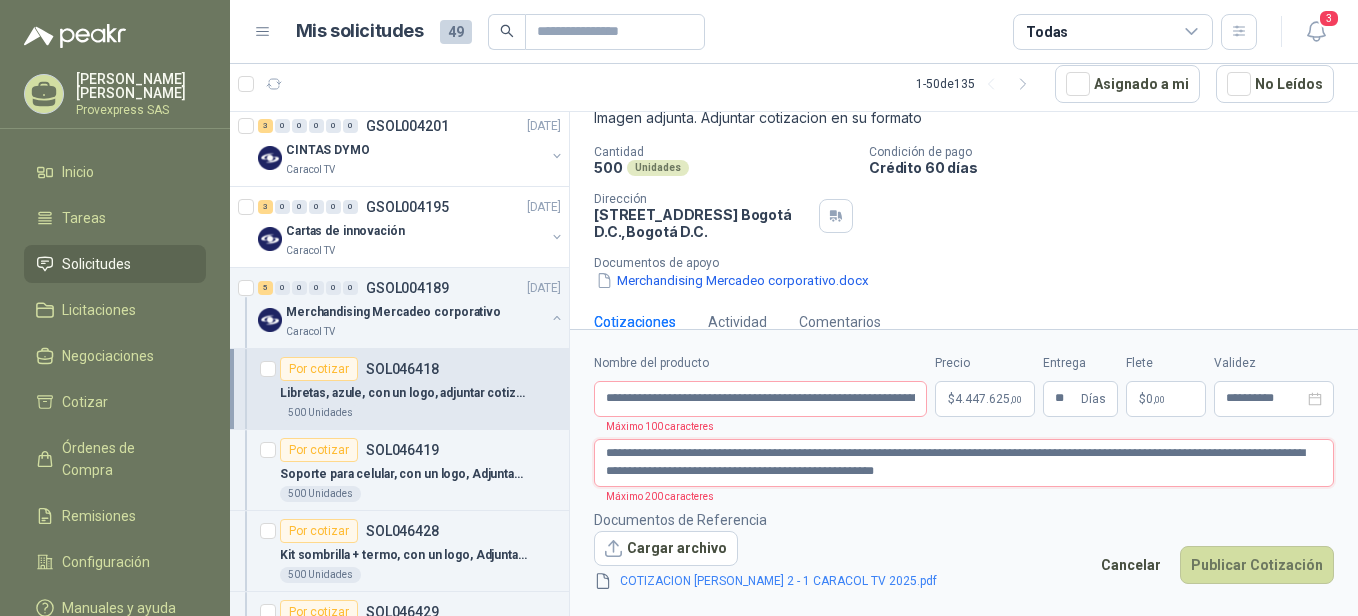 type 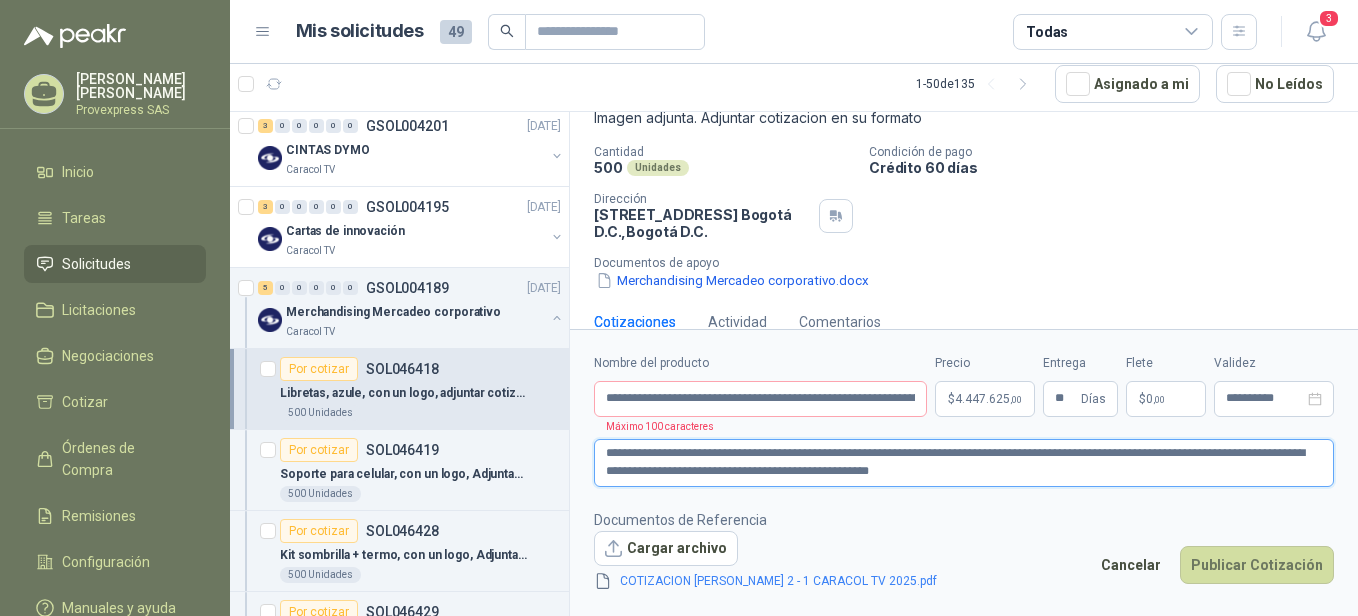 type 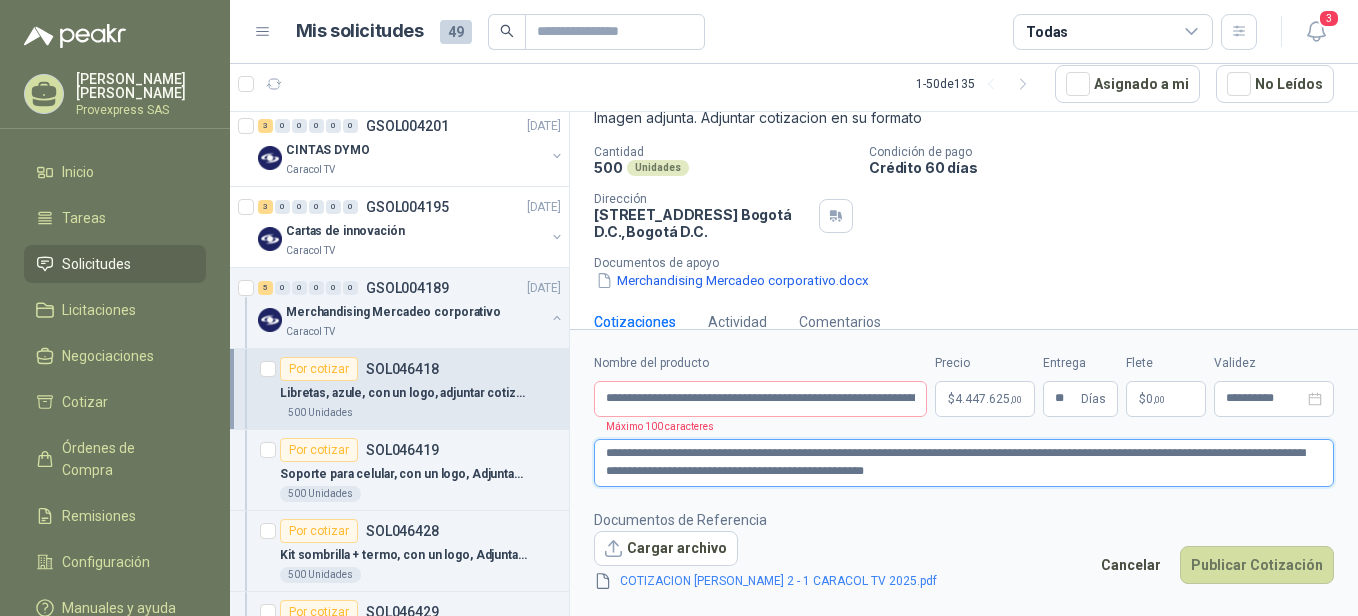 type 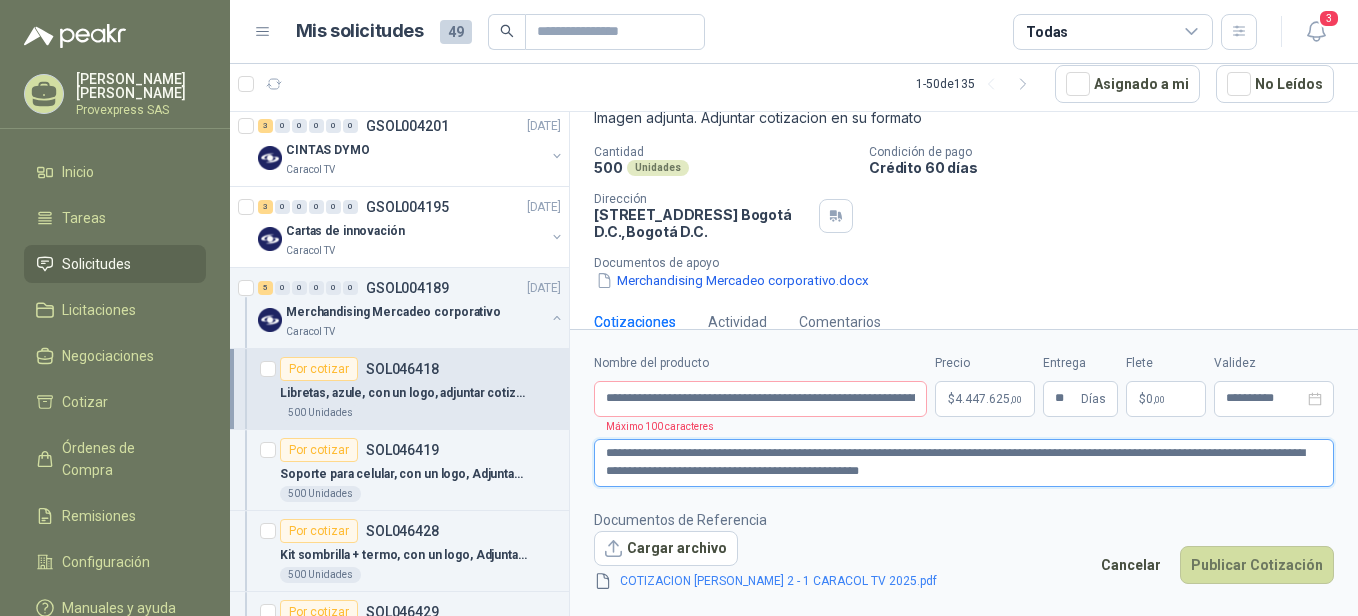type 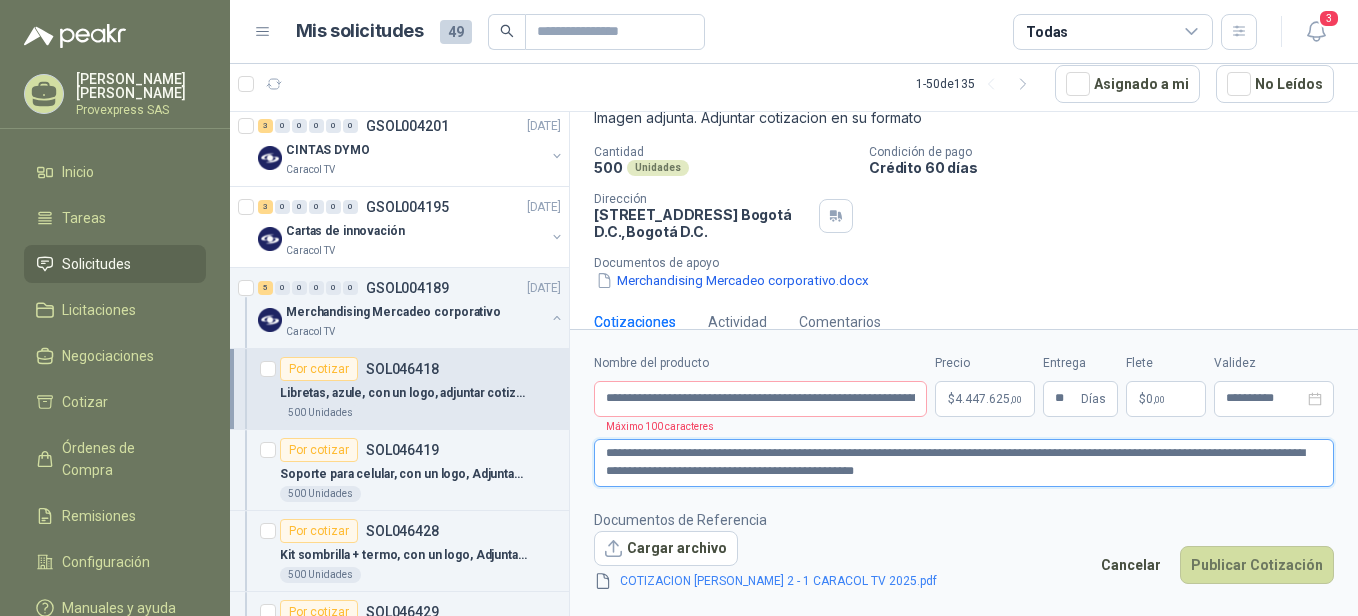 type 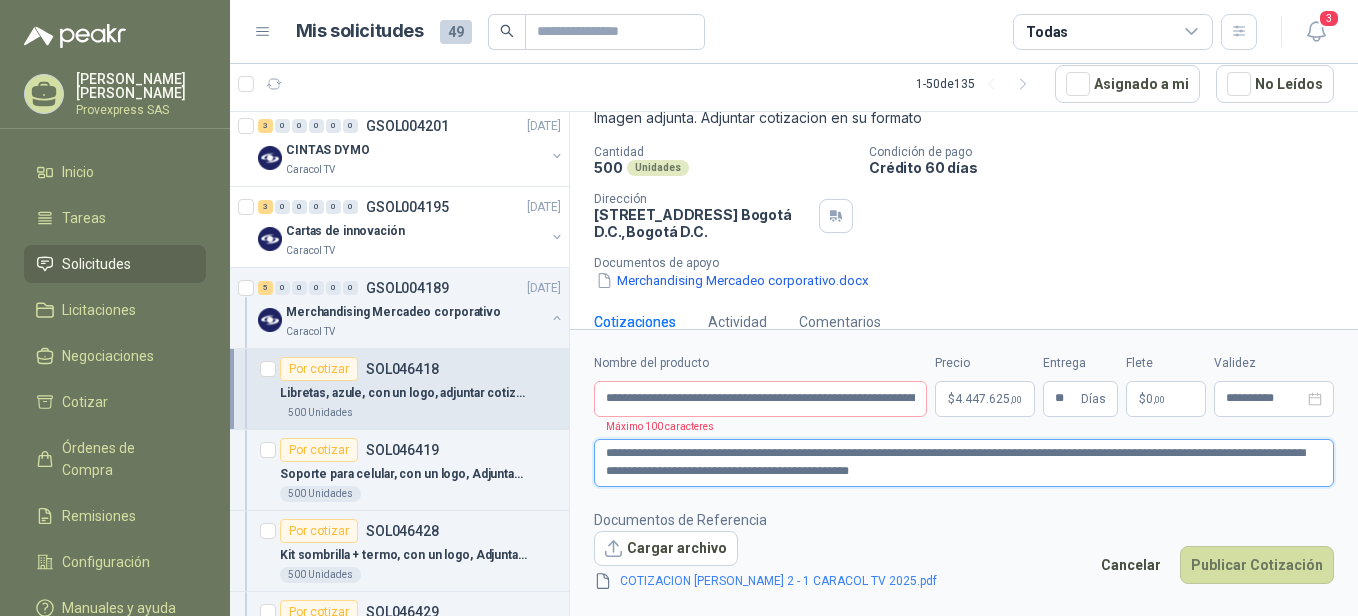 type 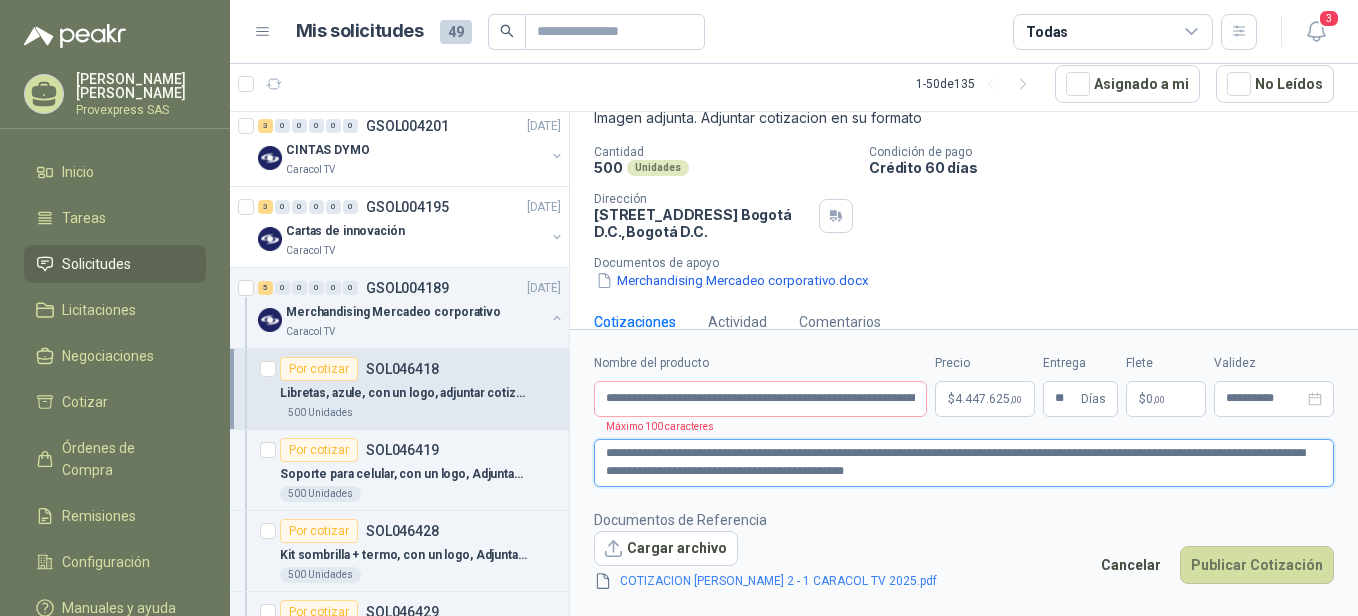type 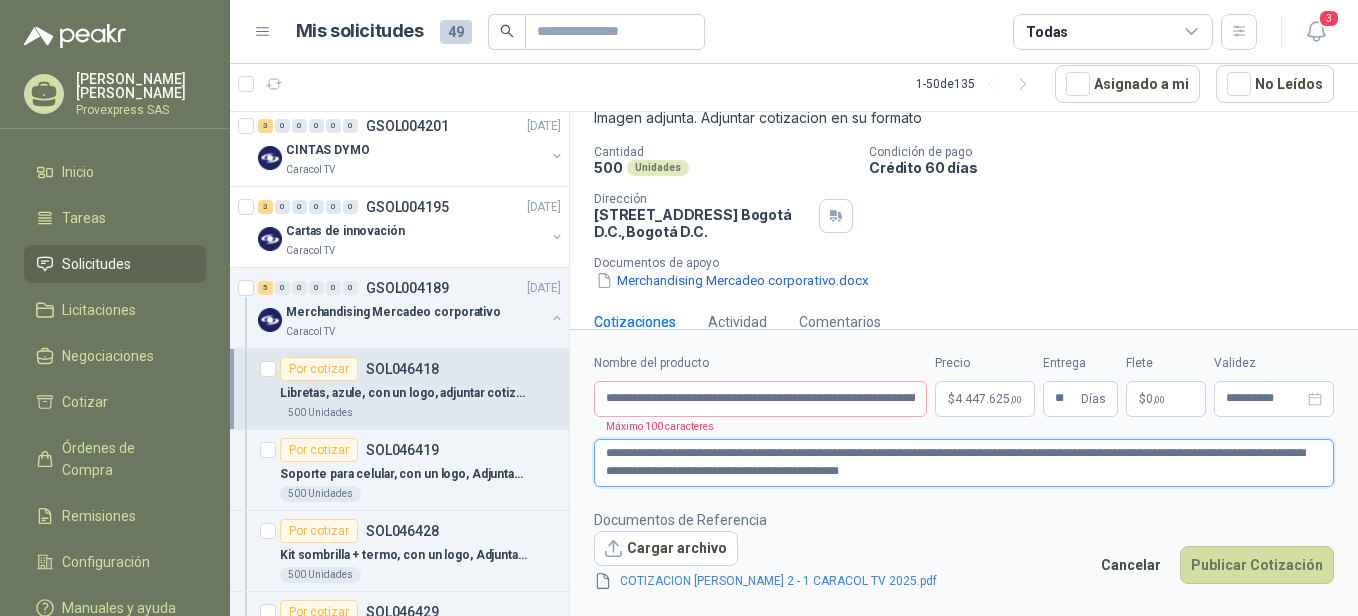 type 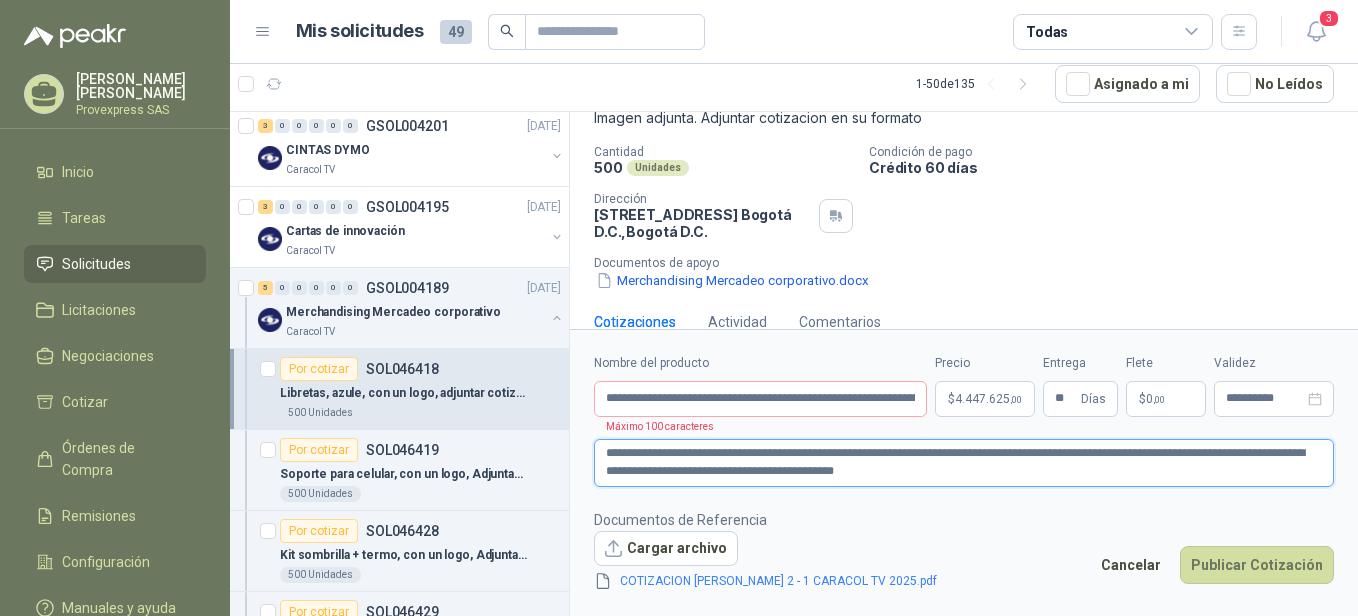 type 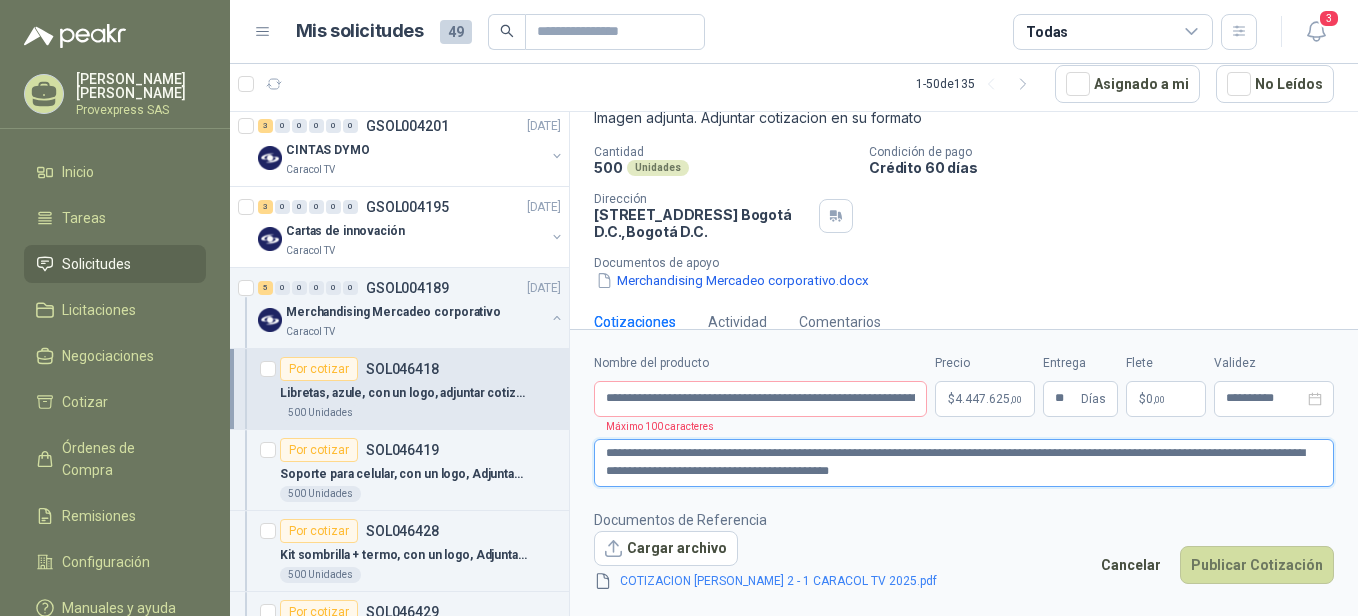 type 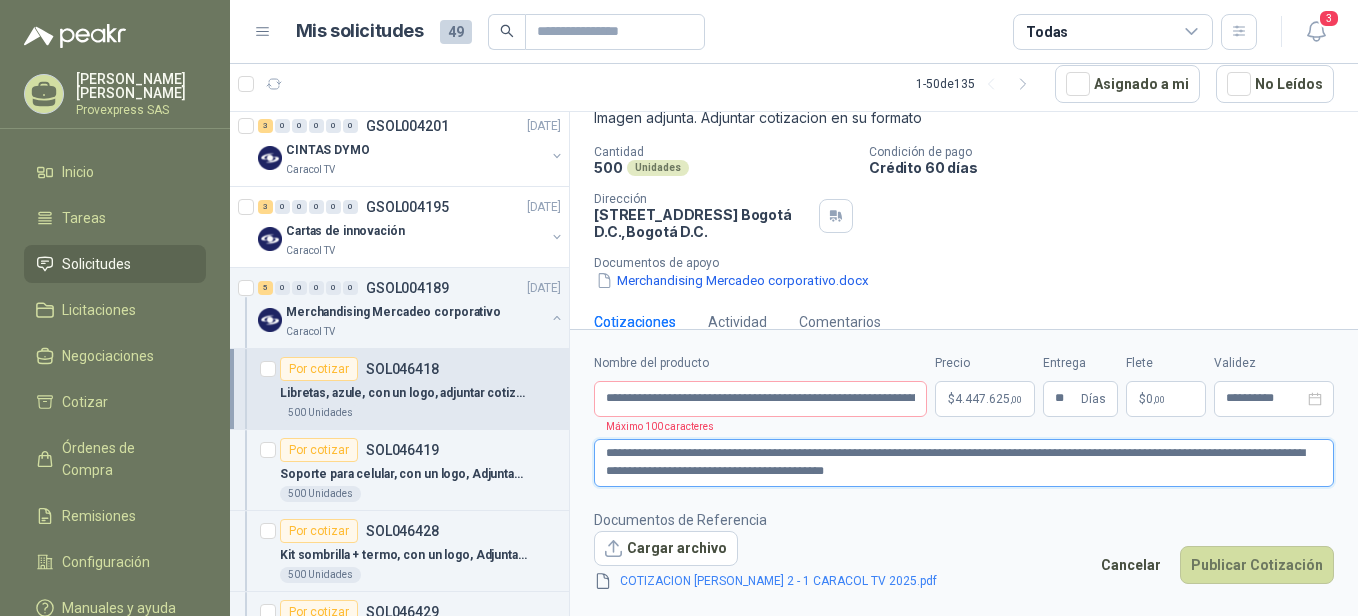 type 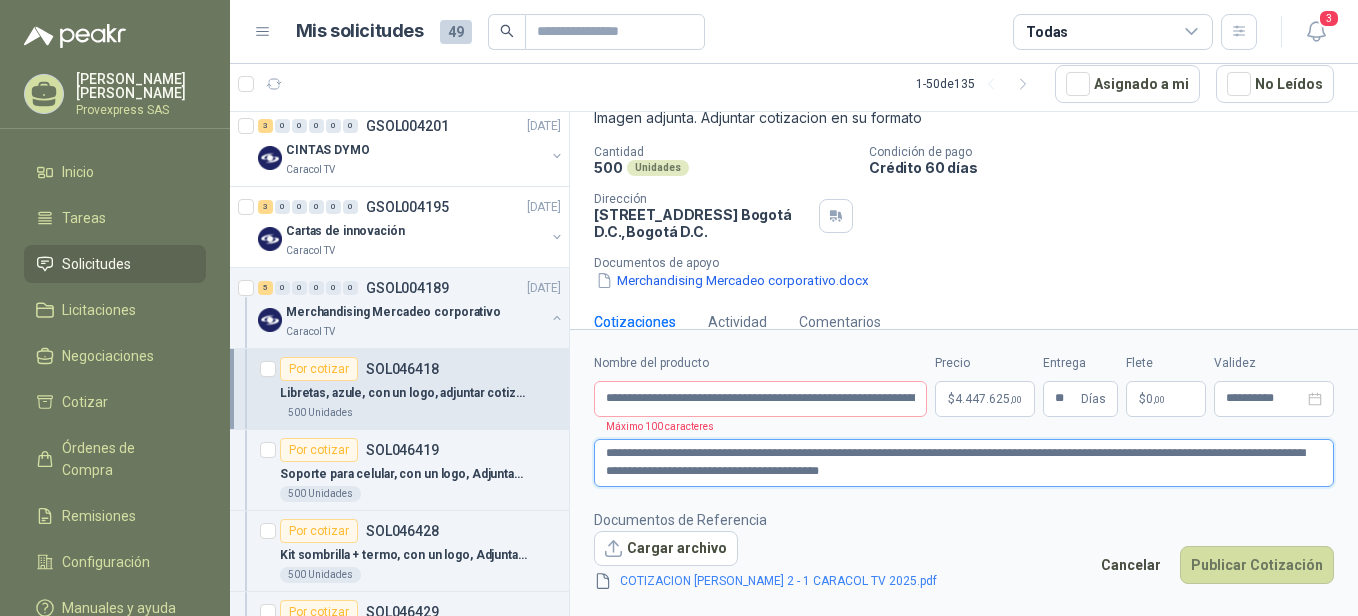 type 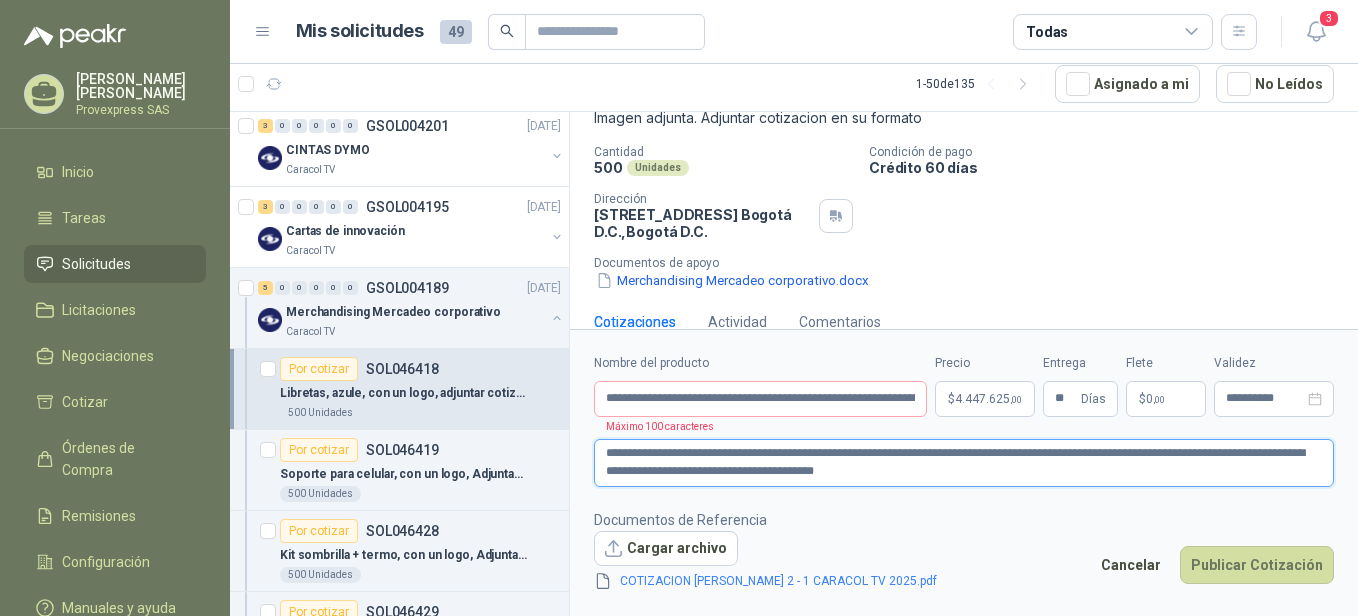 type 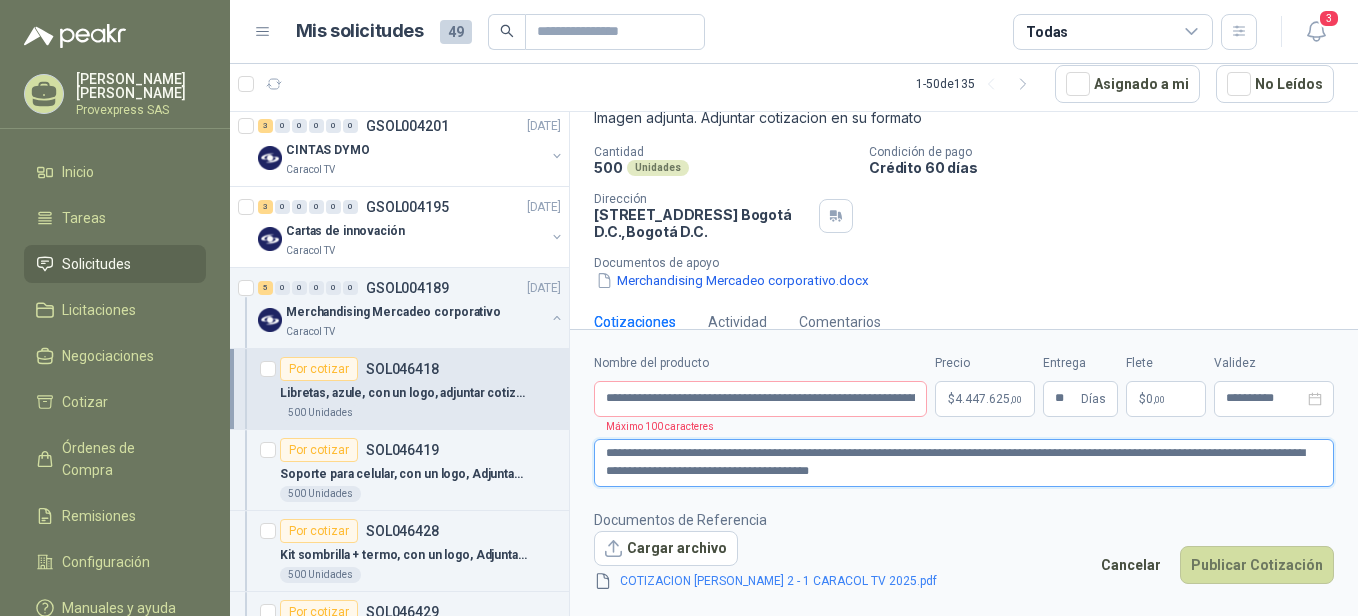 type 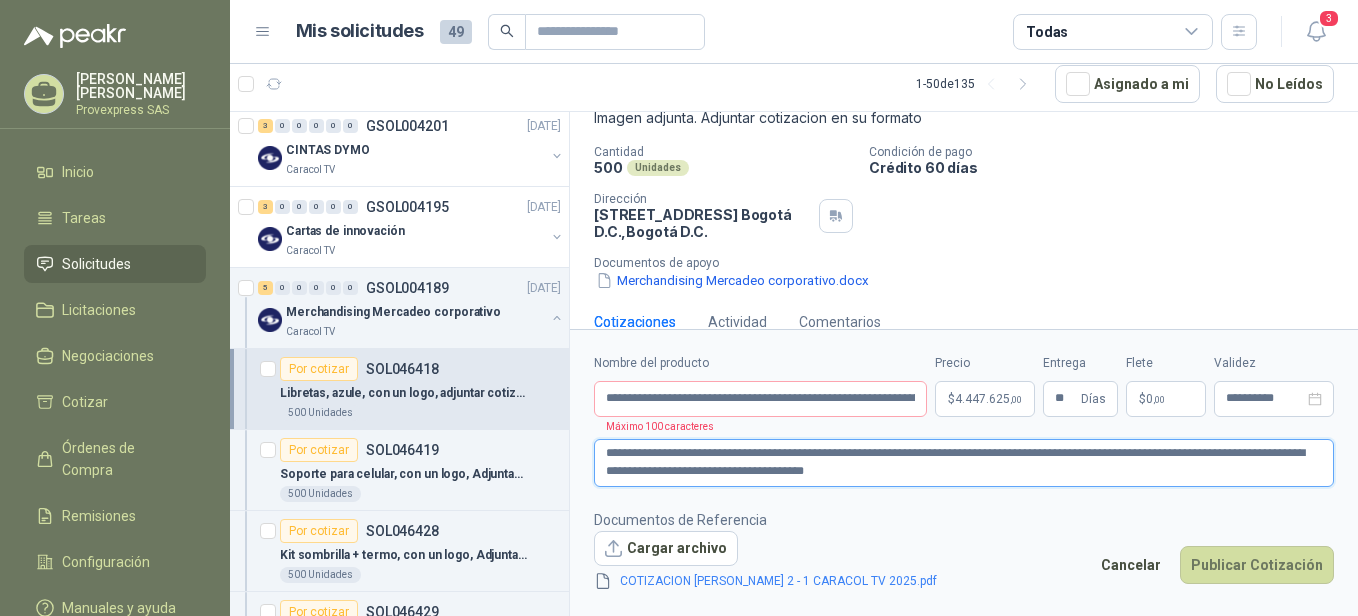 type 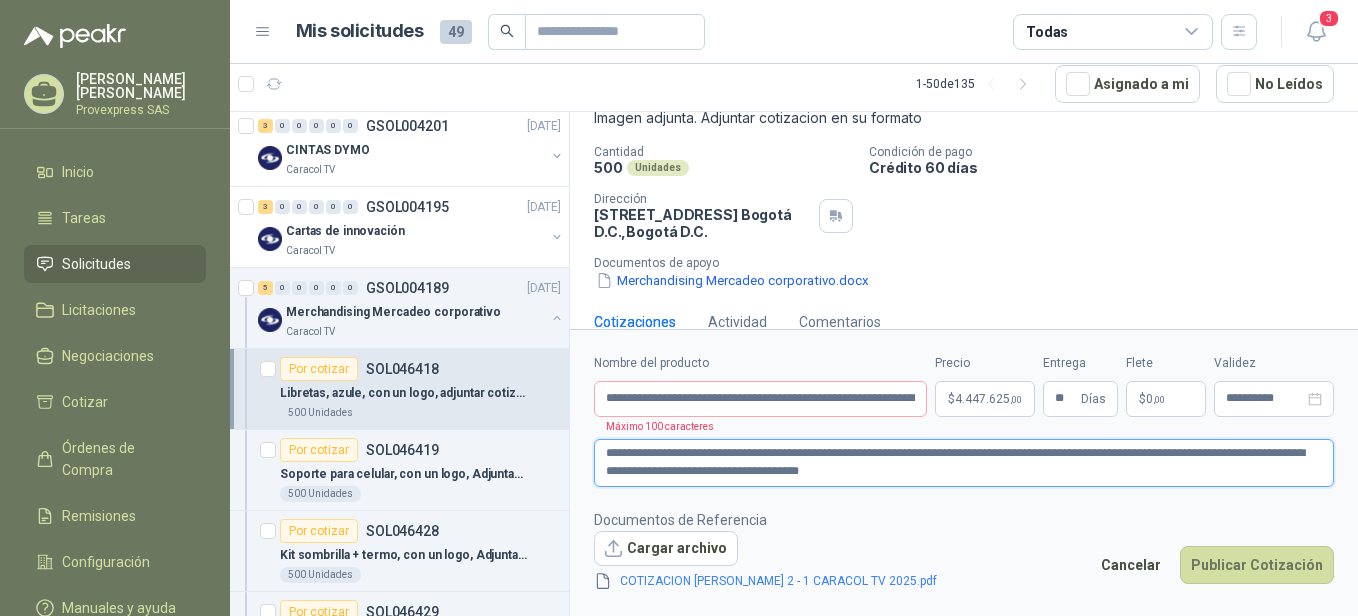 type 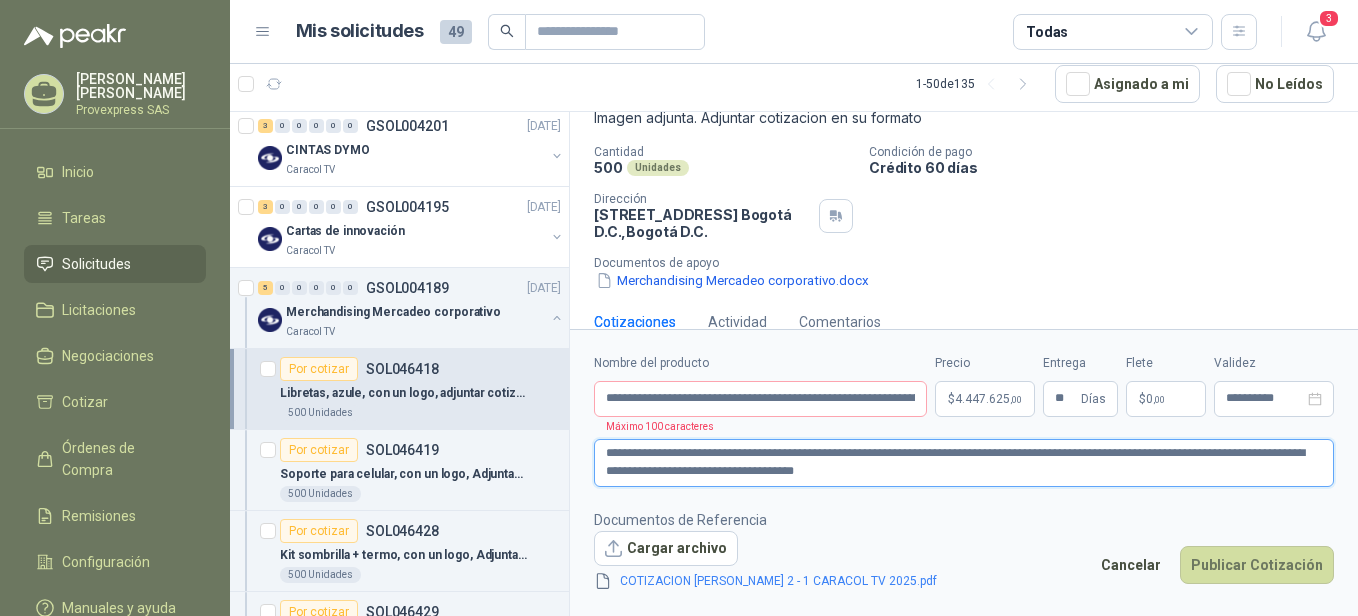 type 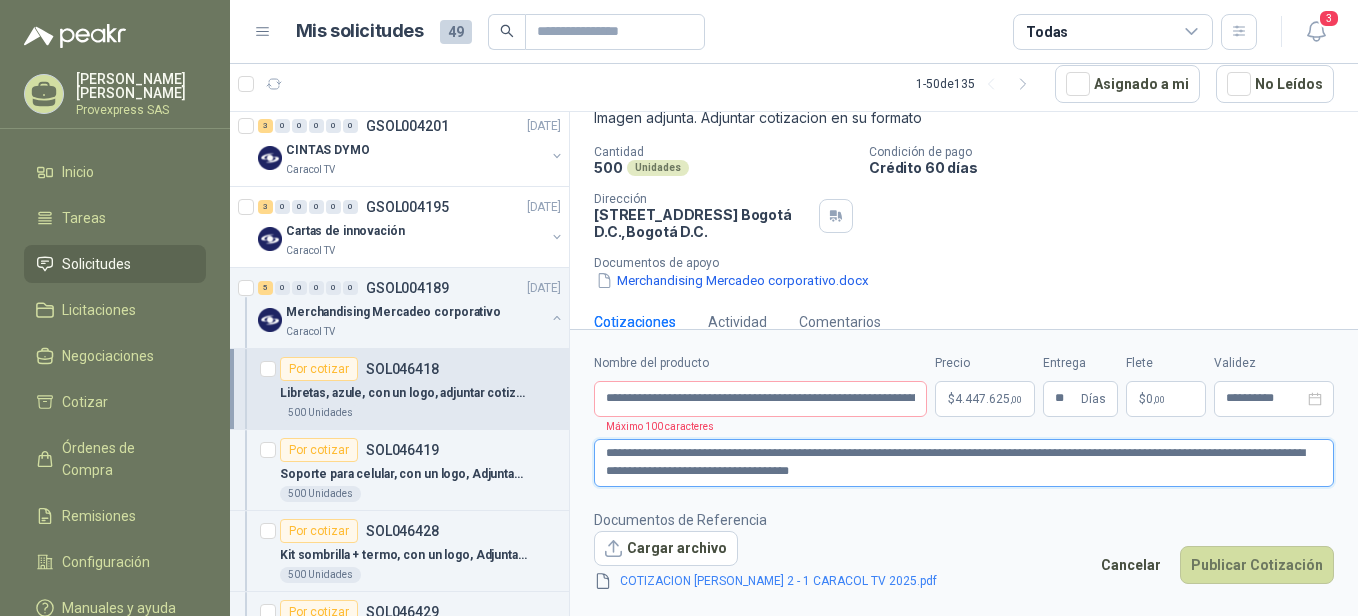 type 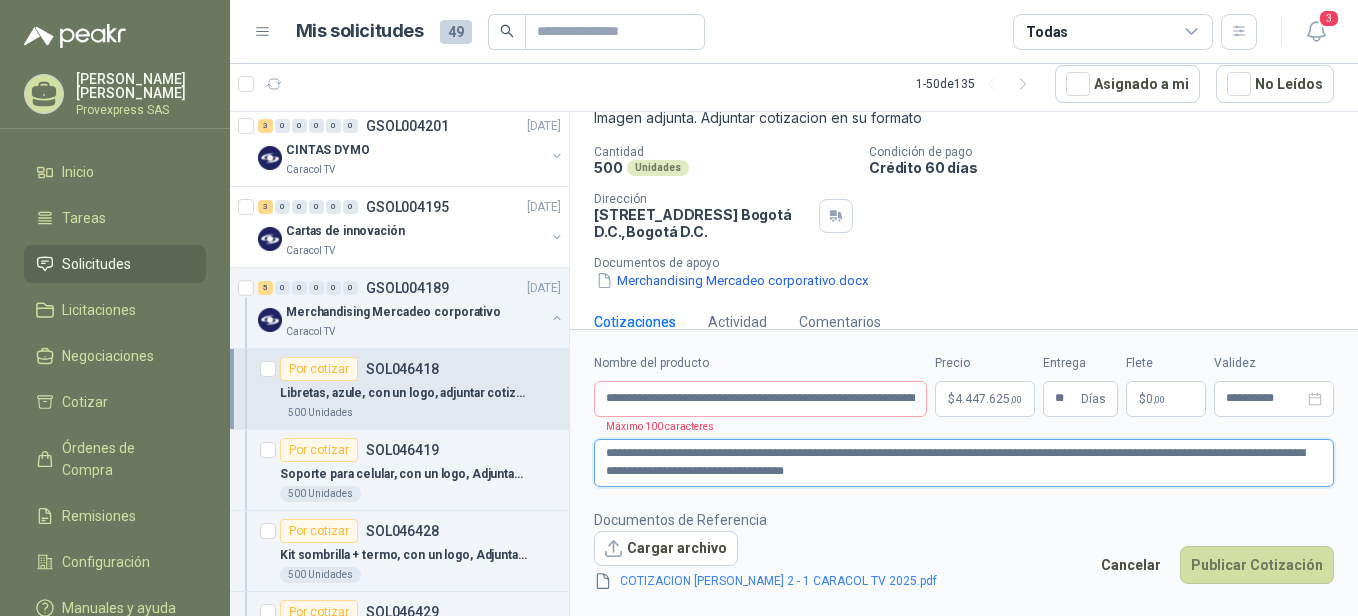 type 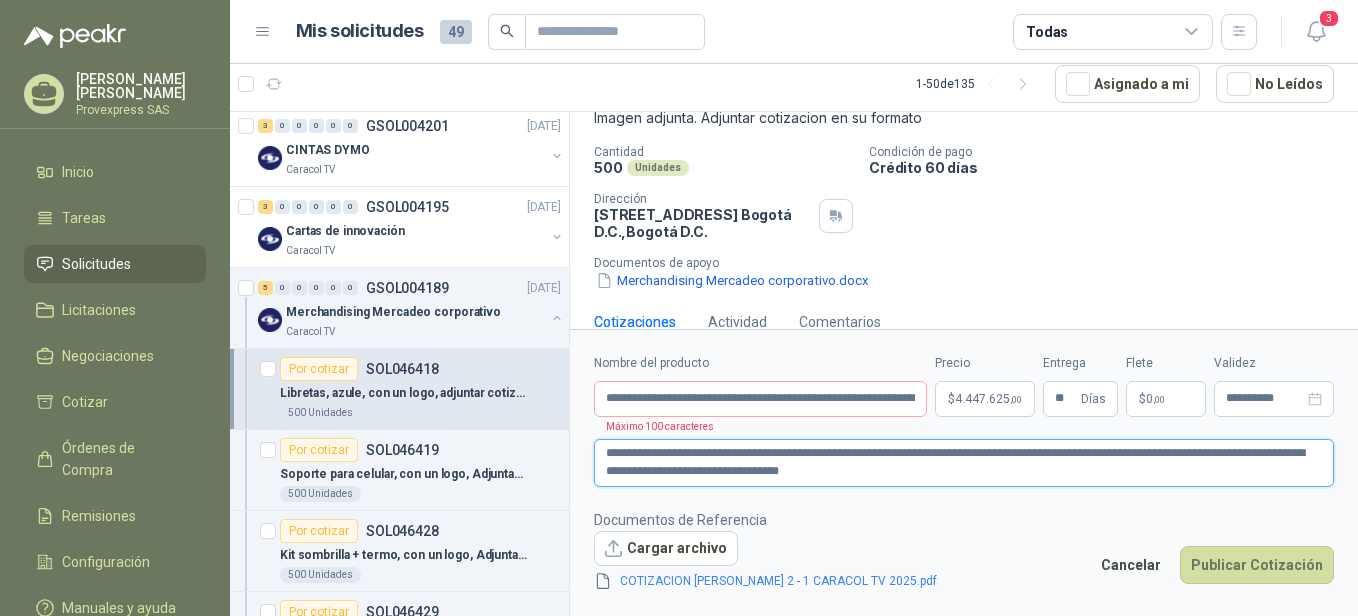 type 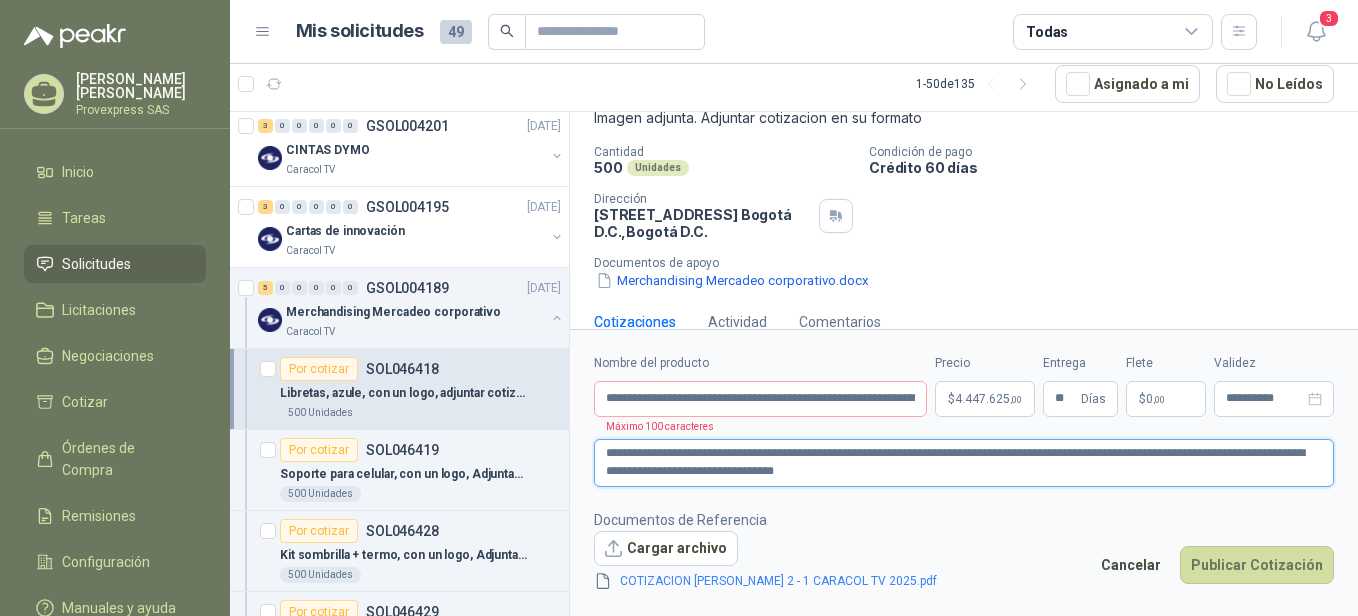 type 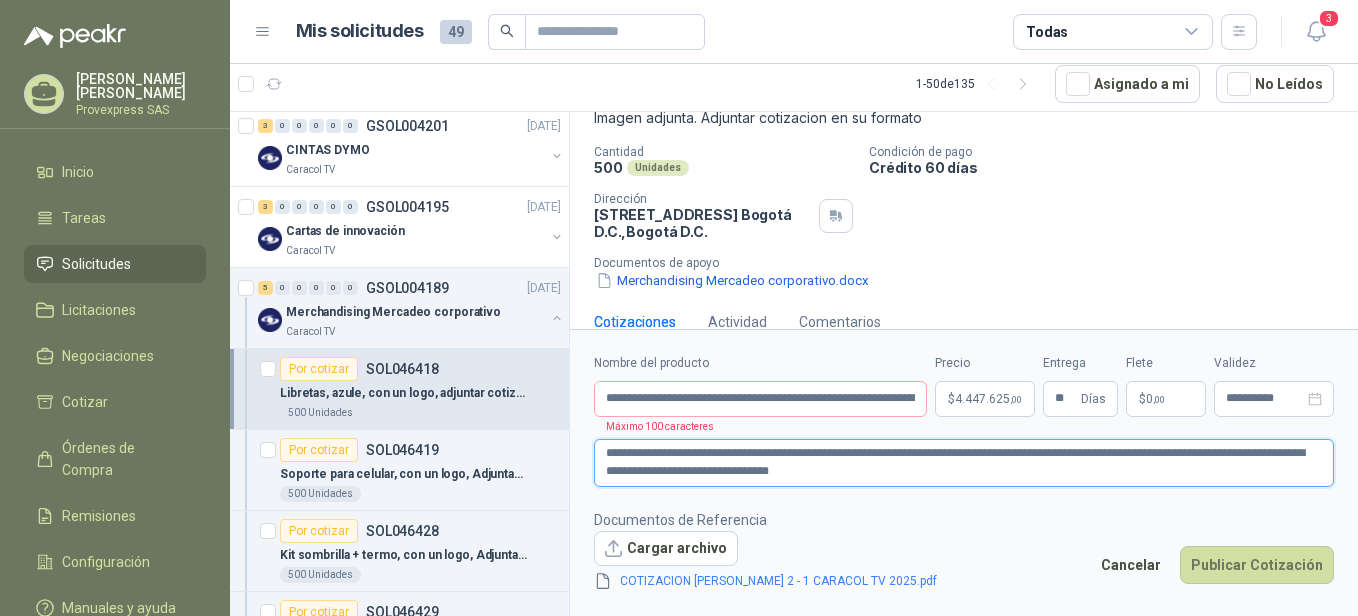 type 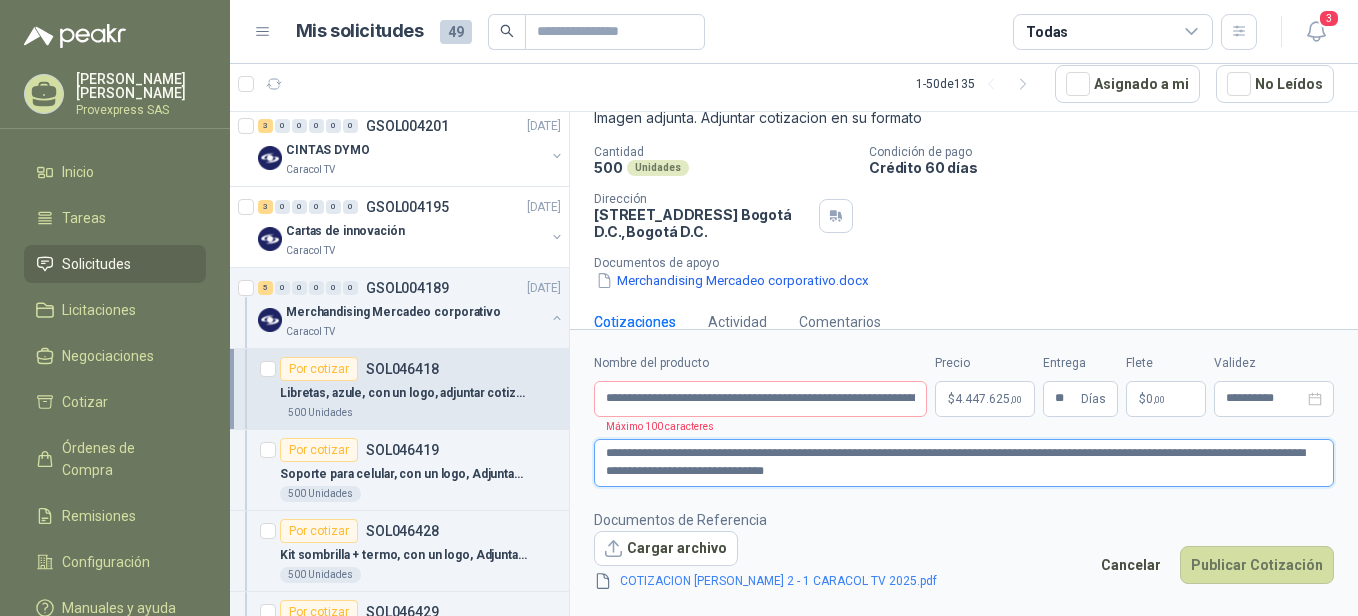 type 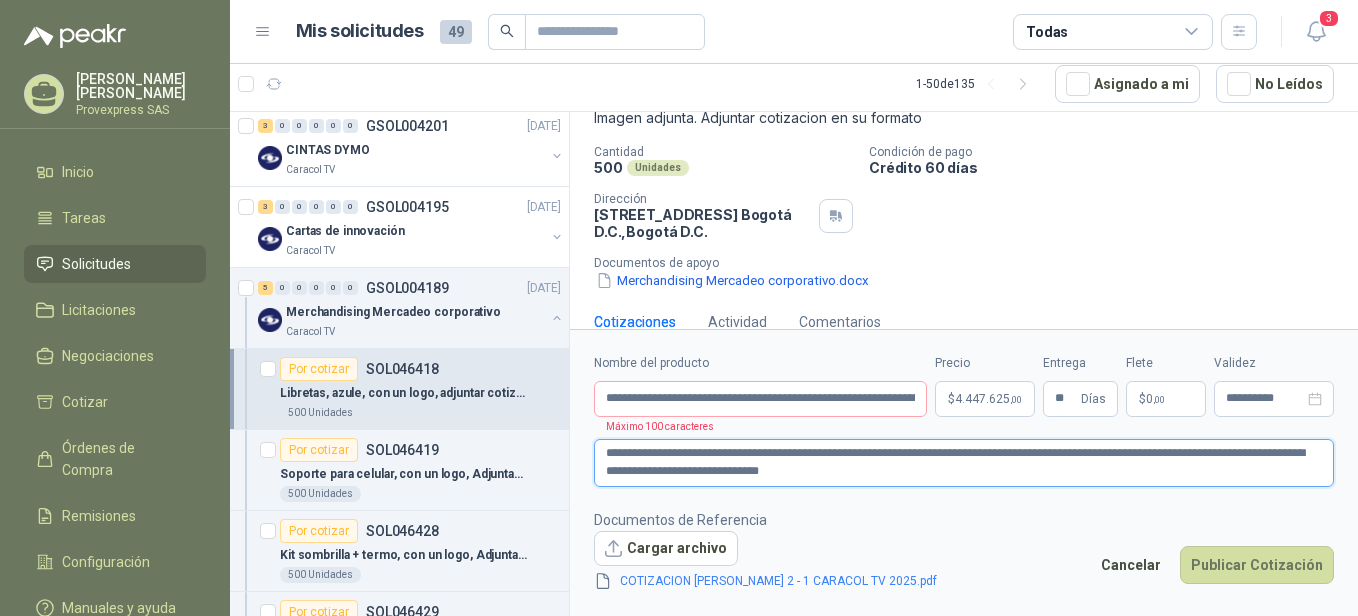 type 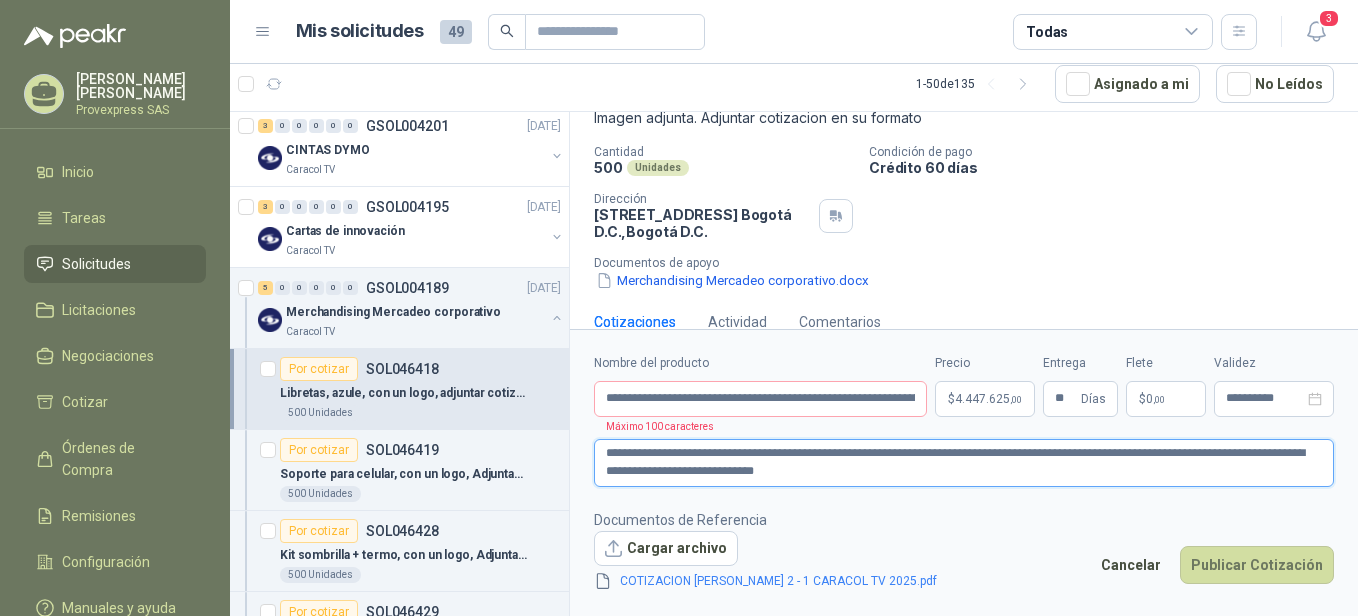 type 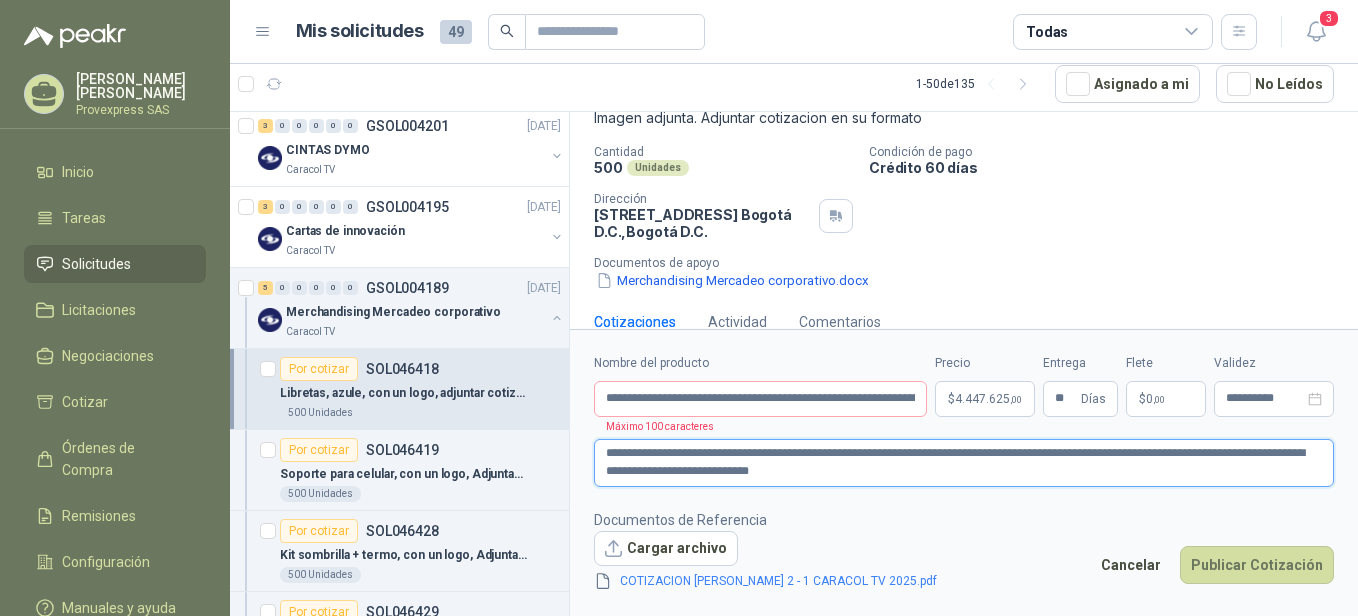 type 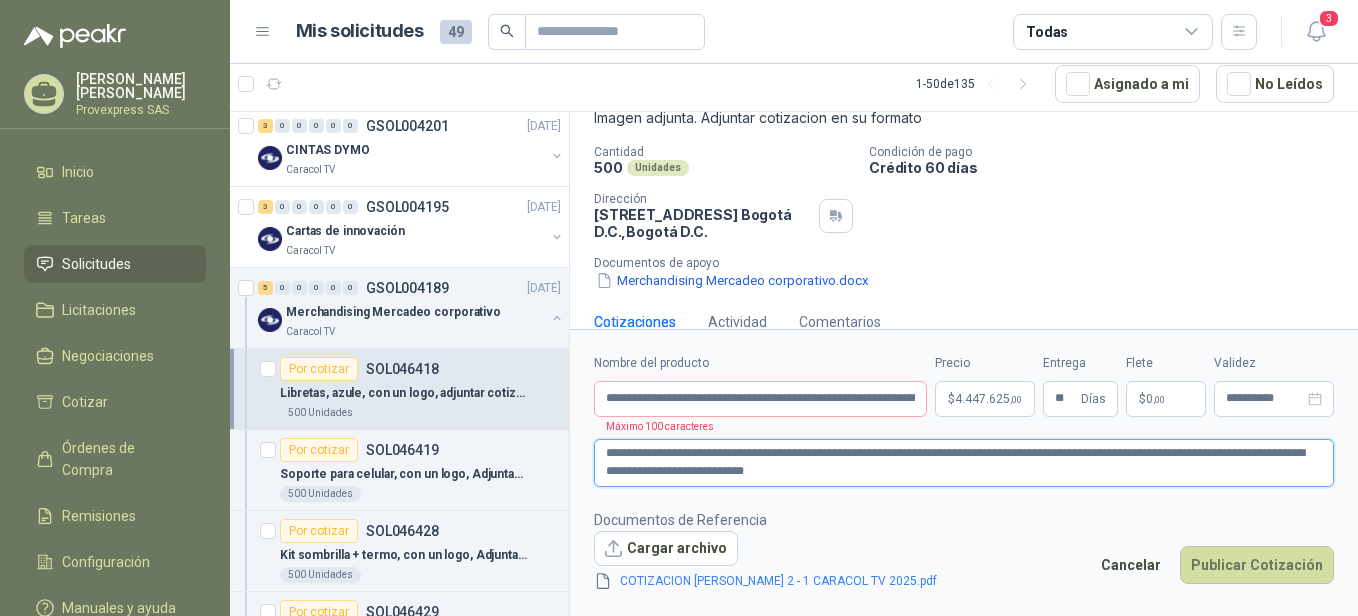 type 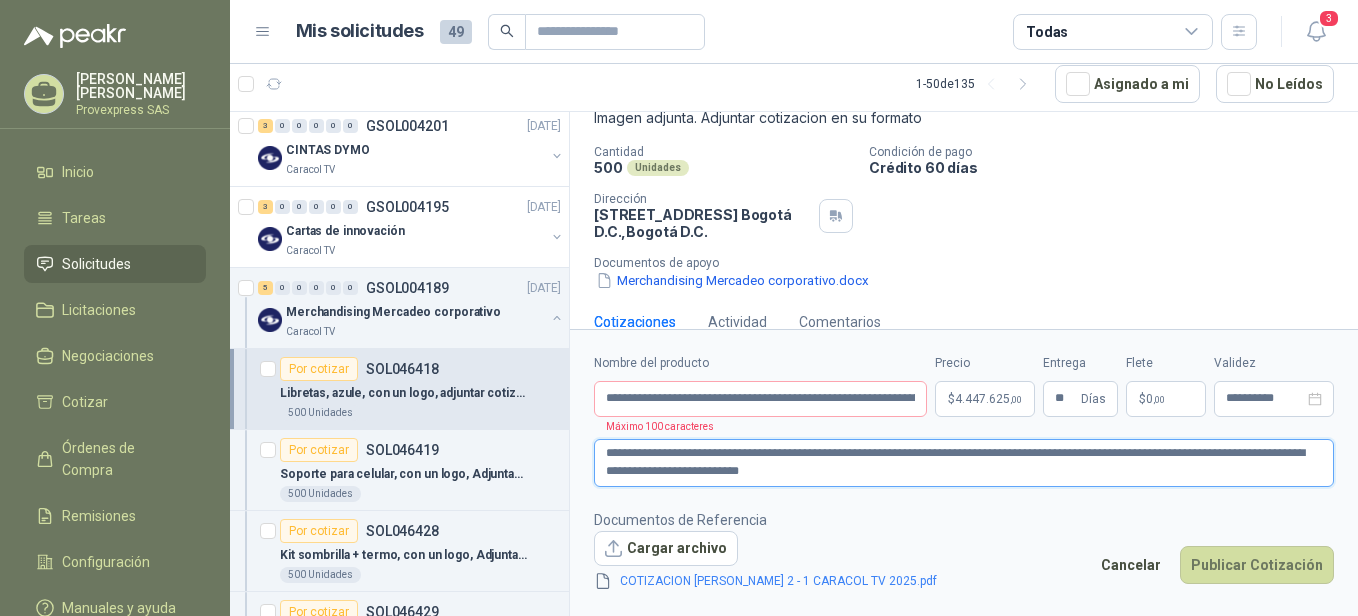 type 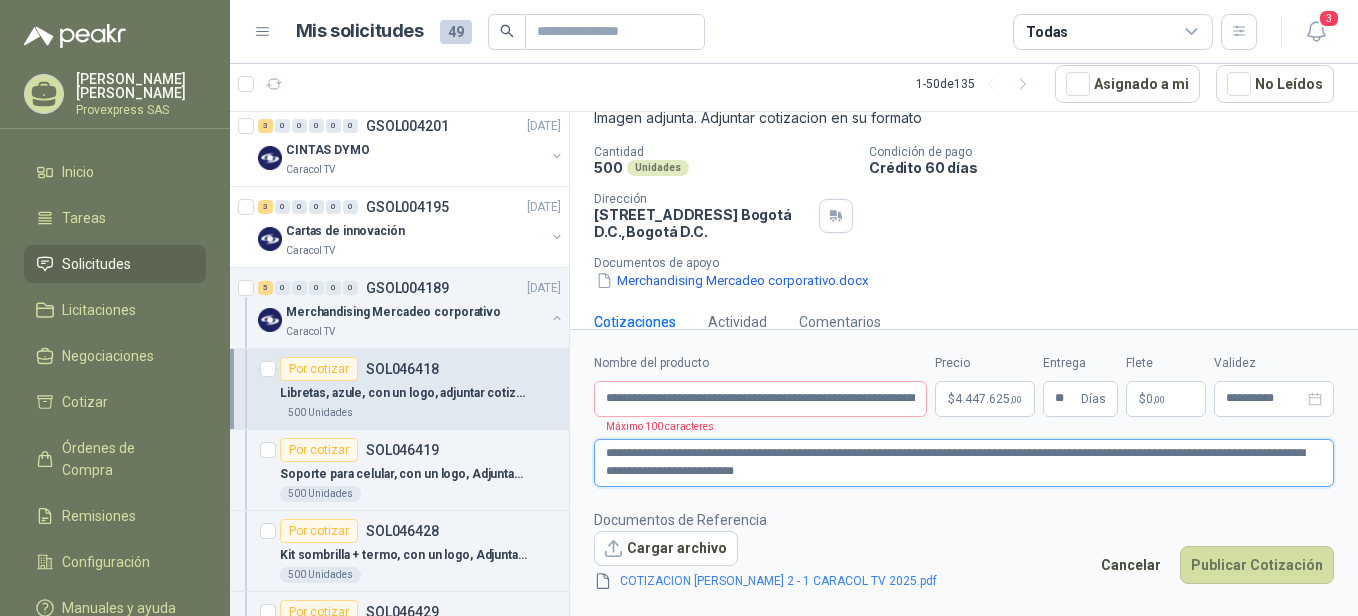 type 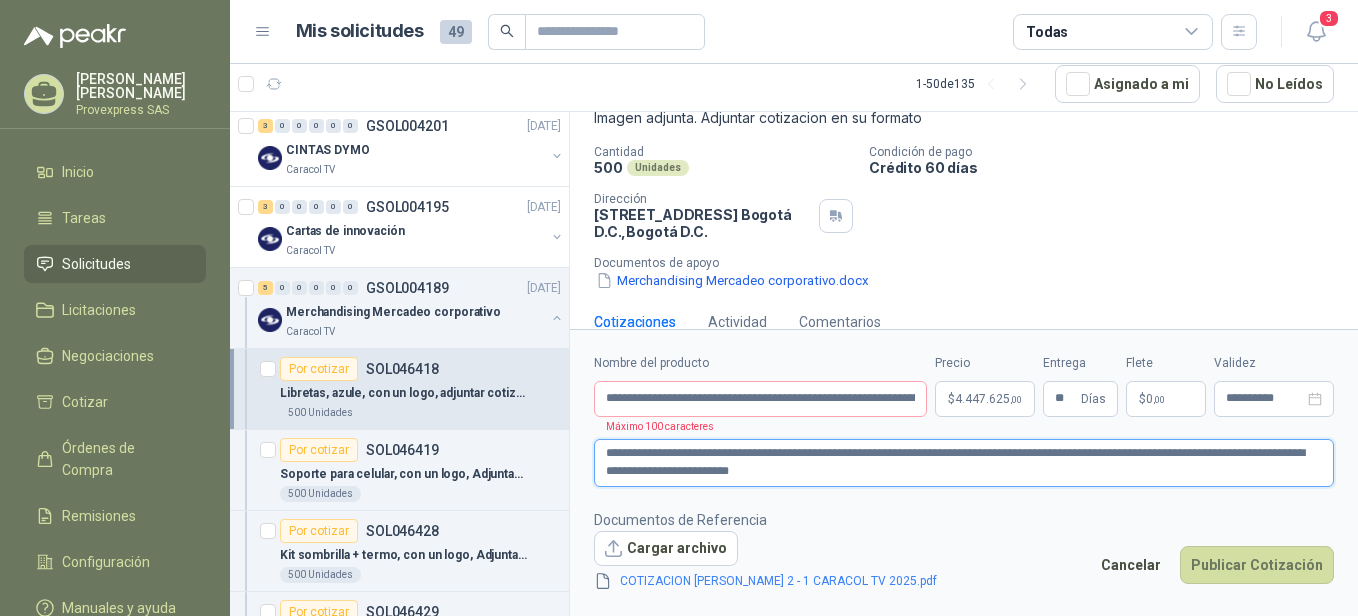 type 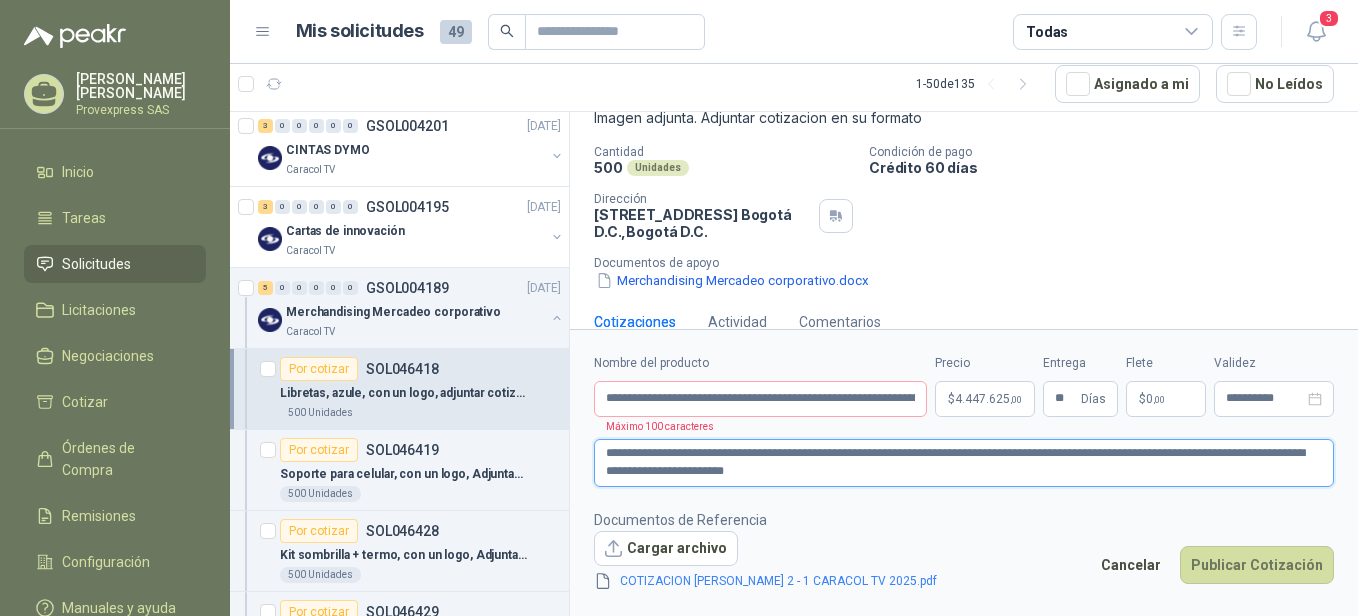 type 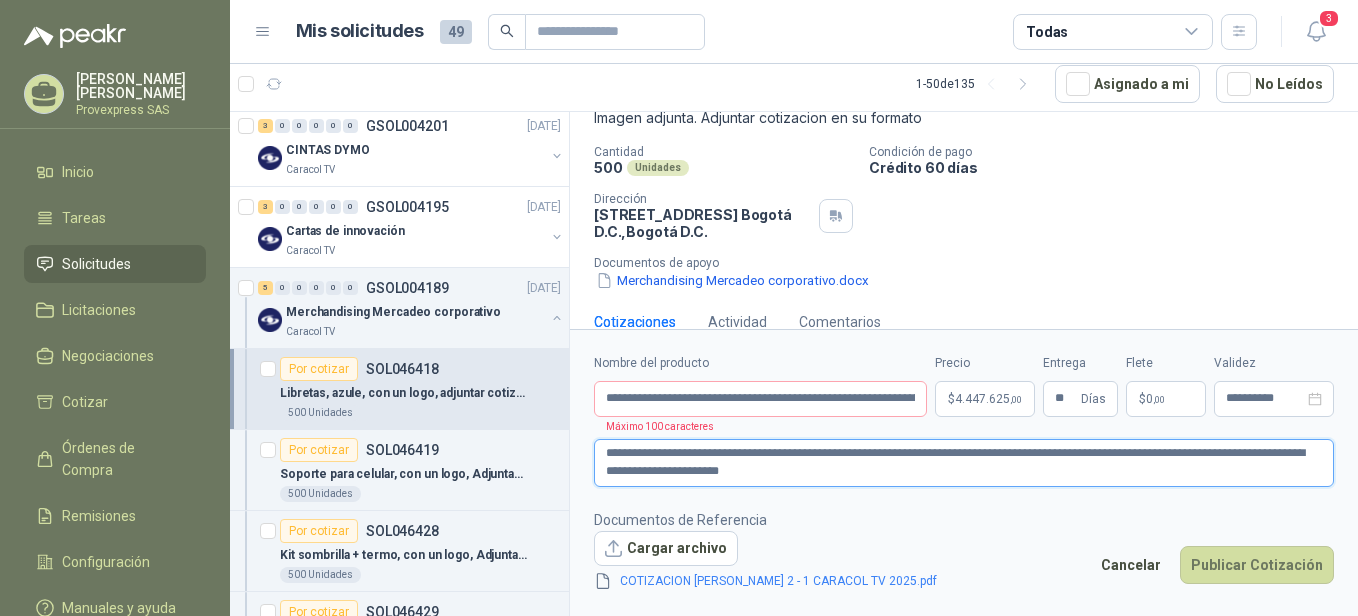 type 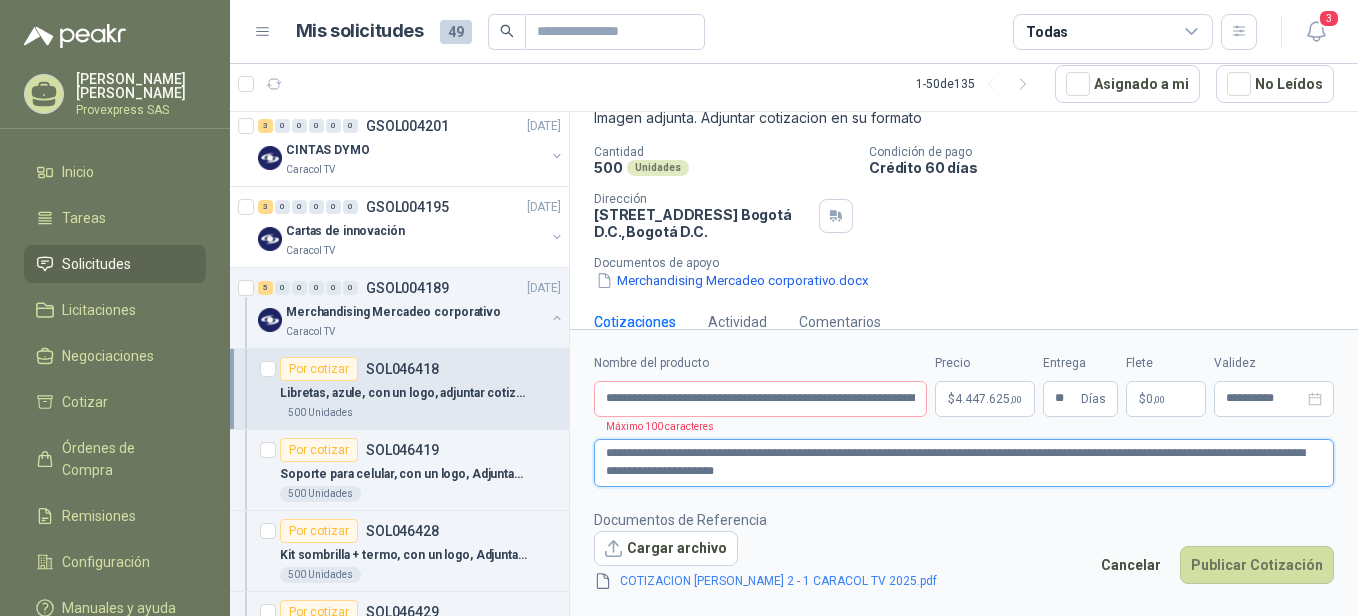 type 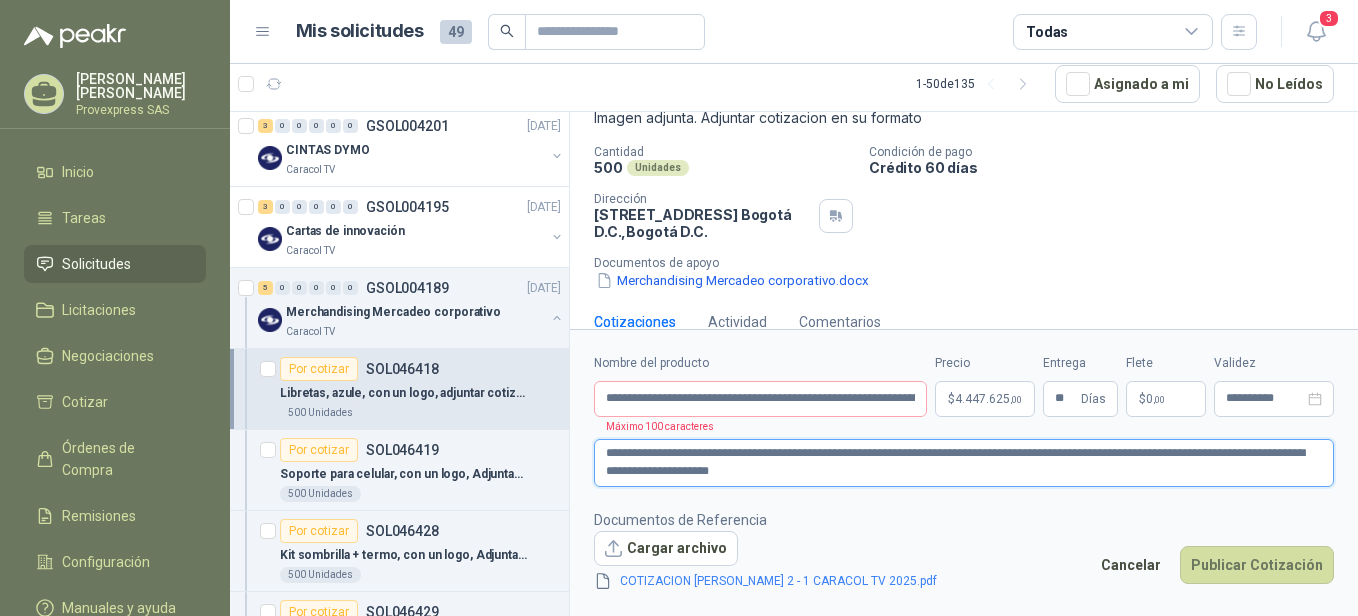 type 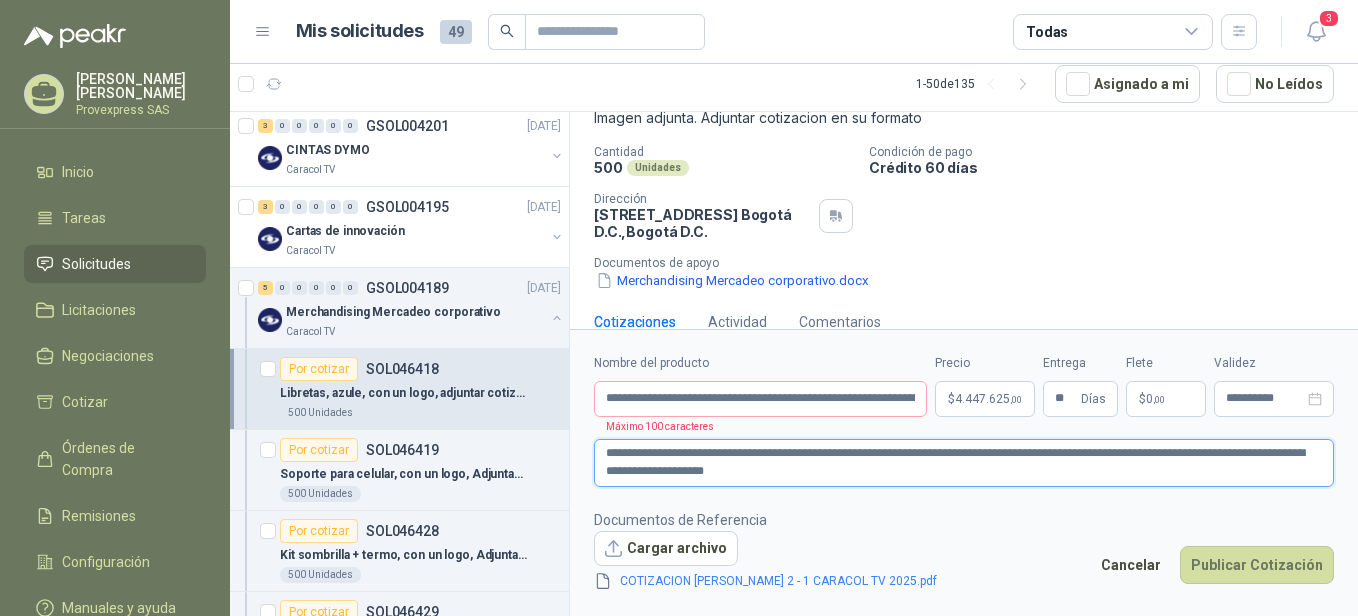 type 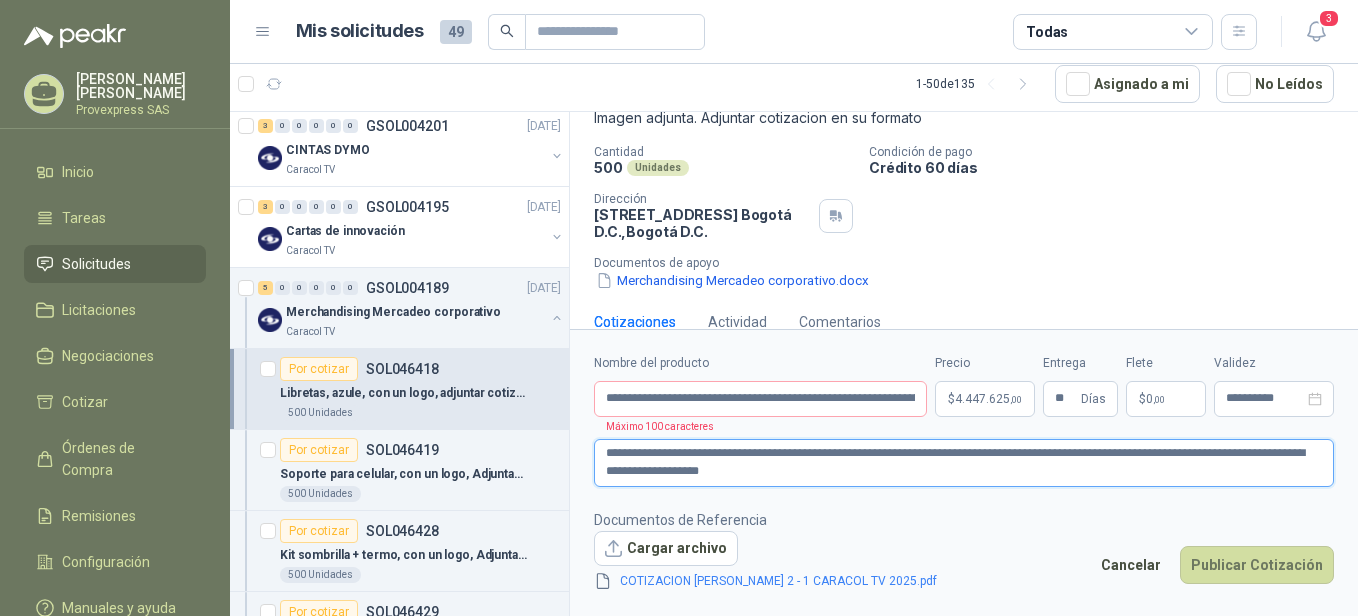 type 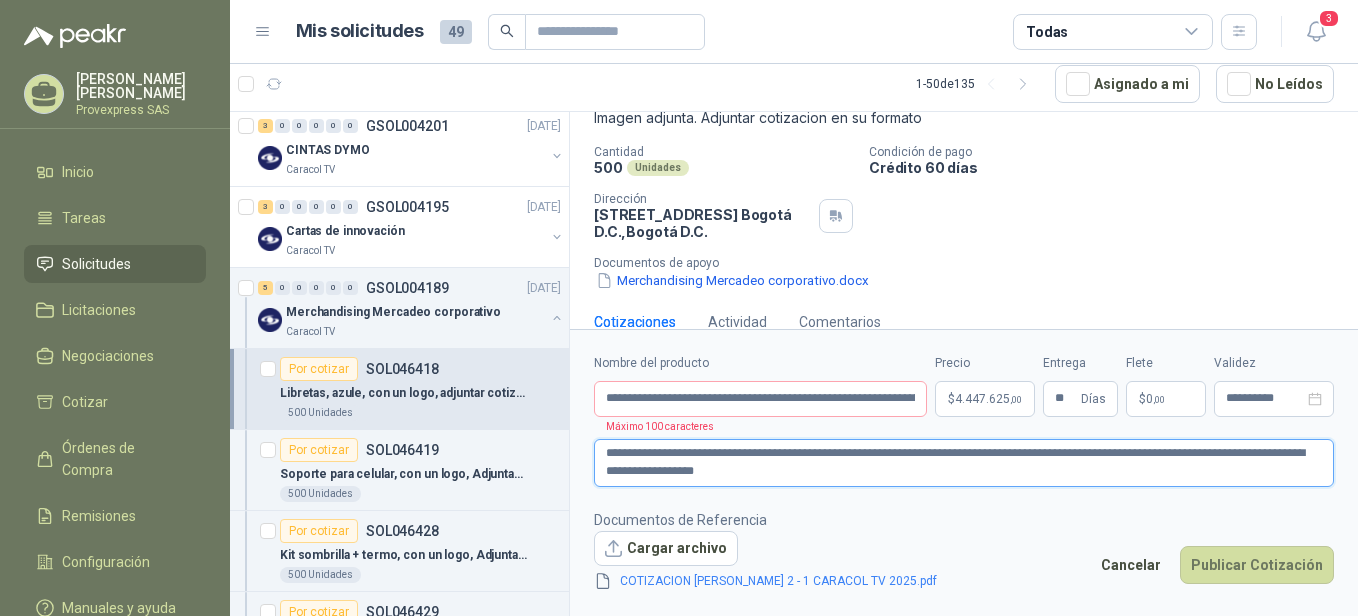 type 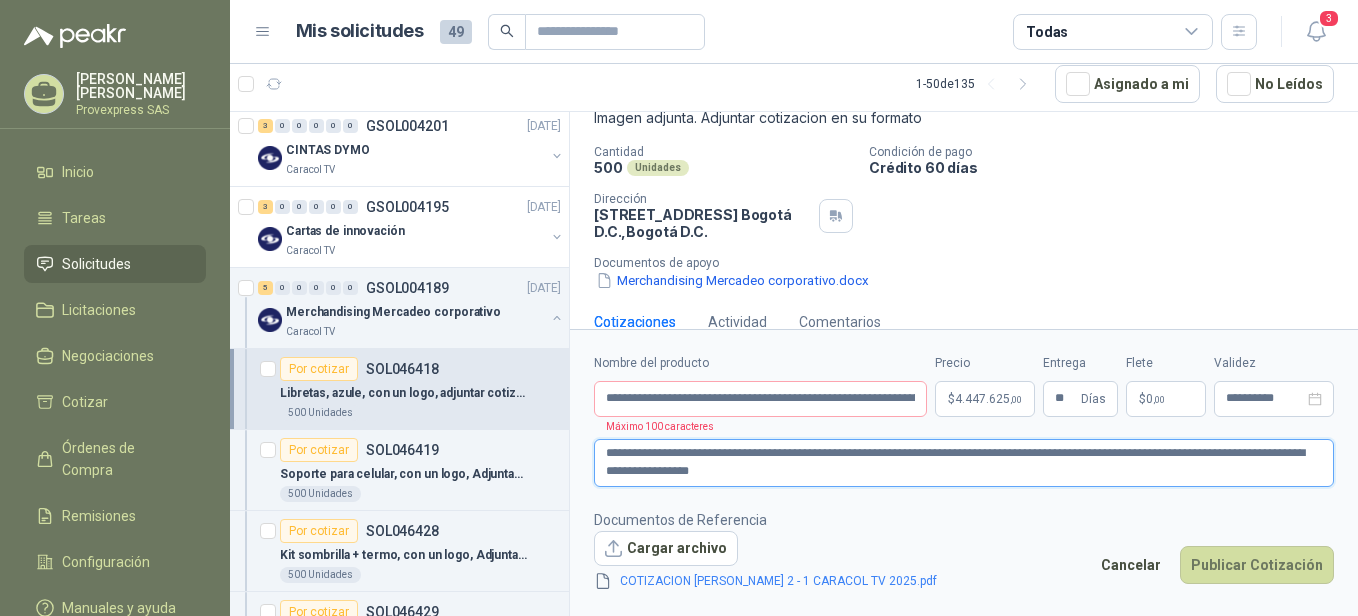 type 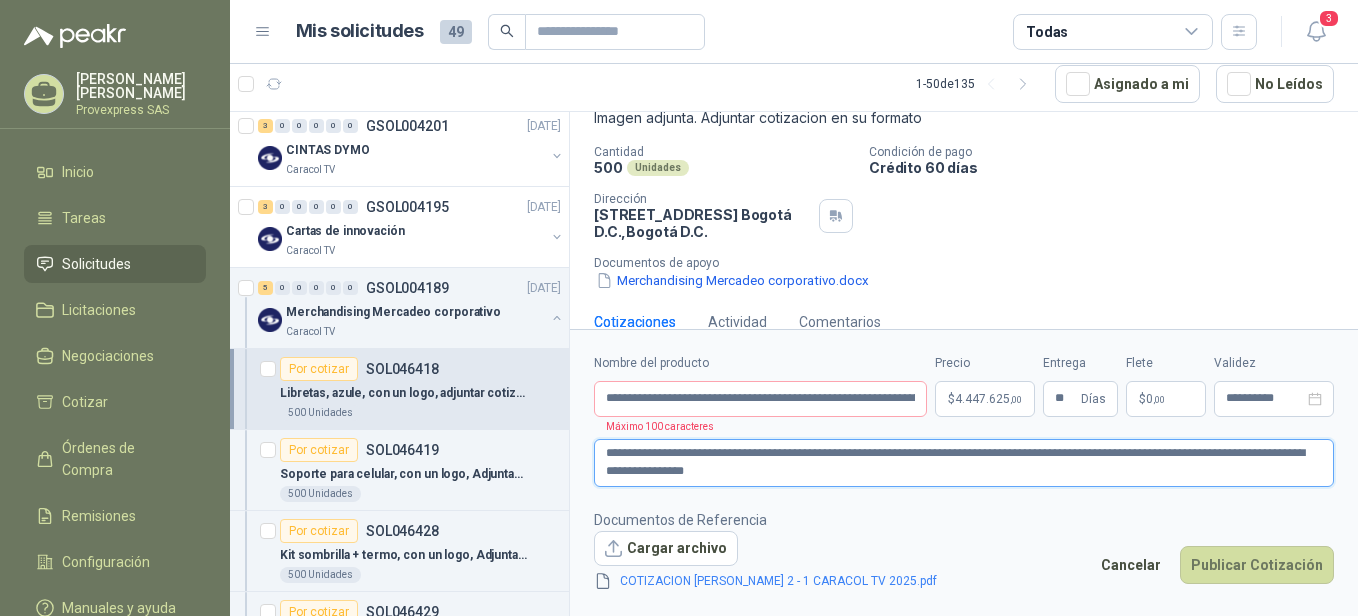 type on "**********" 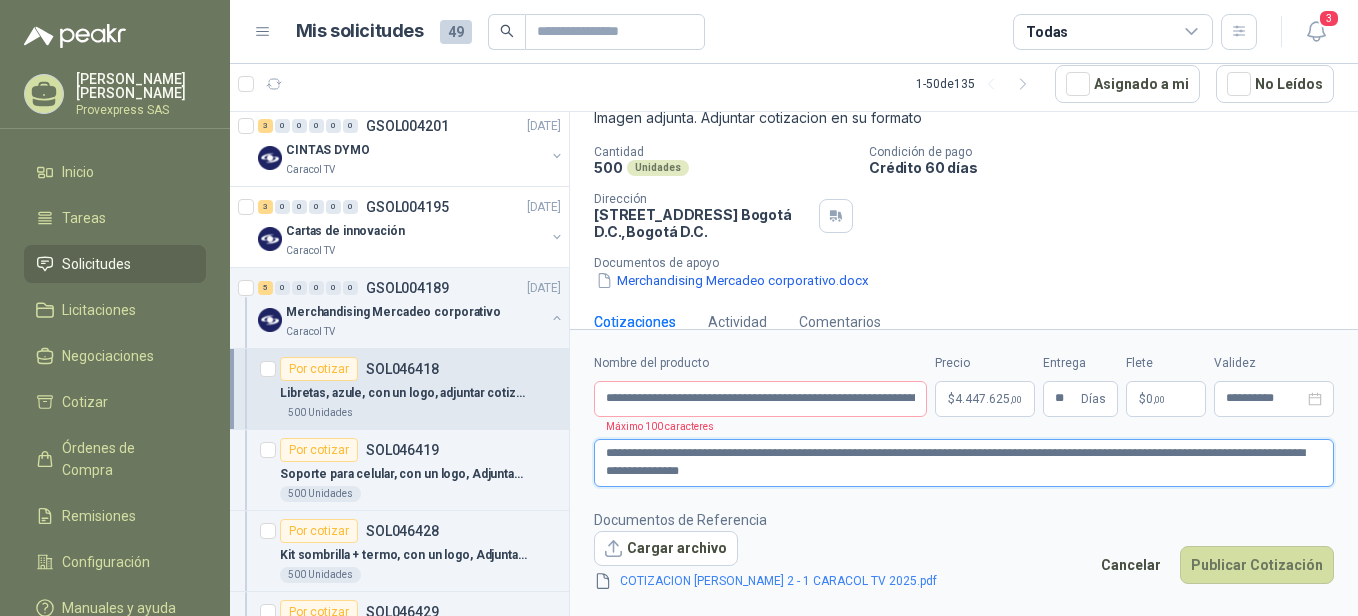 type 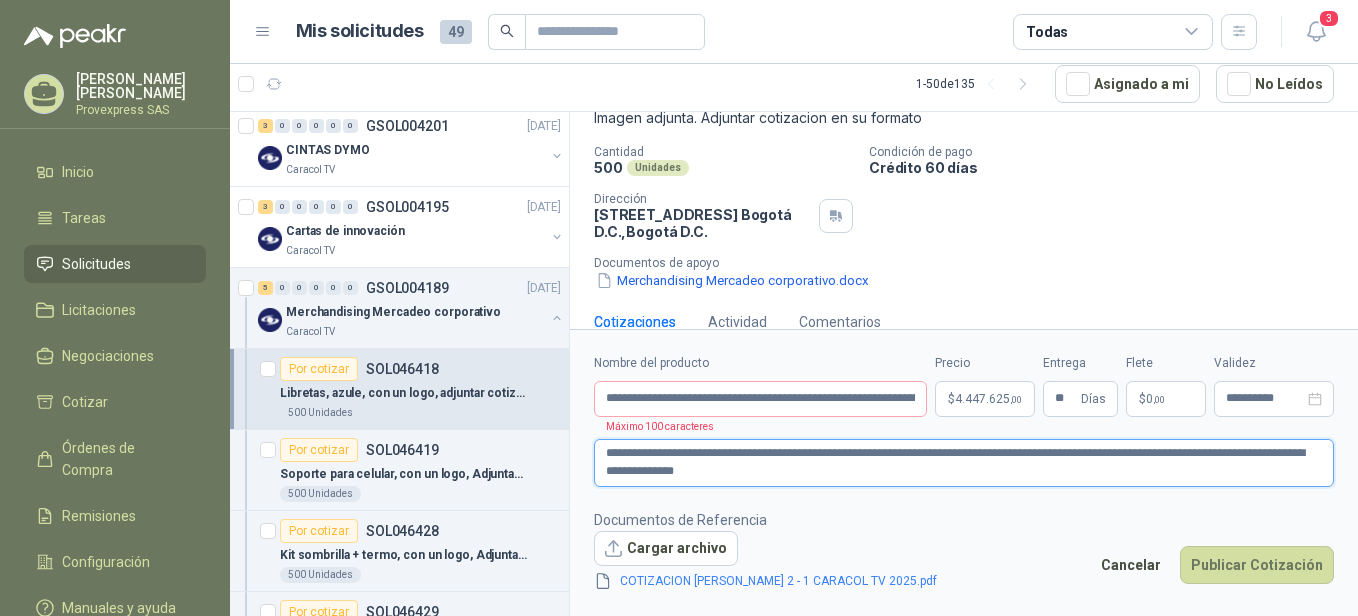 type 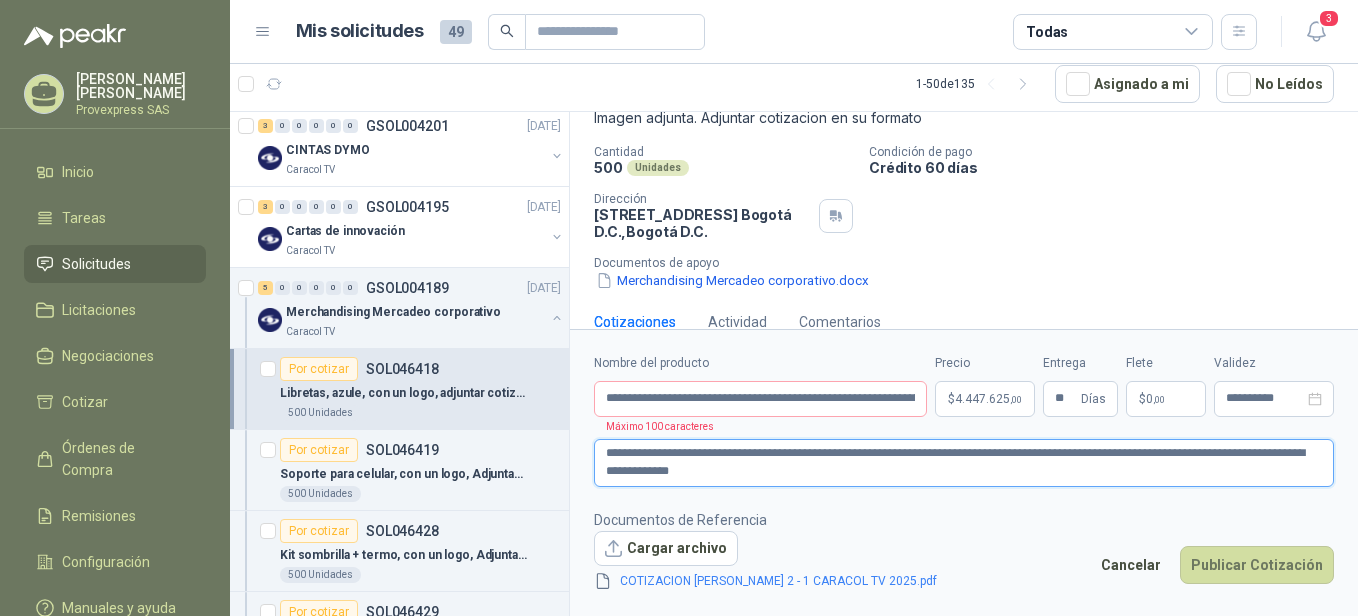 type 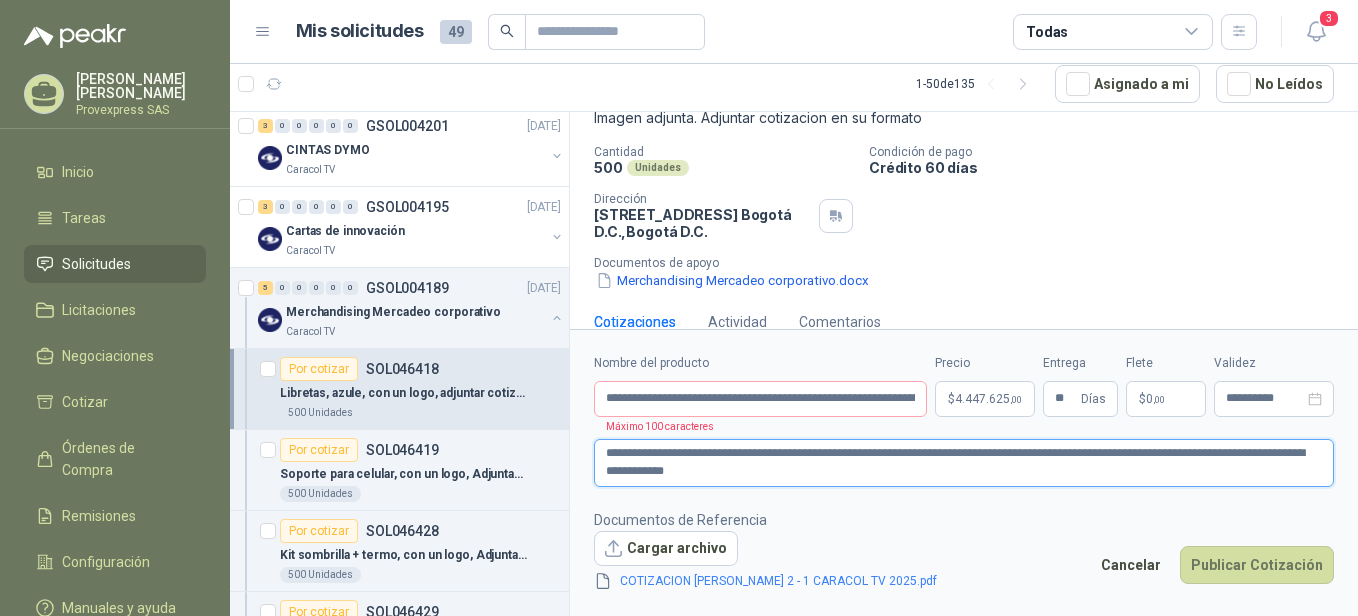type 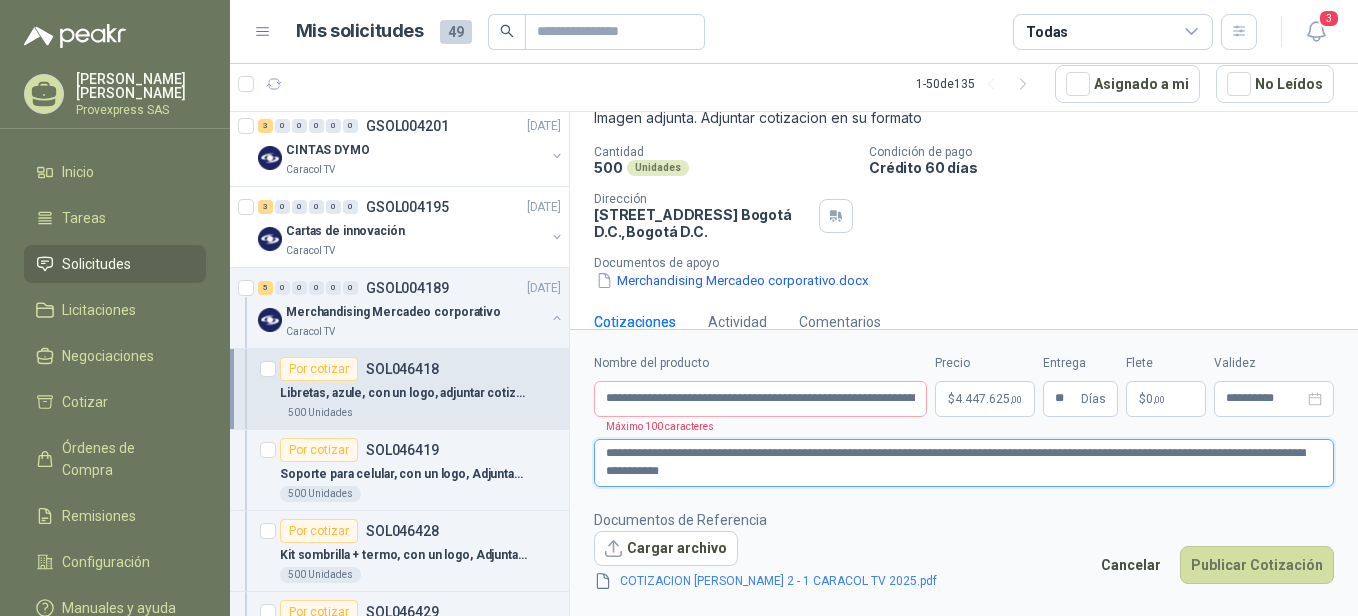 type 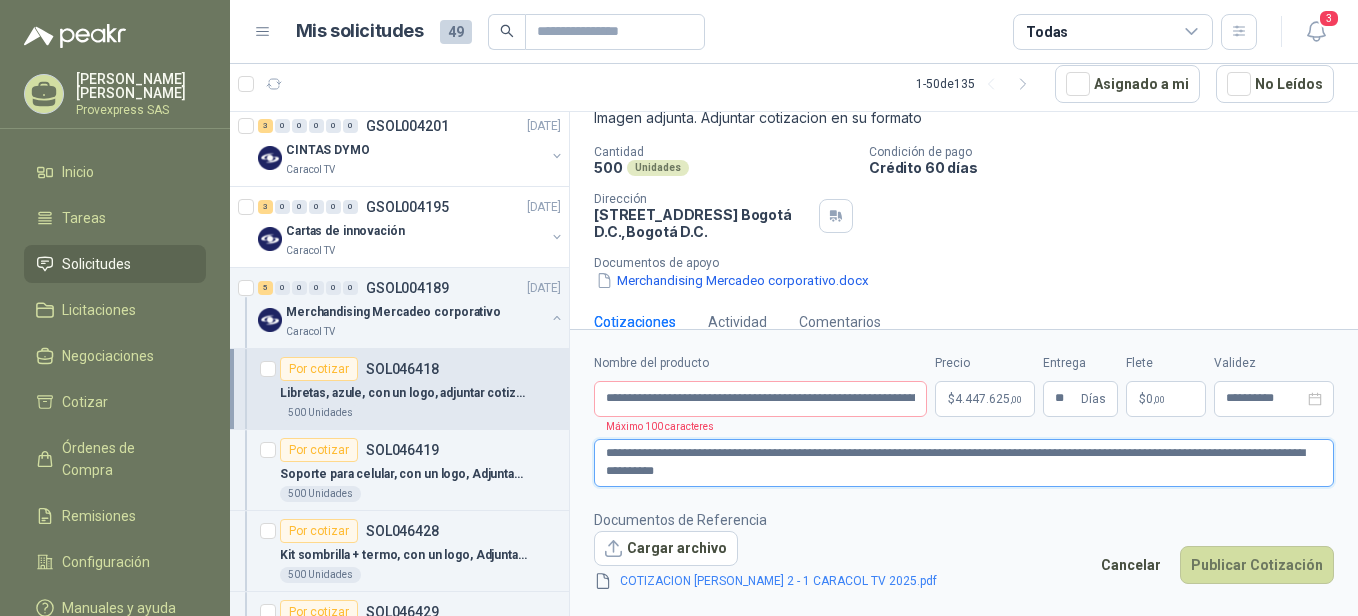 type 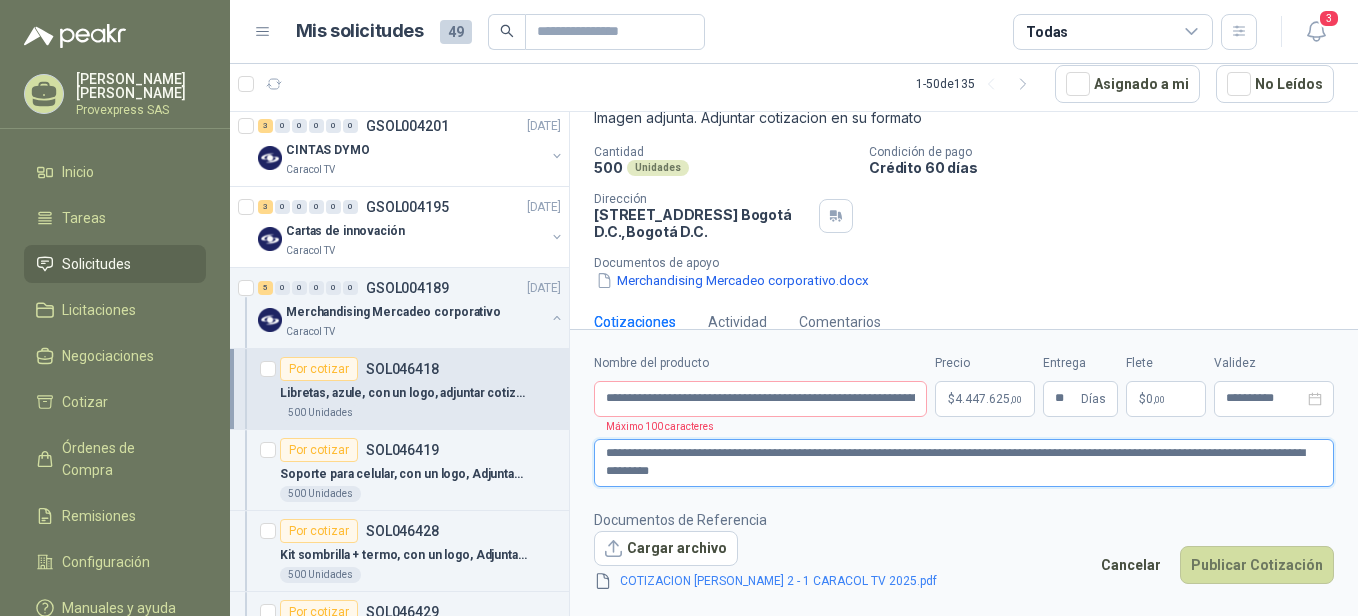 type 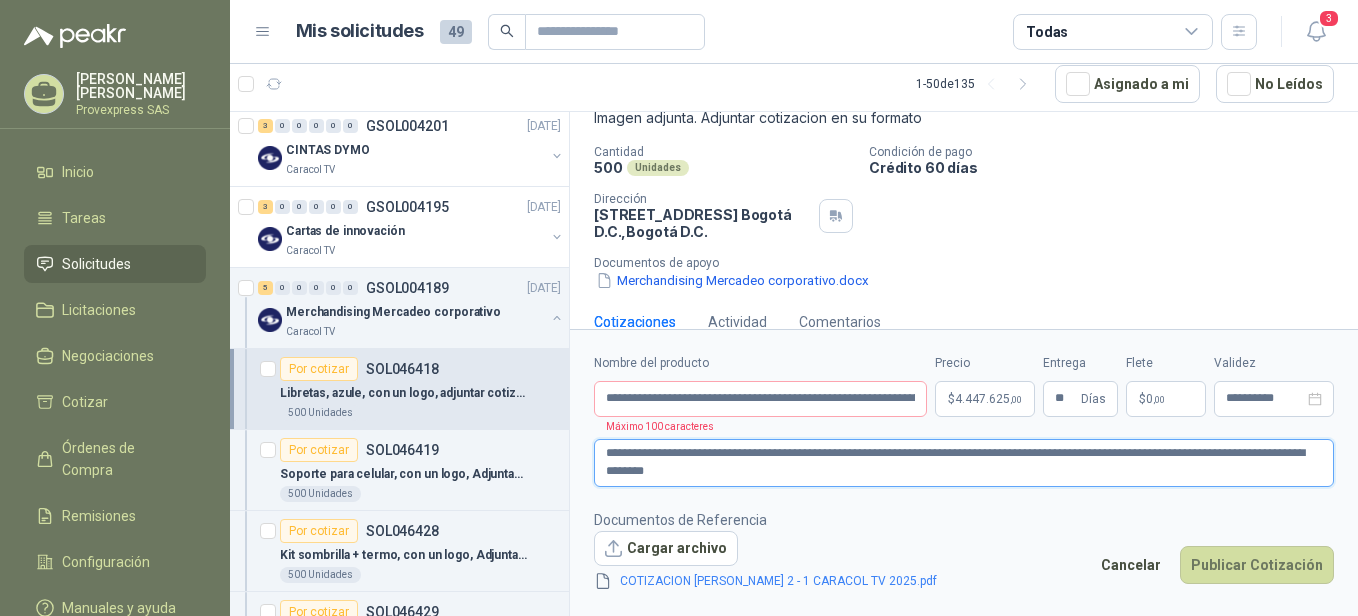 type 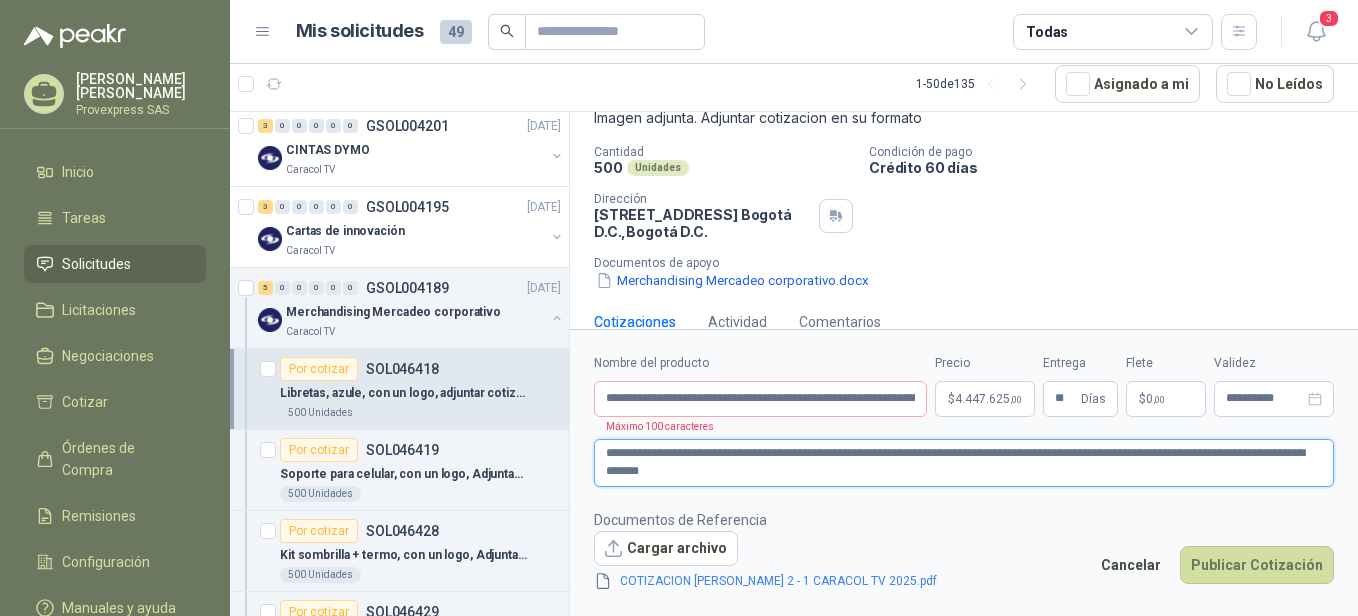 type 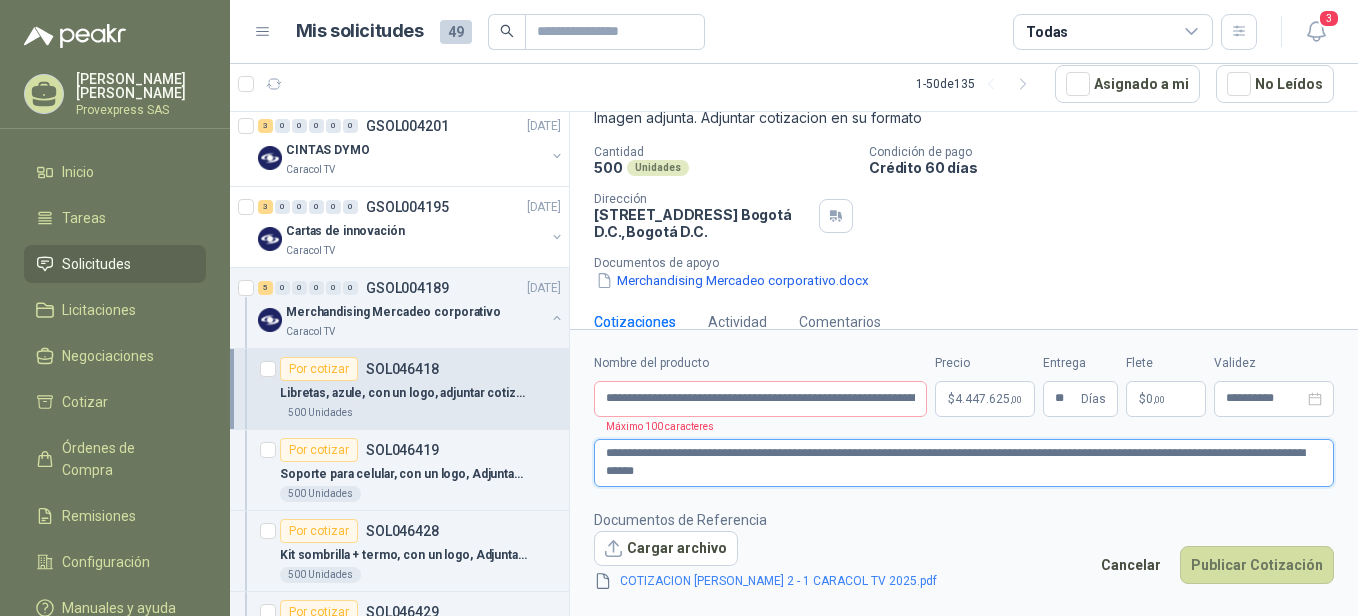 type 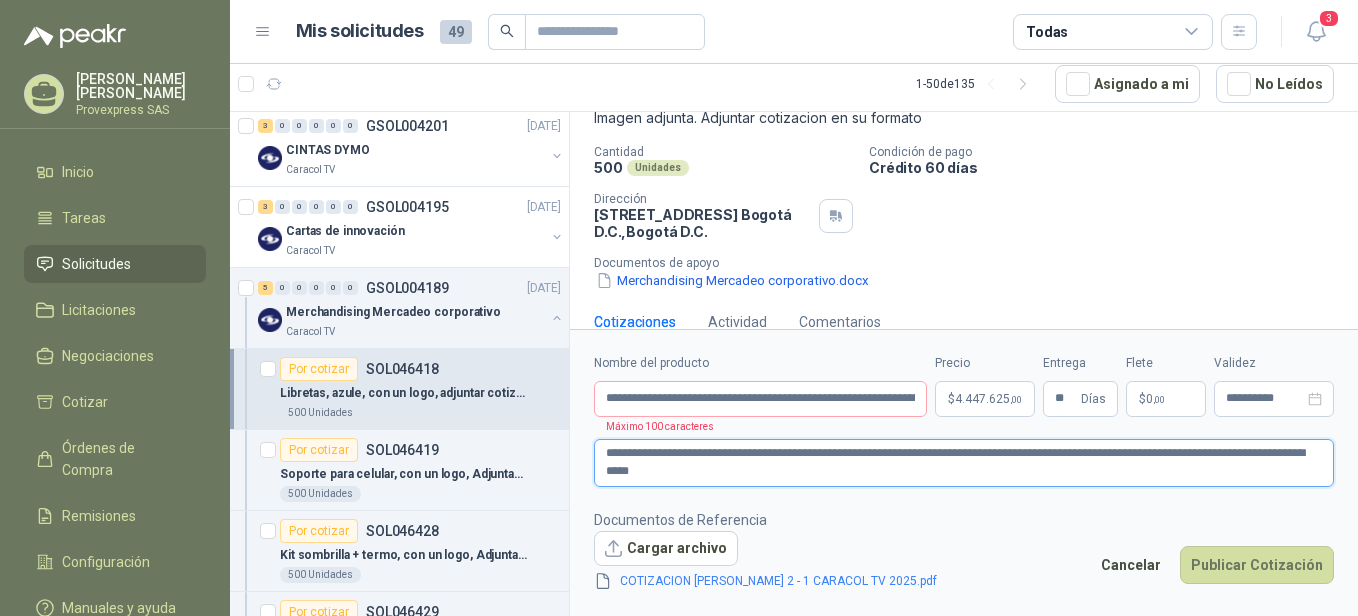 type 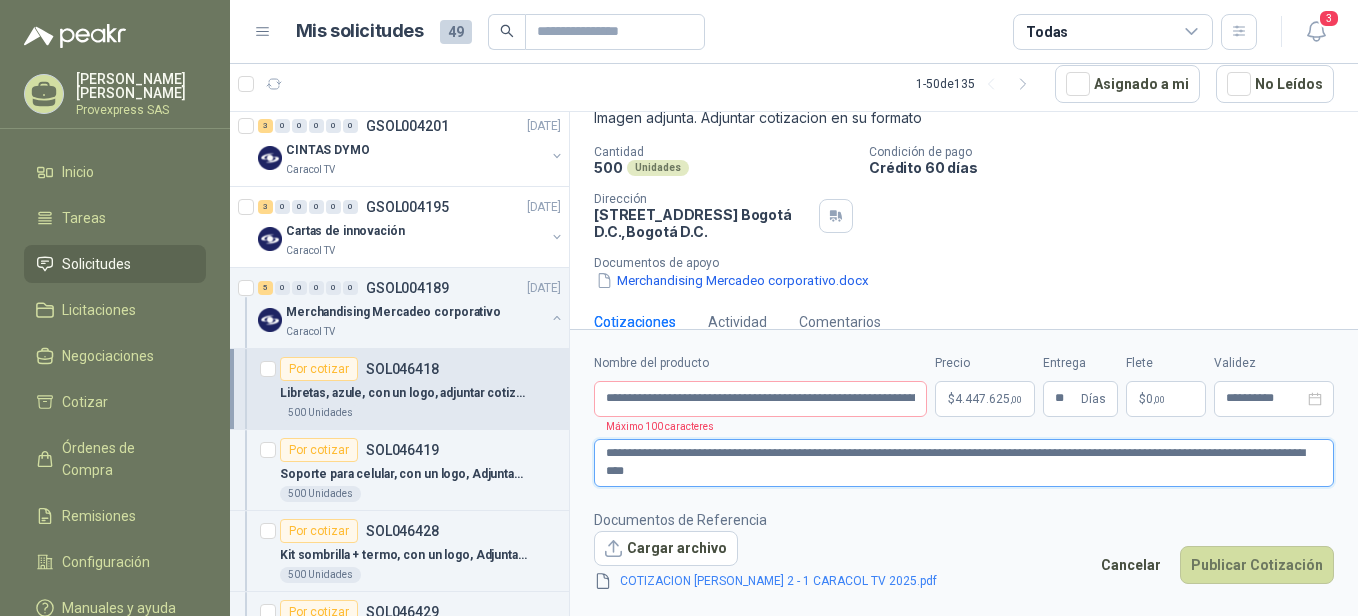 type 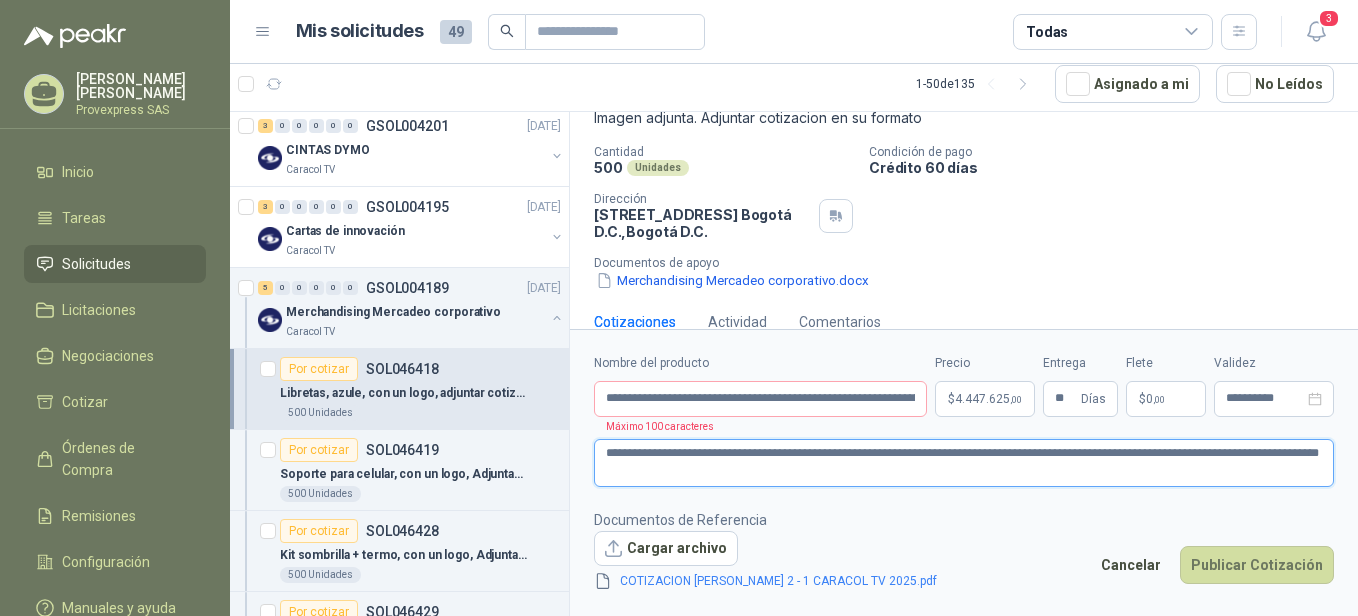 type 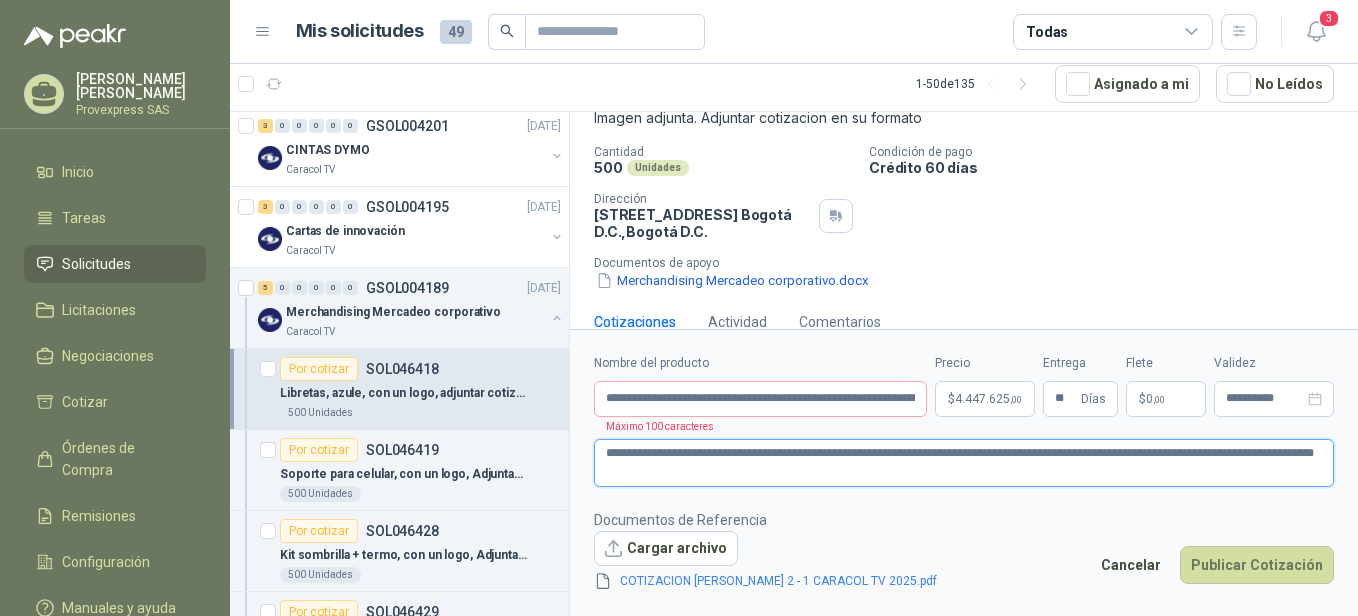 type 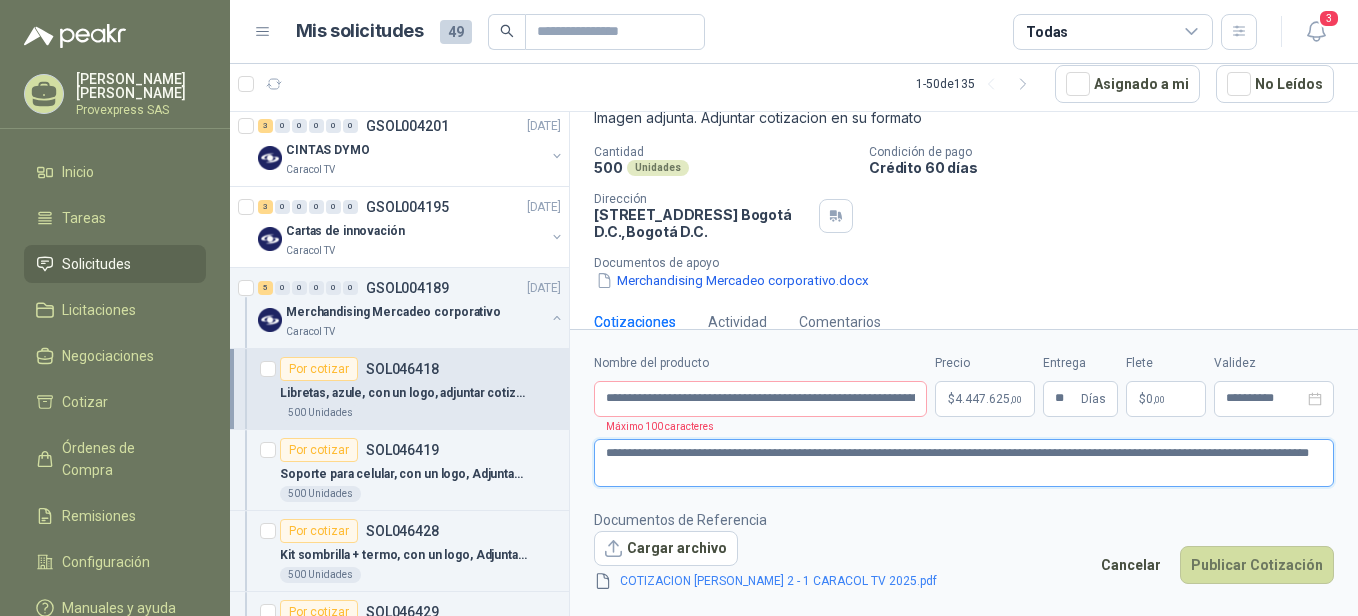 type 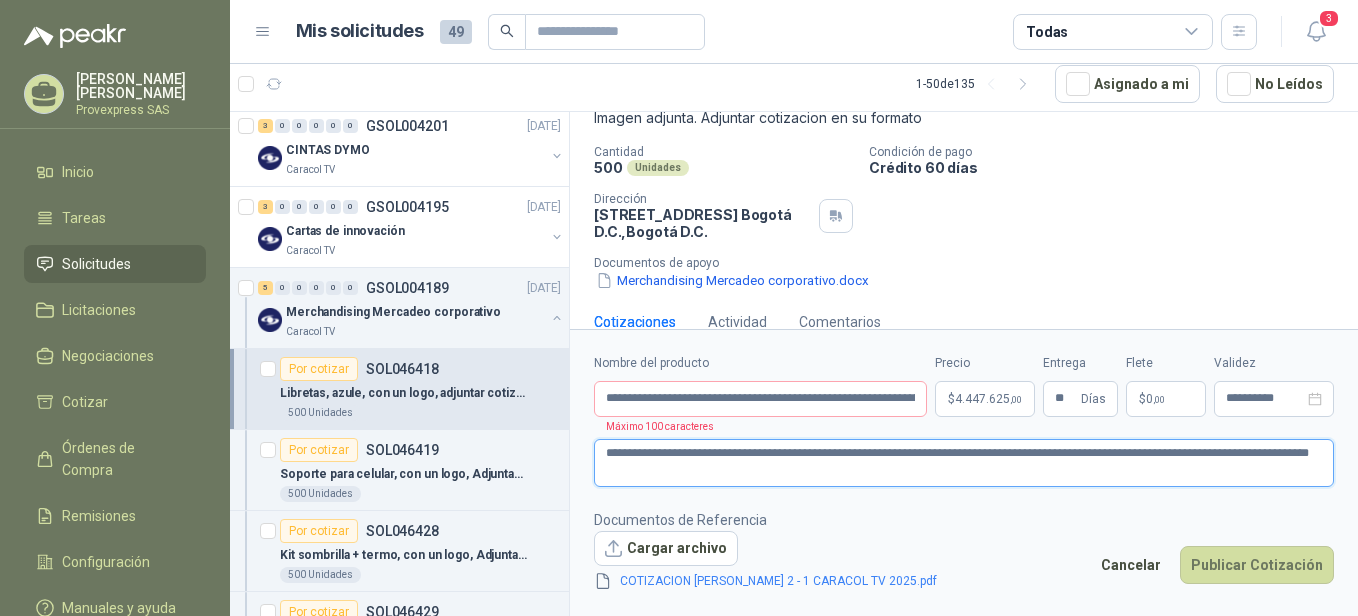 type on "**********" 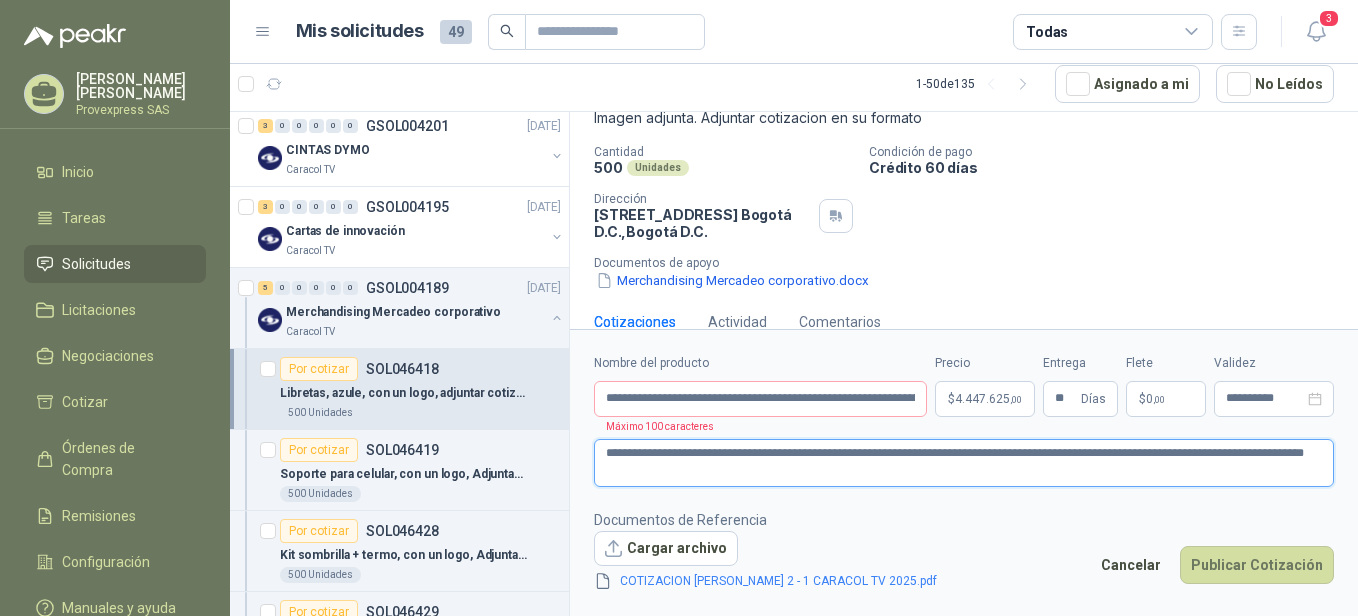 type 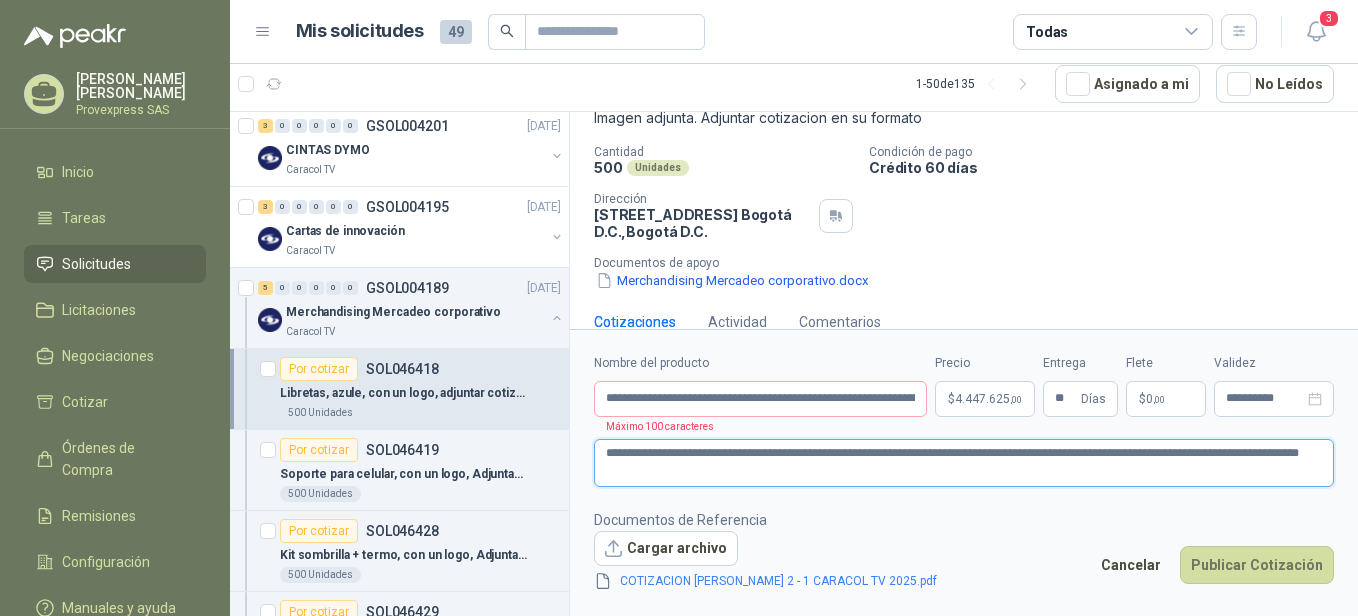 type 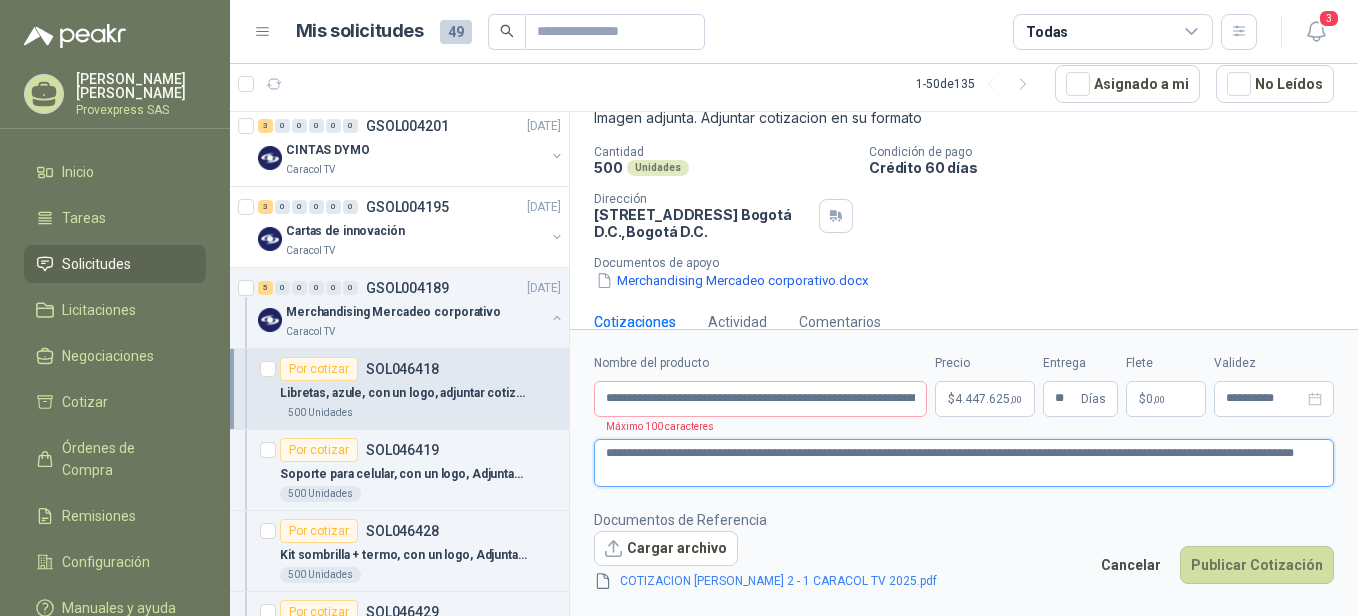 type 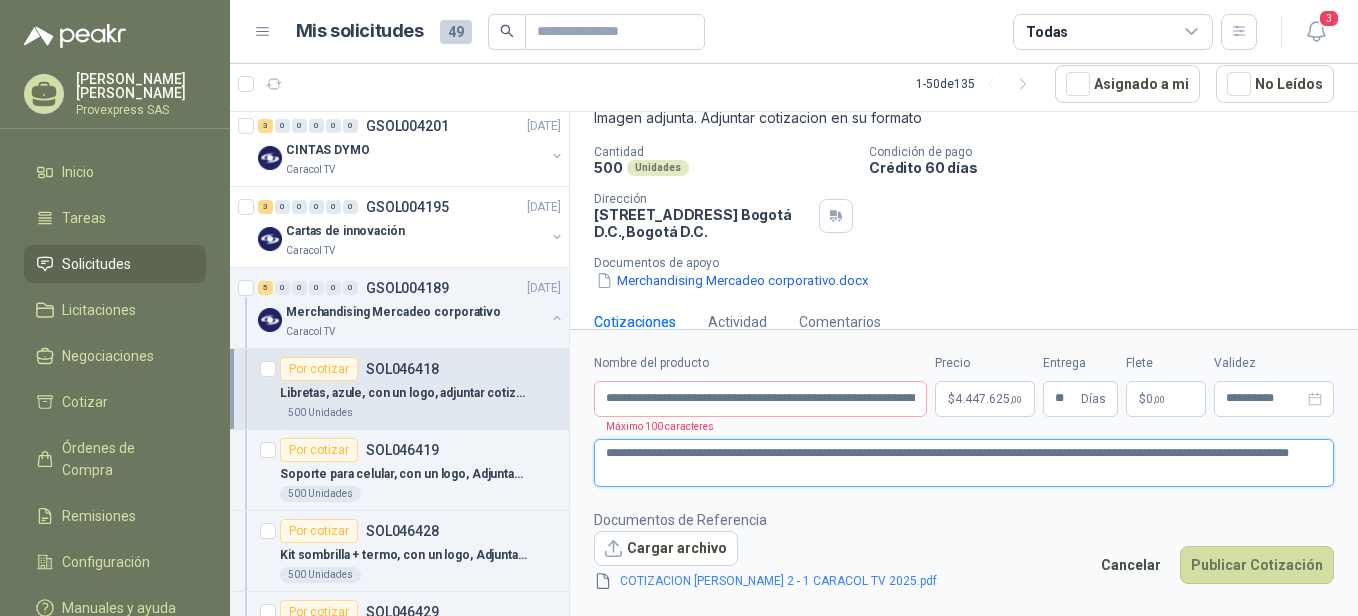 type 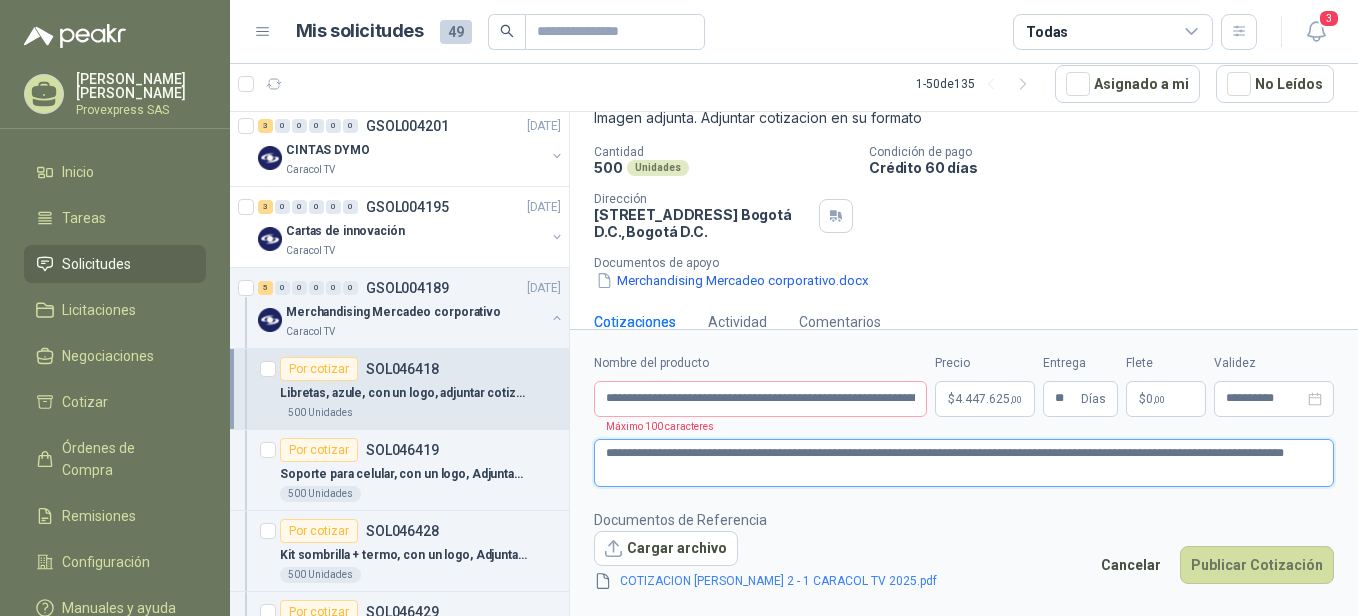 type on "**********" 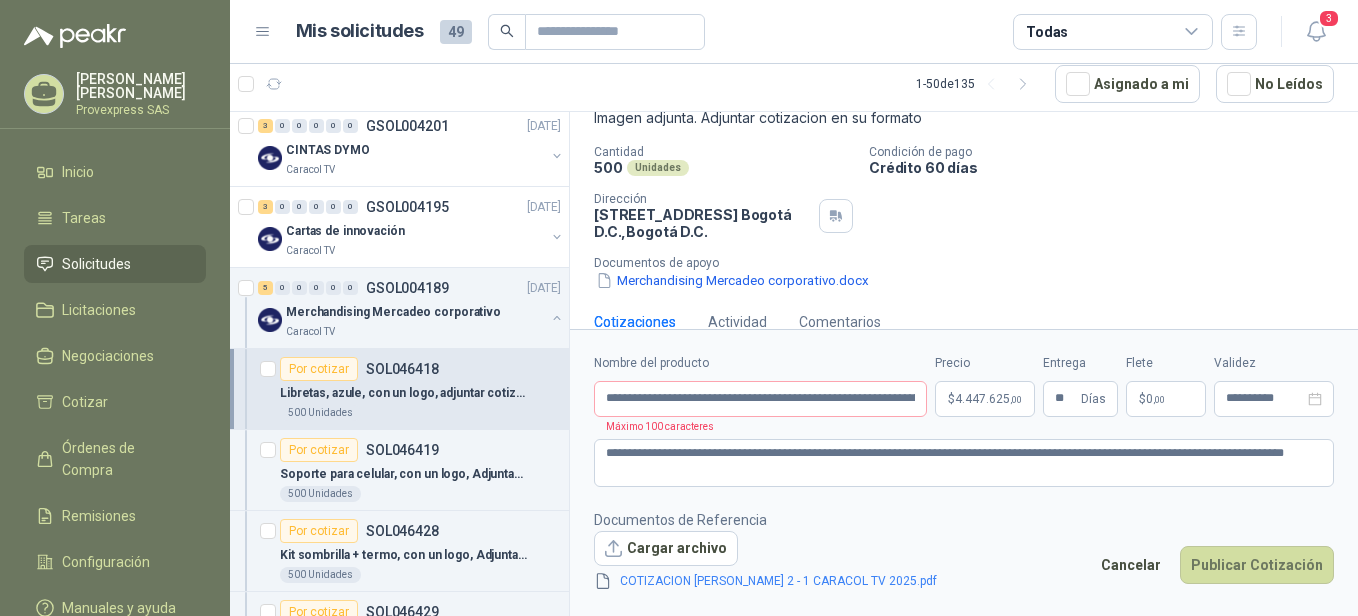 click on "Documentos de Referencia Cargar archivo COTIZACION   [PERSON_NAME]  2 - 1   CARACOL TV   2025.pdf Cancelar Publicar Cotización" at bounding box center (964, 551) 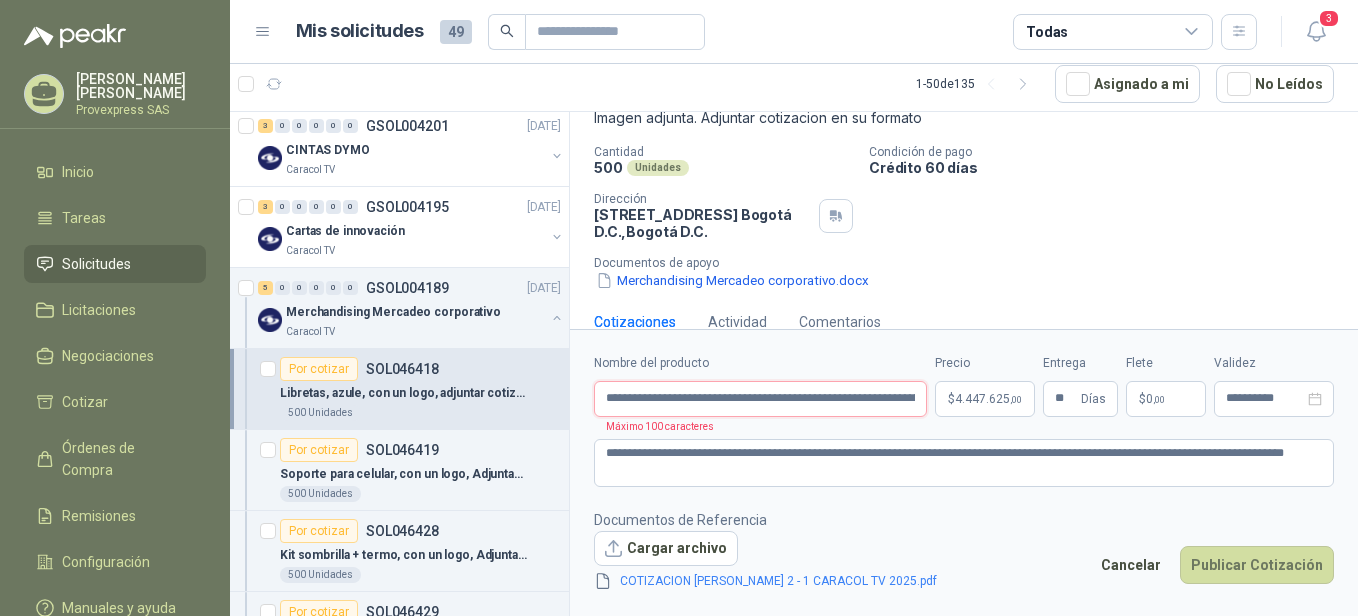 click on "**********" at bounding box center (760, 399) 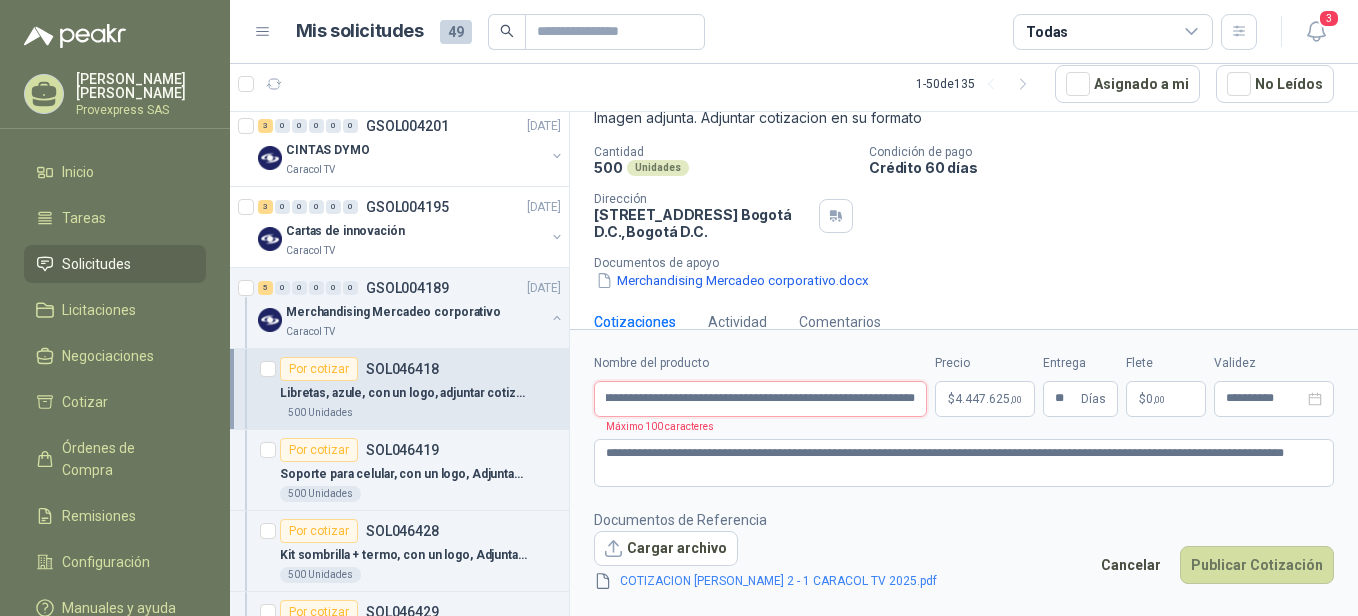 scroll, scrollTop: 0, scrollLeft: 353, axis: horizontal 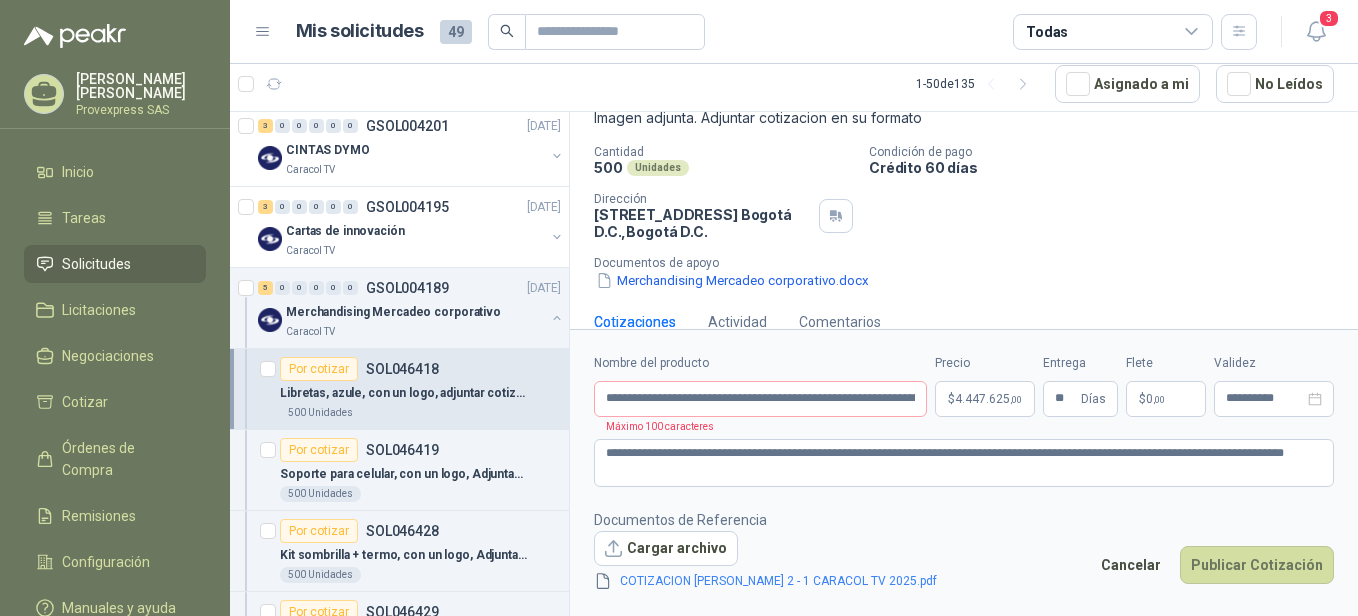 click on "Documentos de Referencia Cargar archivo COTIZACION   [PERSON_NAME]  2 - 1   CARACOL TV   2025.pdf Cancelar Publicar Cotización" at bounding box center (964, 551) 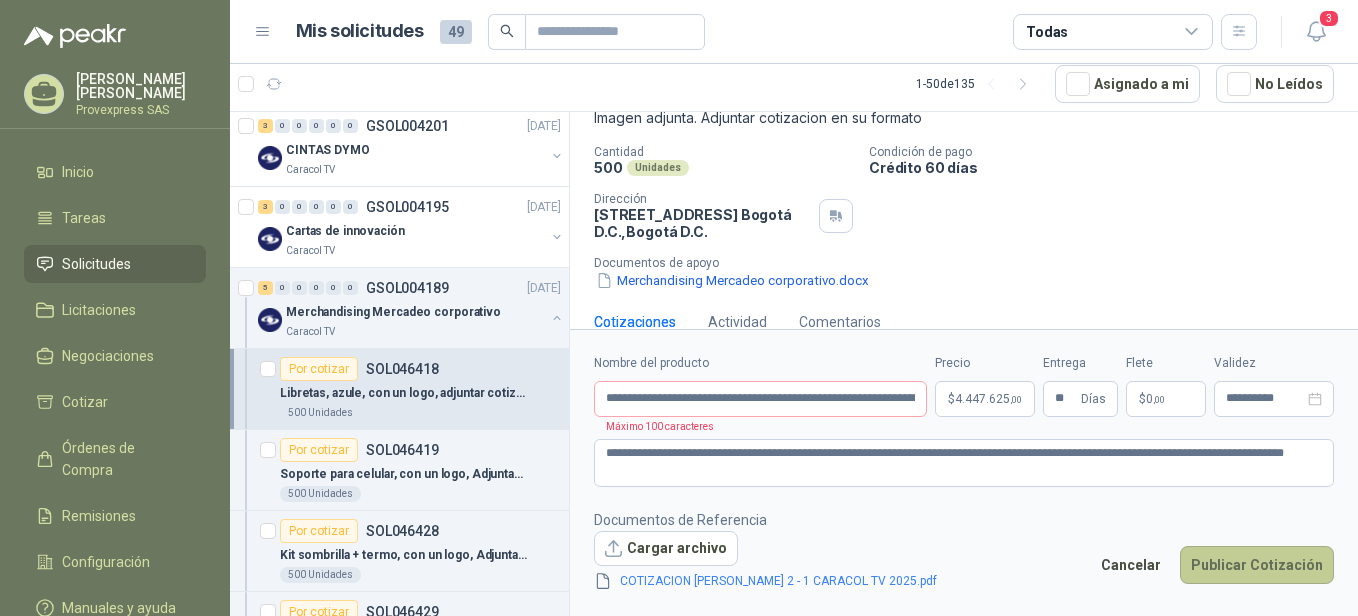 click on "Publicar Cotización" at bounding box center [1257, 565] 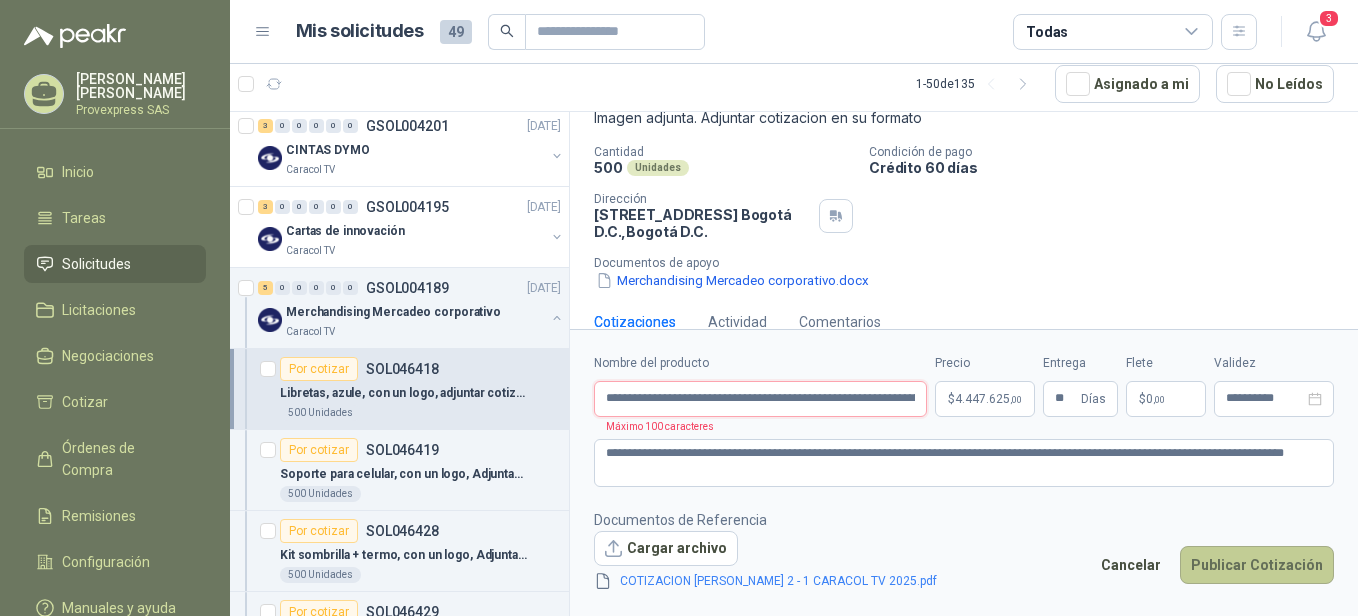 scroll, scrollTop: 0, scrollLeft: 253, axis: horizontal 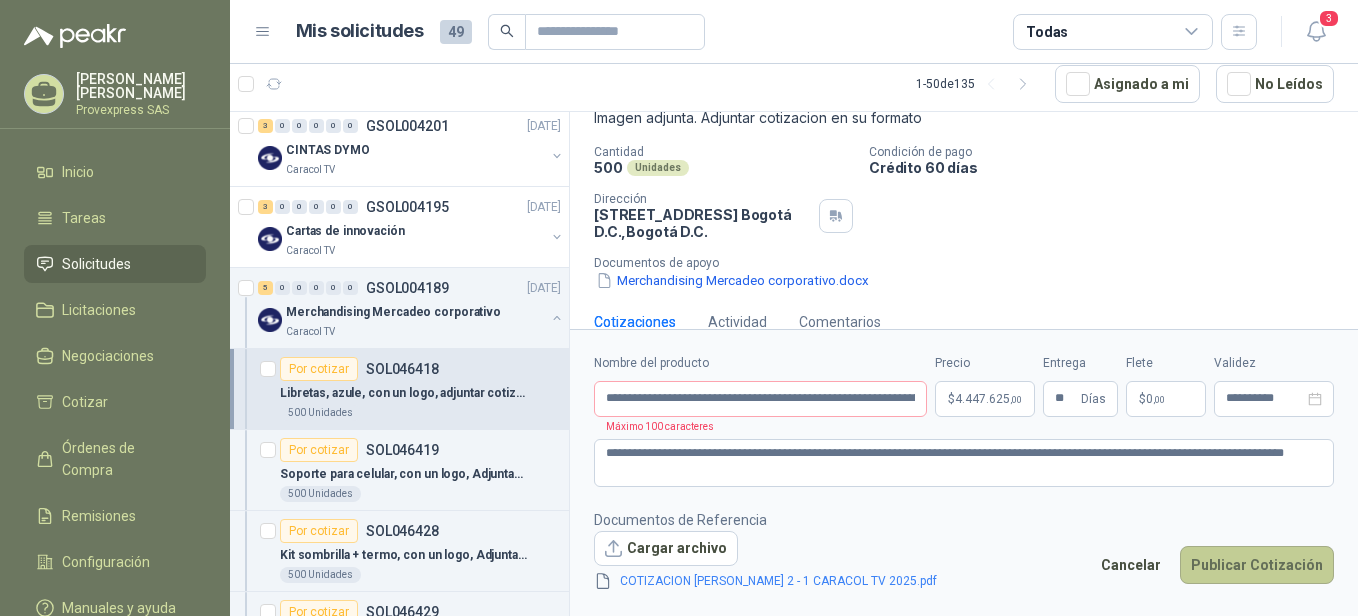 click on "Publicar Cotización" at bounding box center (1257, 565) 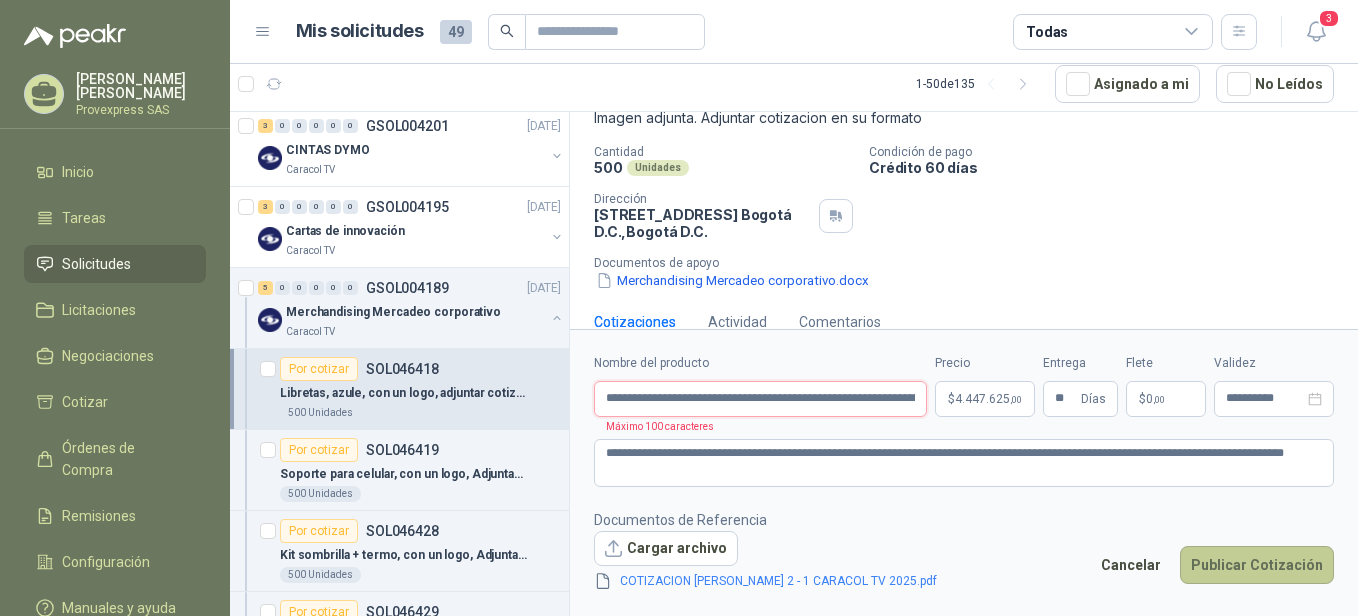 scroll, scrollTop: 0, scrollLeft: 253, axis: horizontal 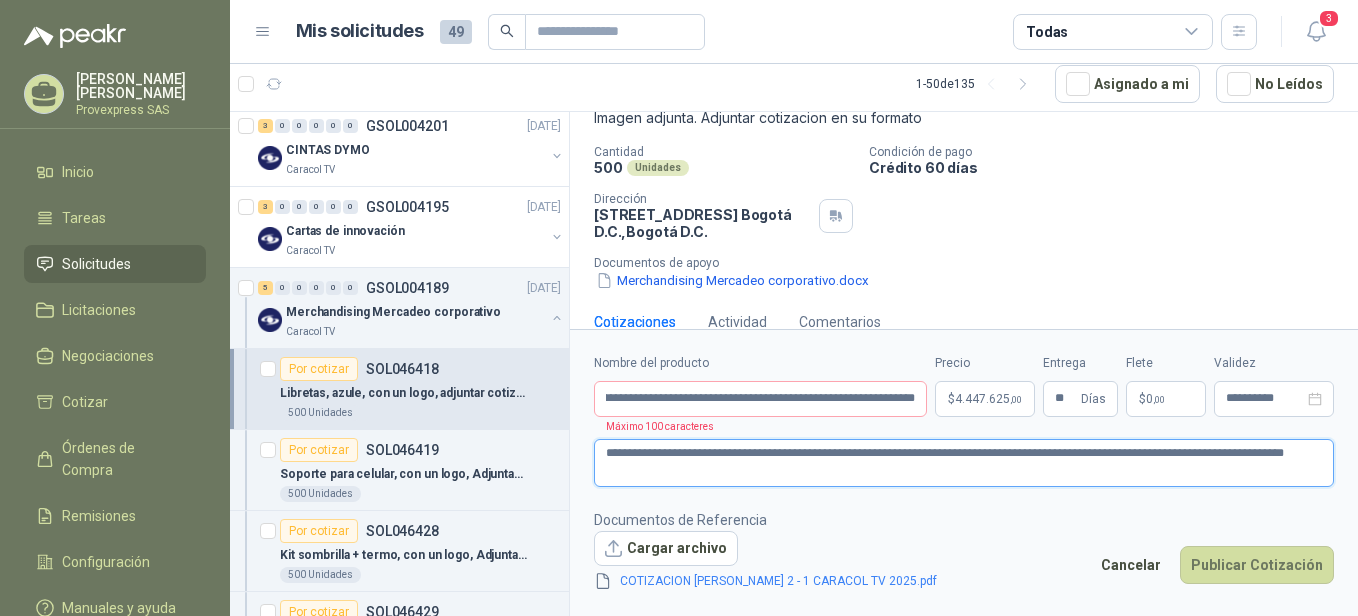 click on "**********" at bounding box center (964, 463) 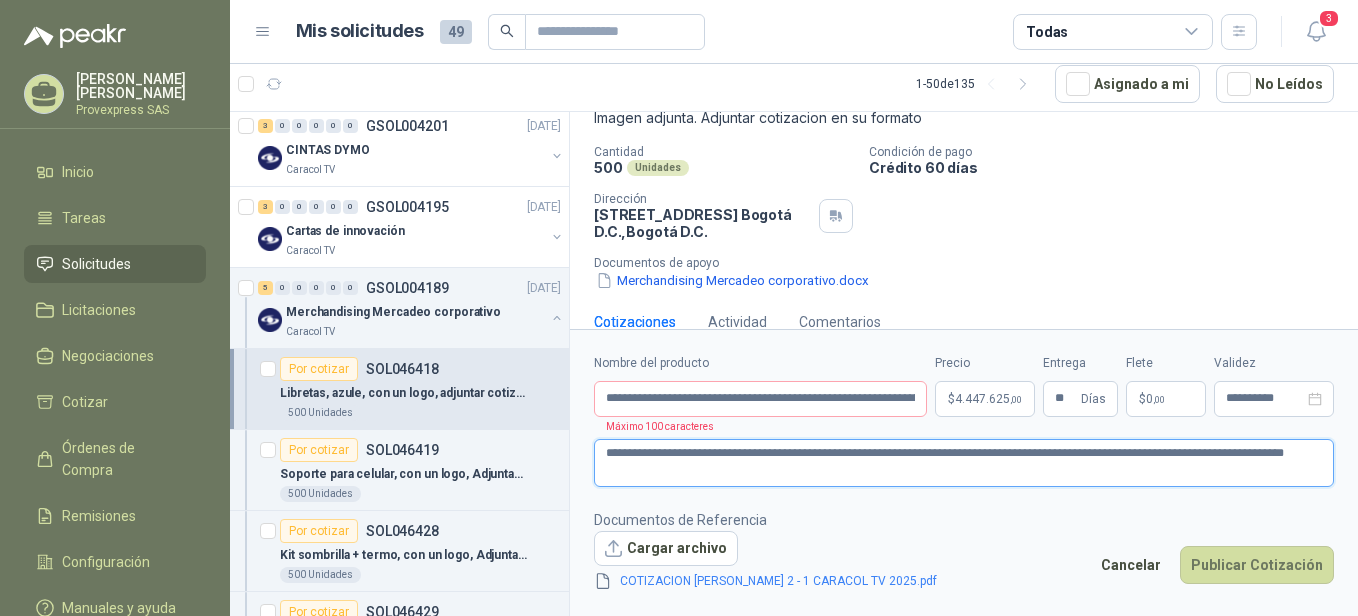 type 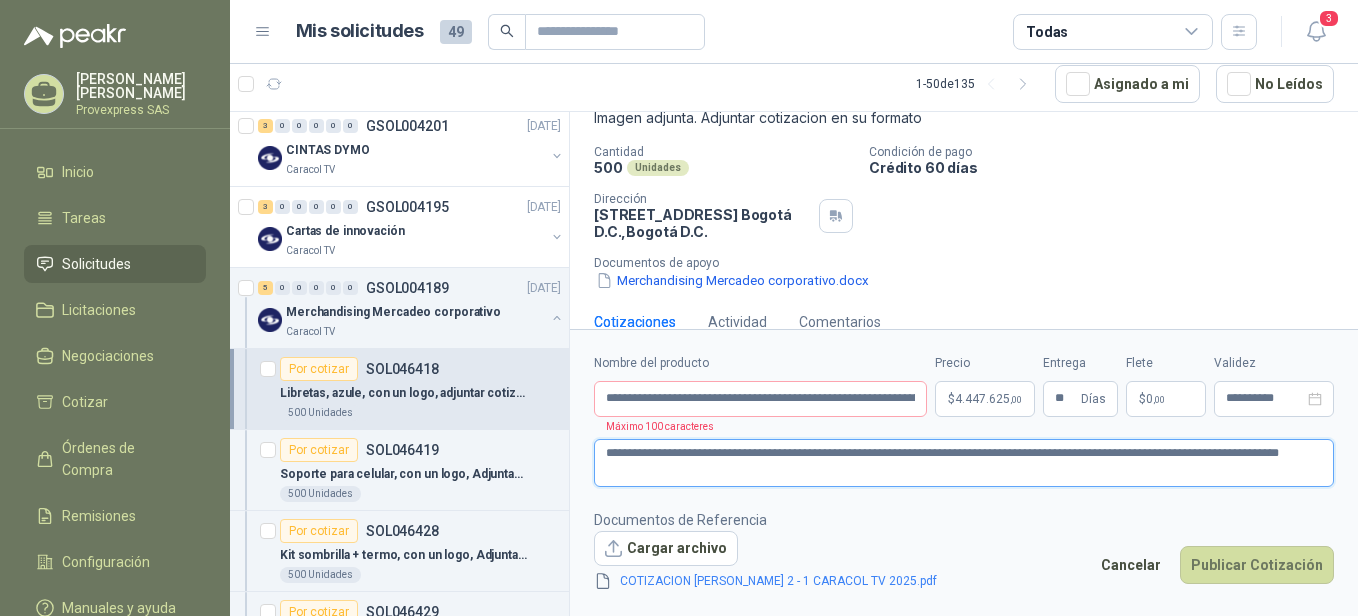 type 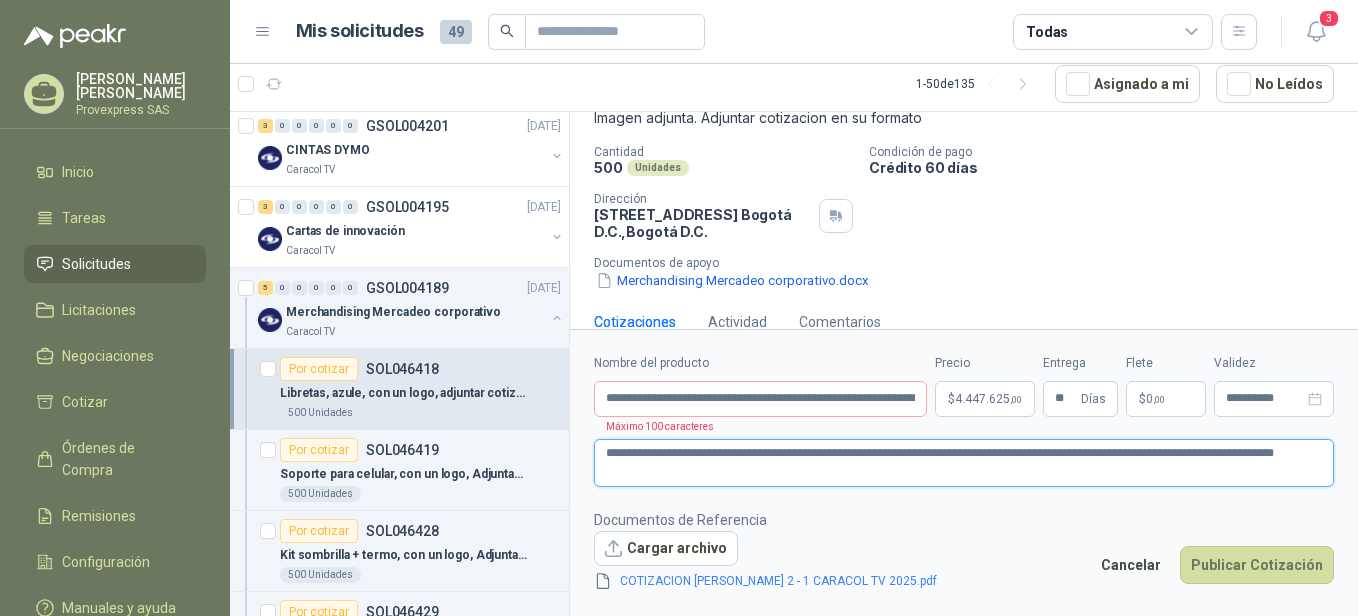 type 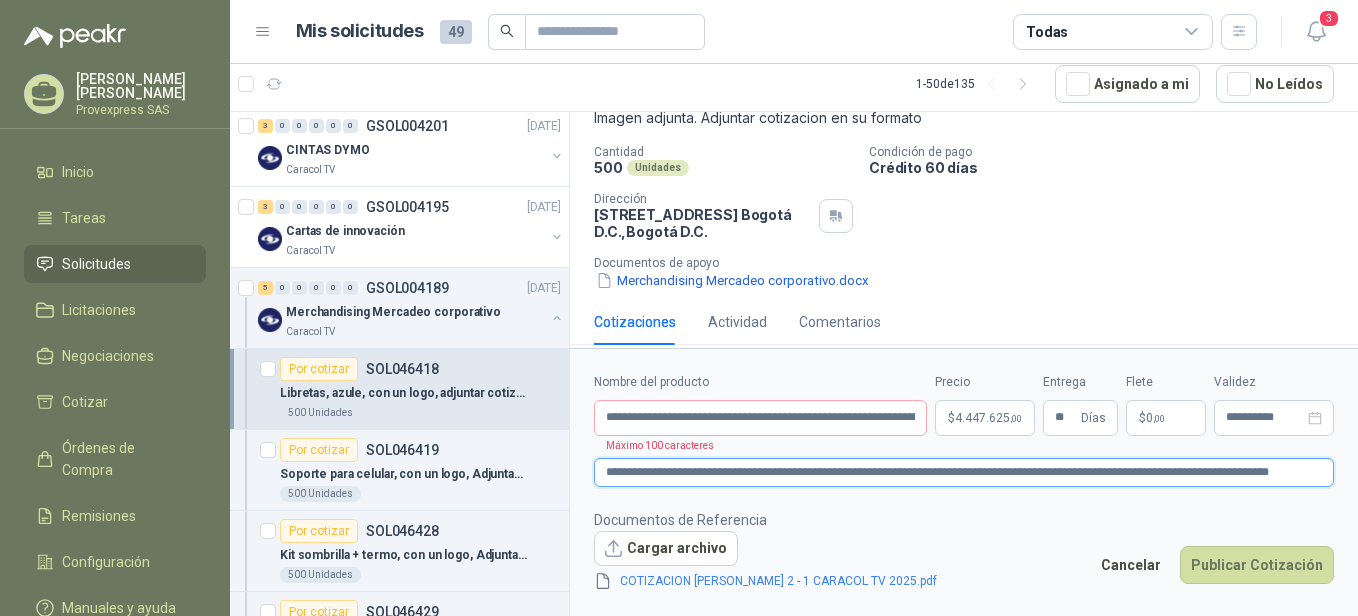type 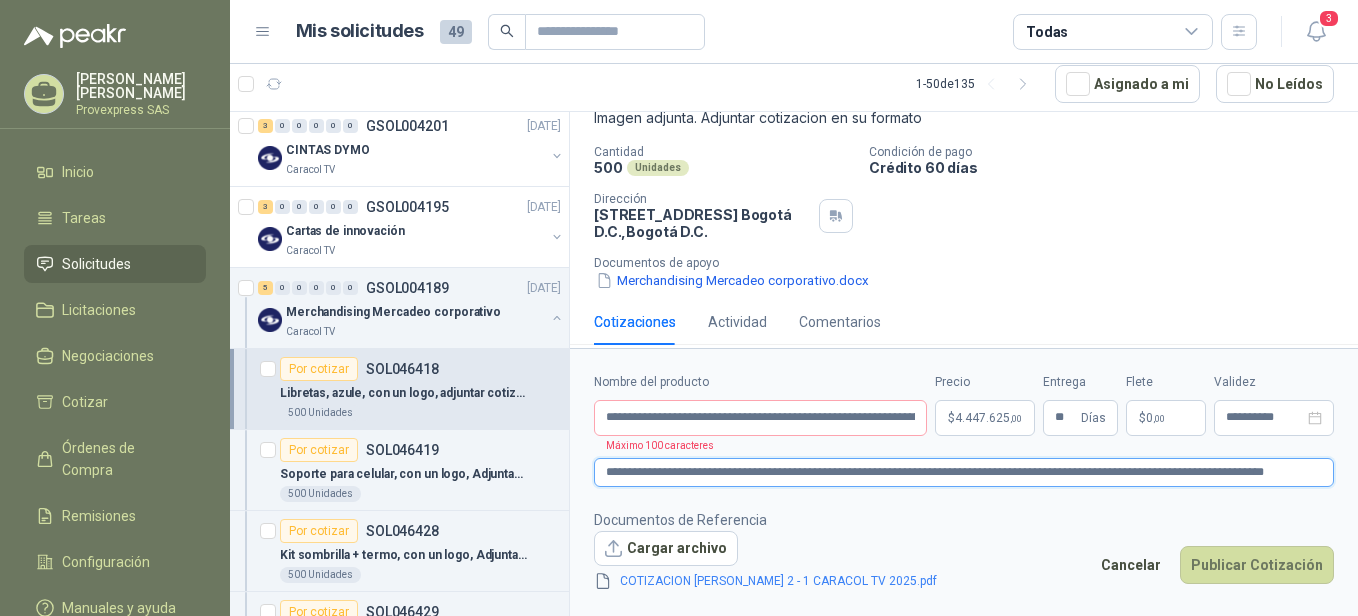 type 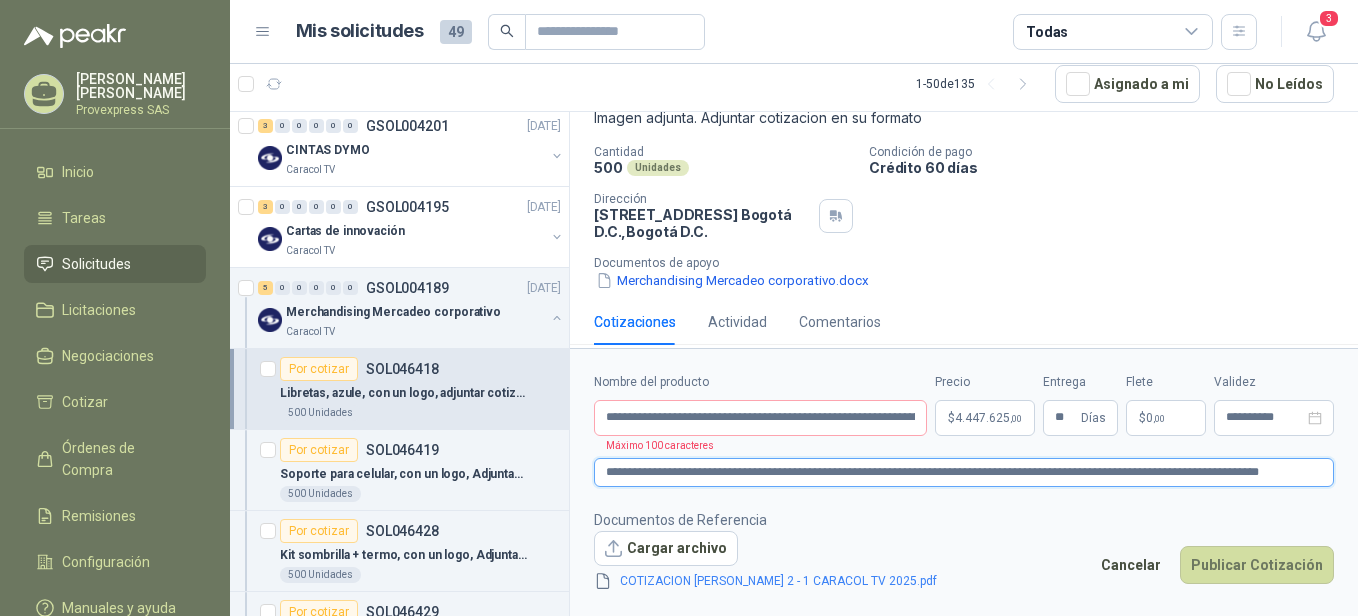 type 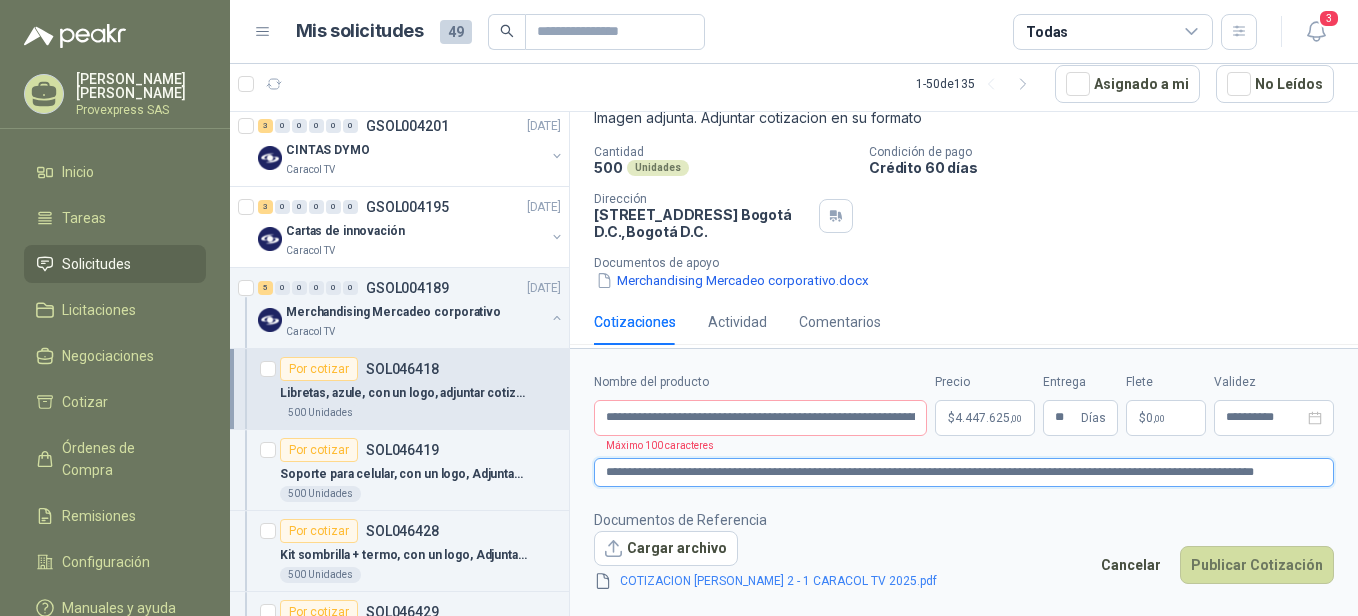 type 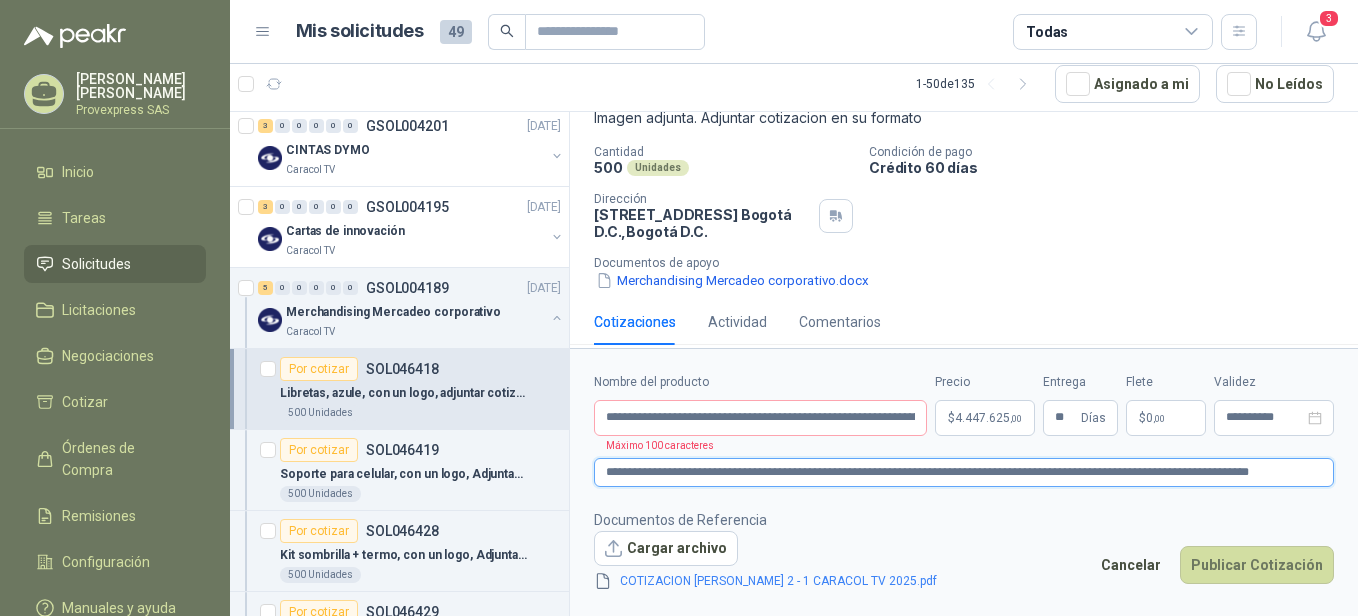 type 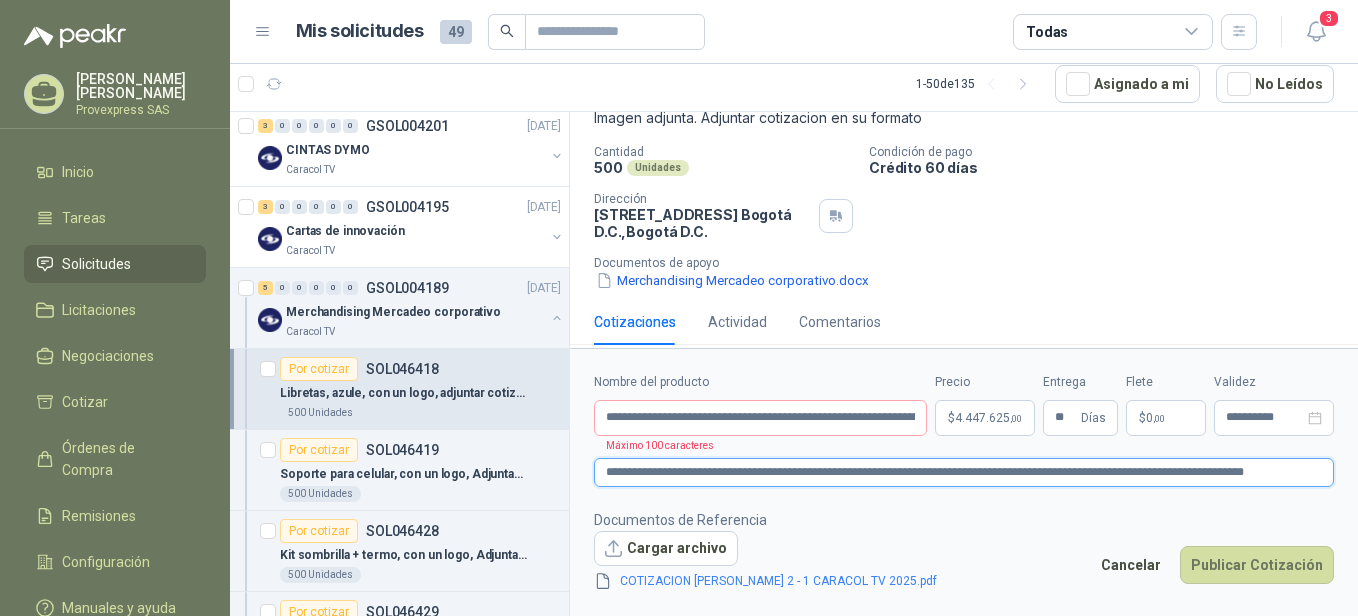 type 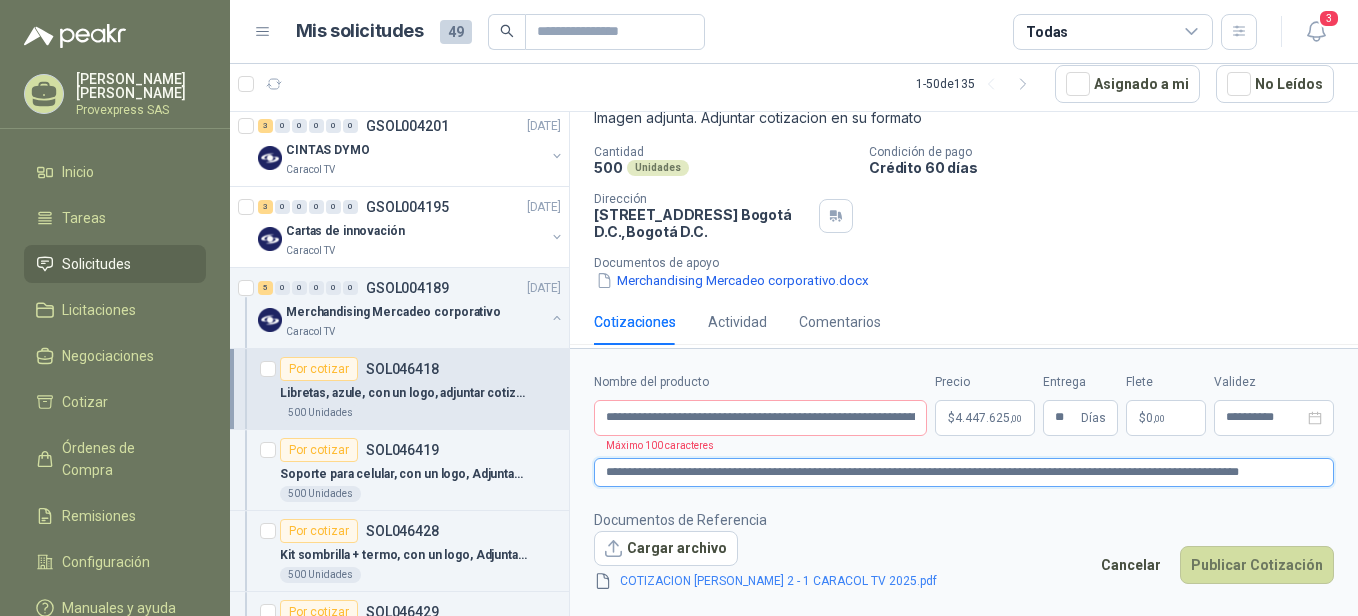 type 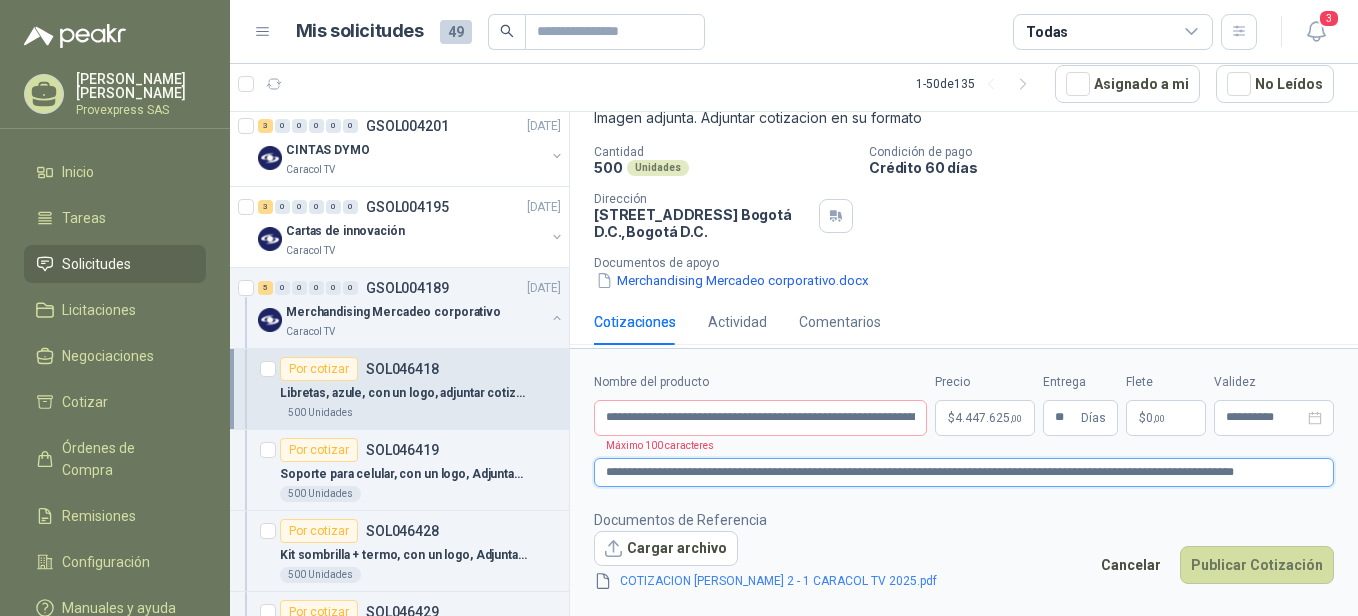 click on "**********" at bounding box center (964, 472) 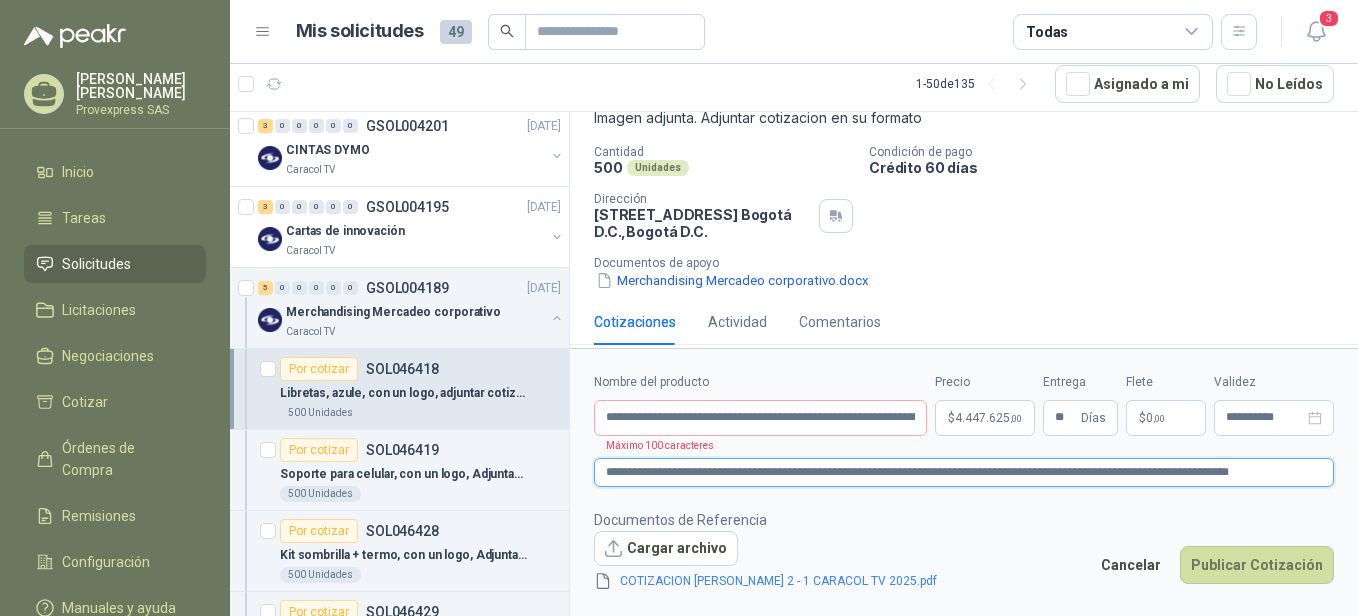 type 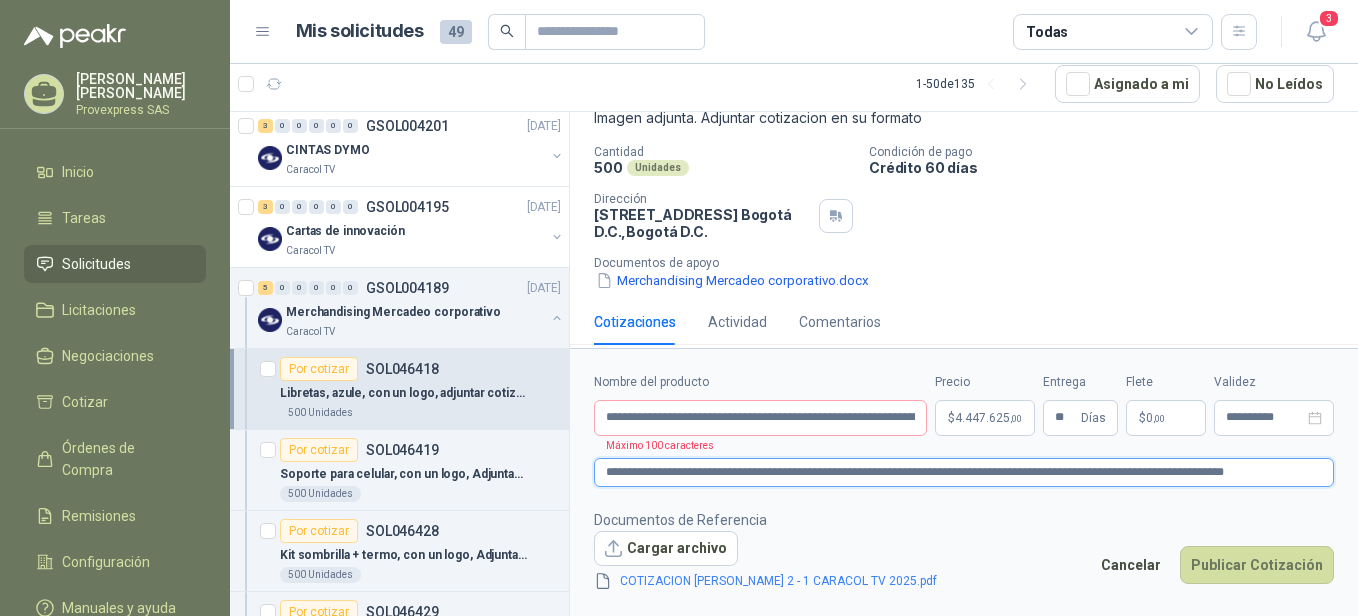 type 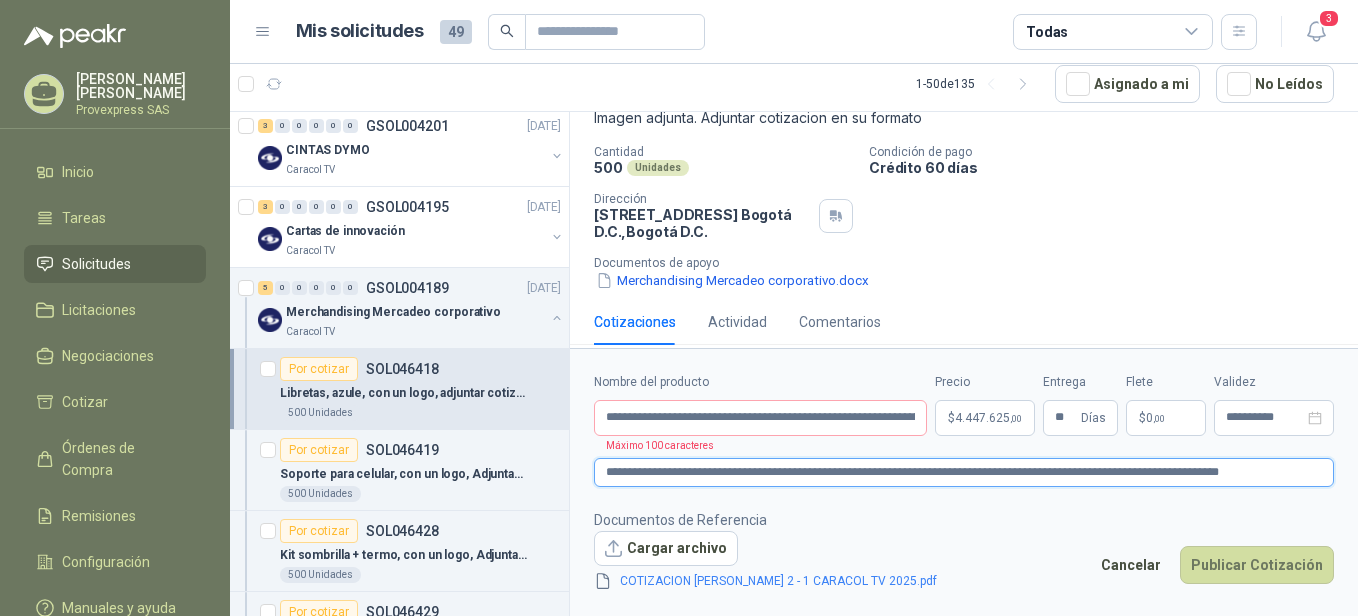 type 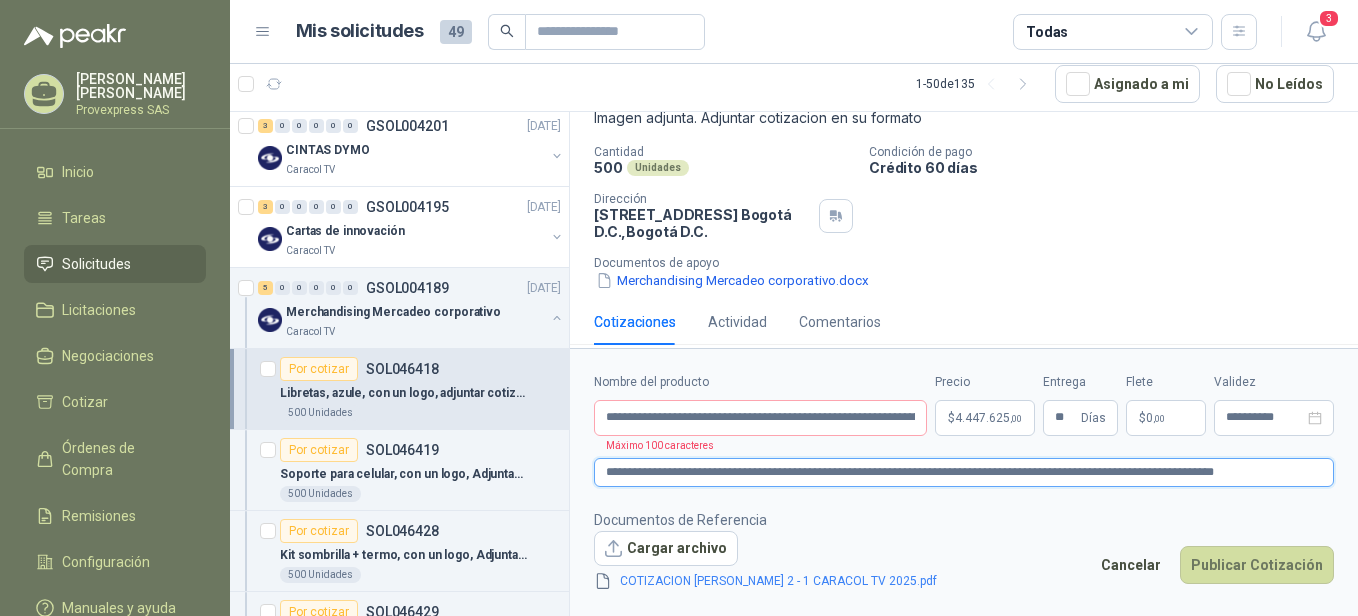 type 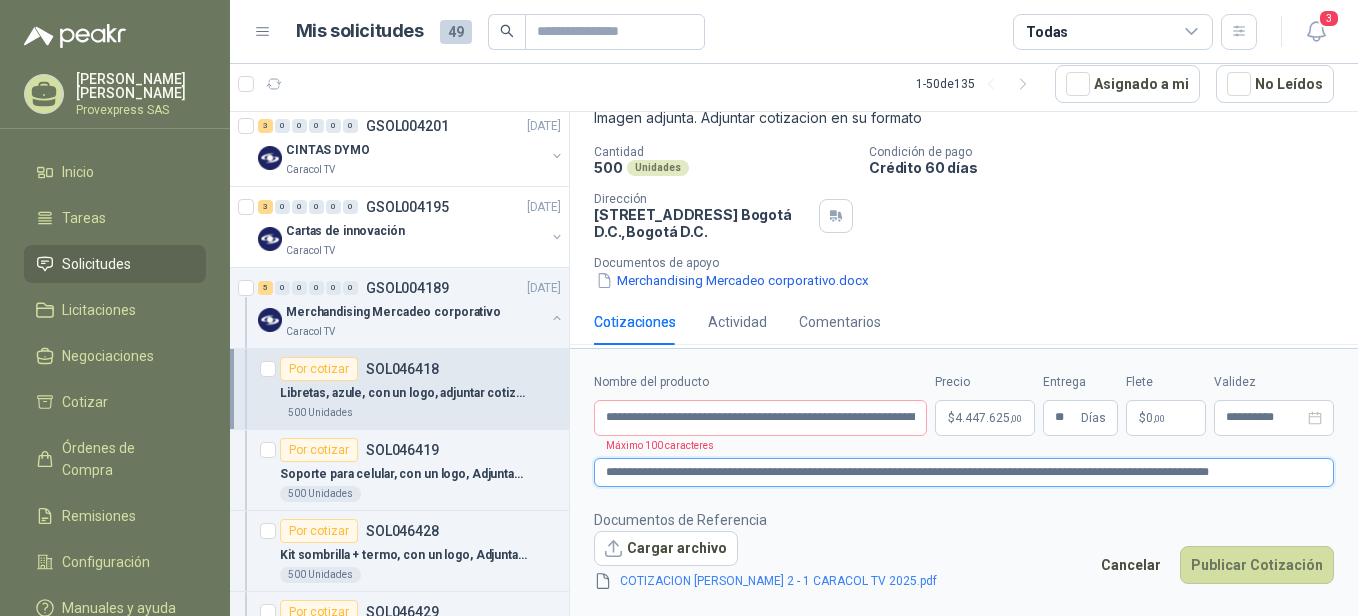 type 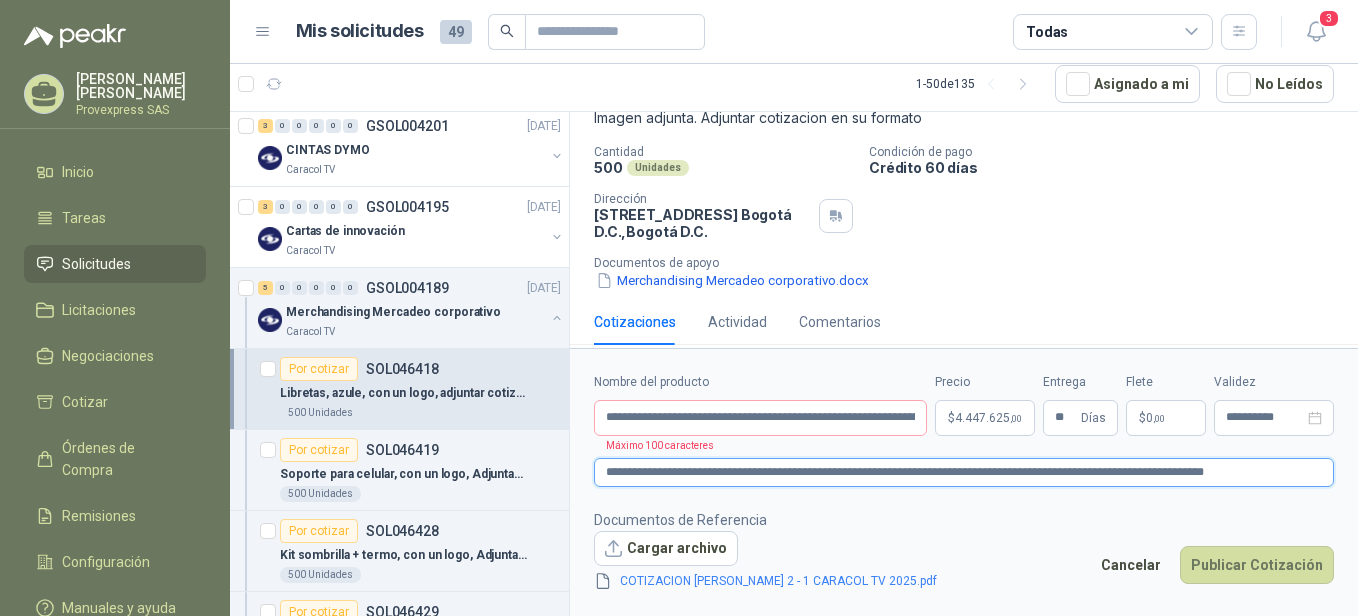 type on "**********" 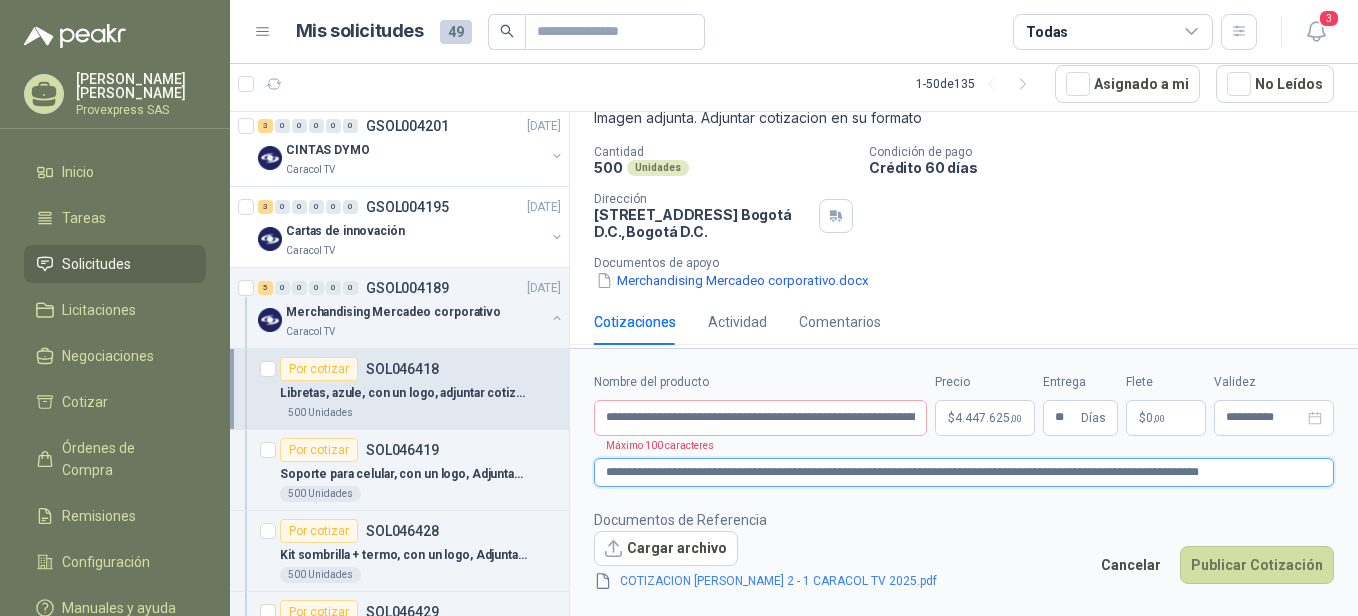 type 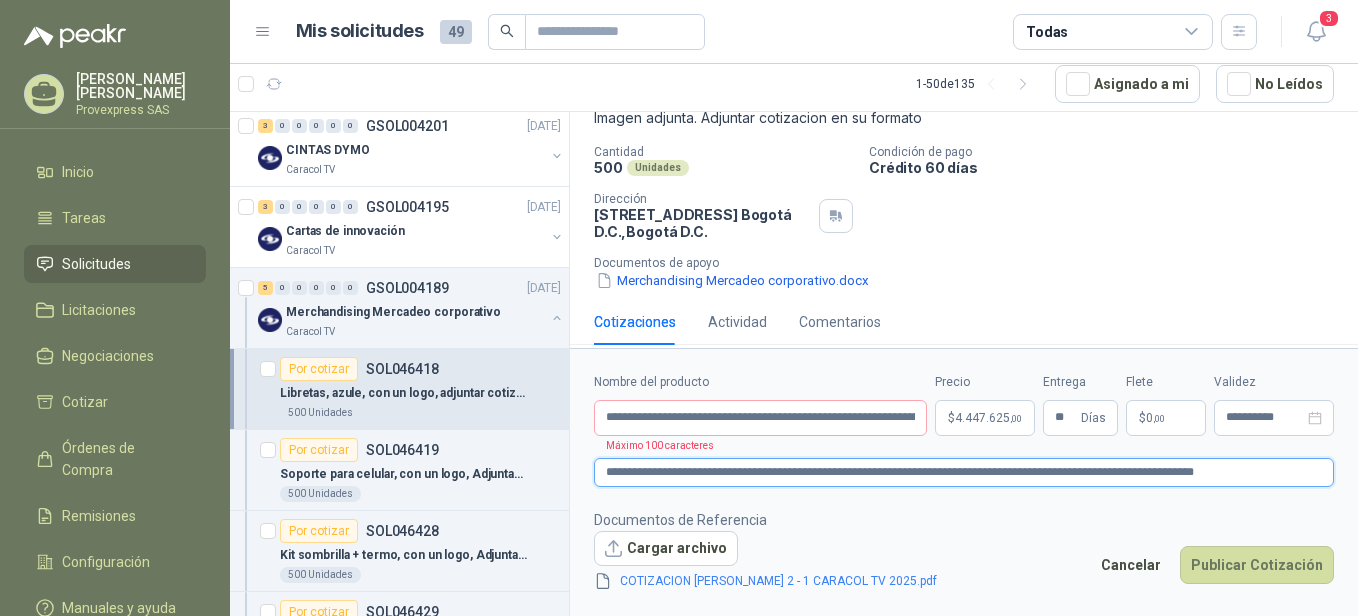 type 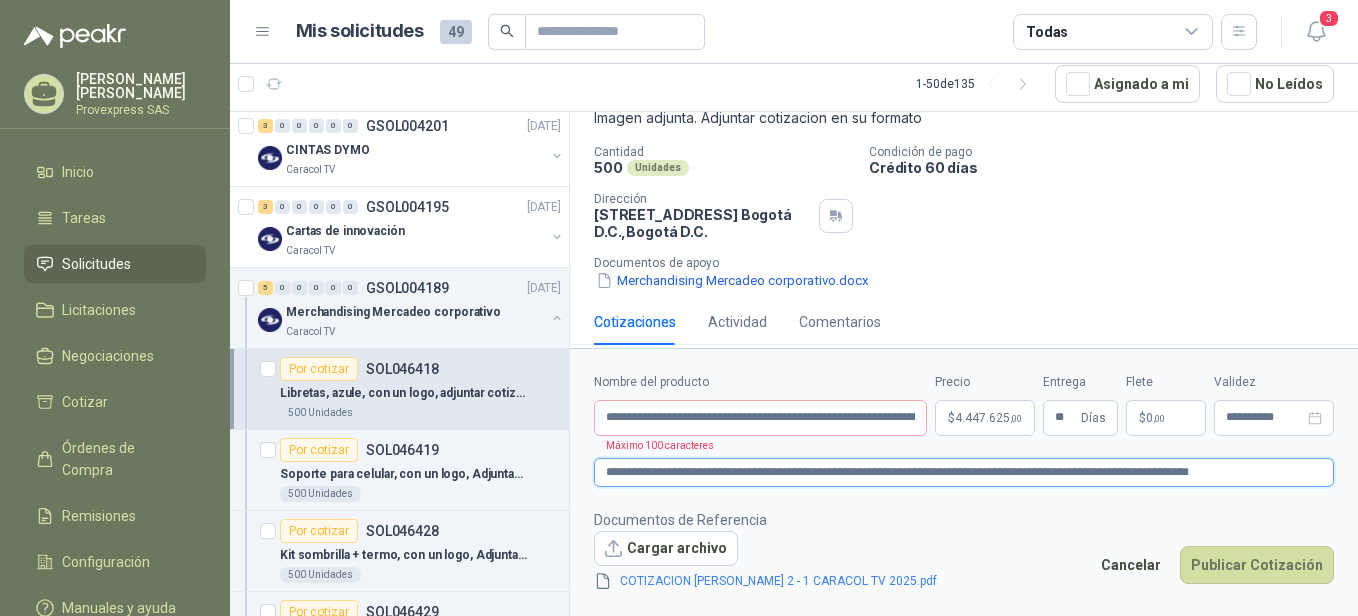 type 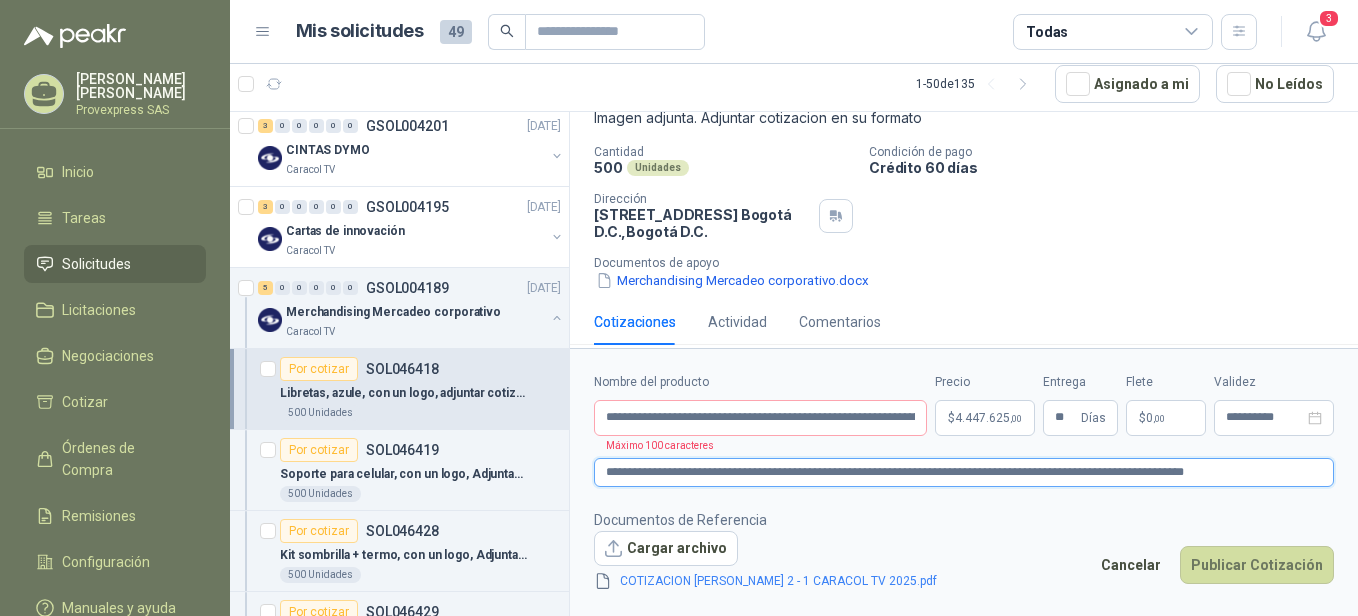 type 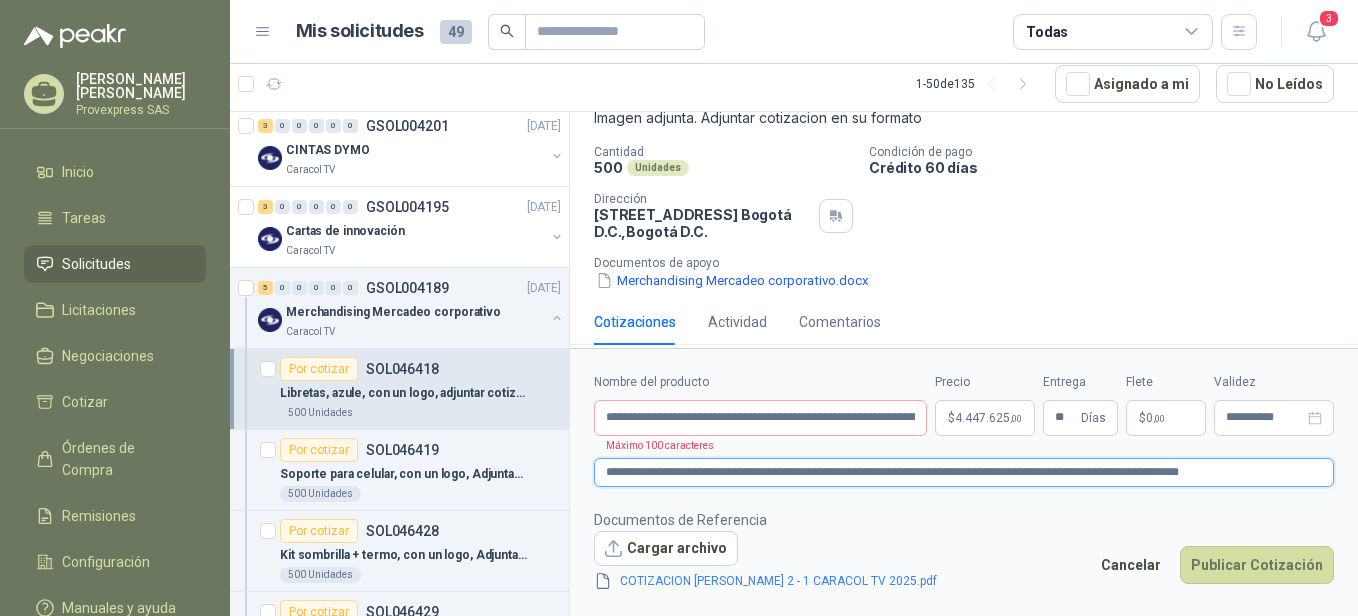 type 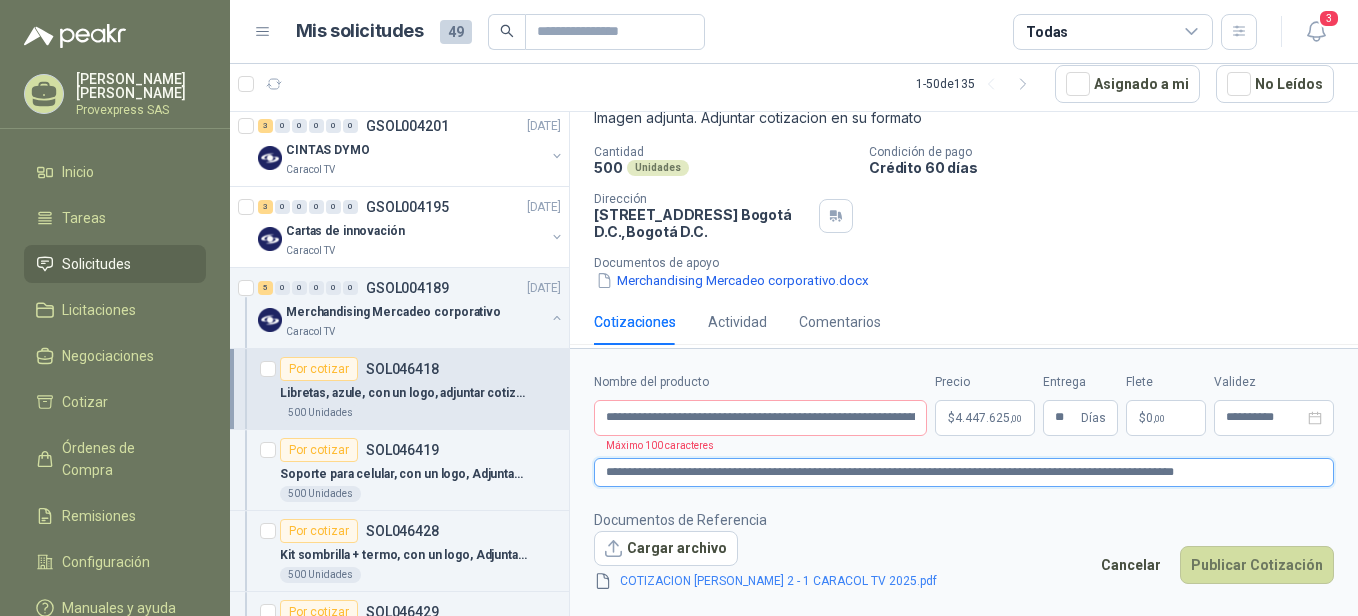 type 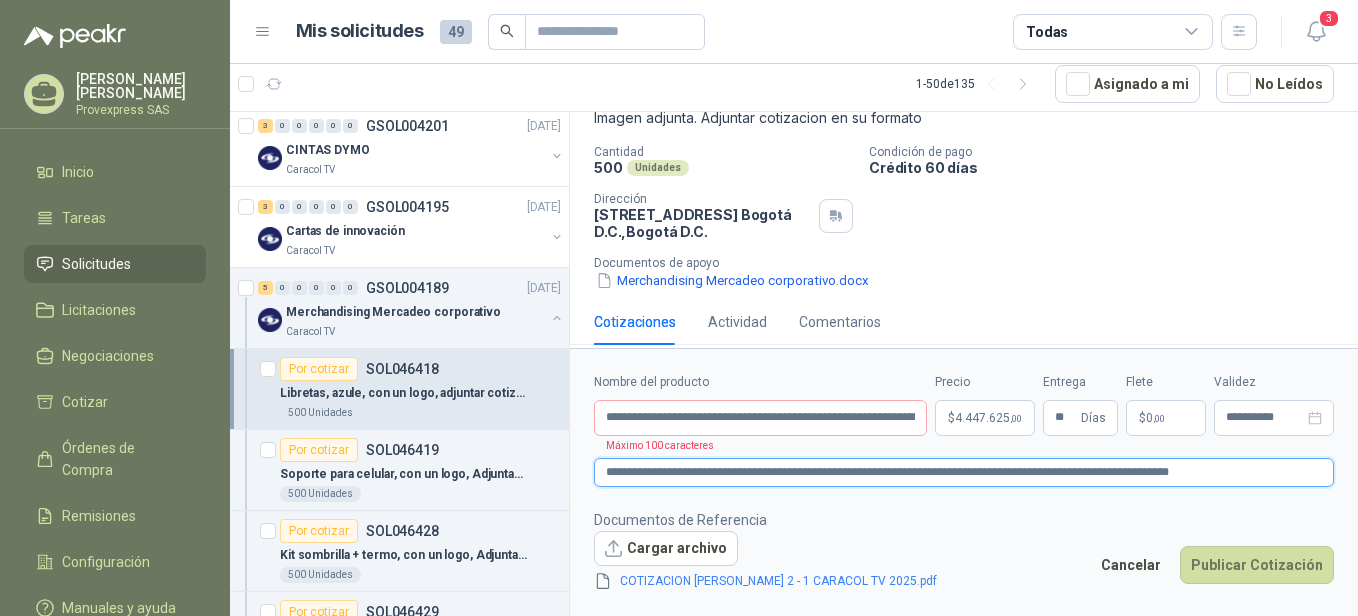 type 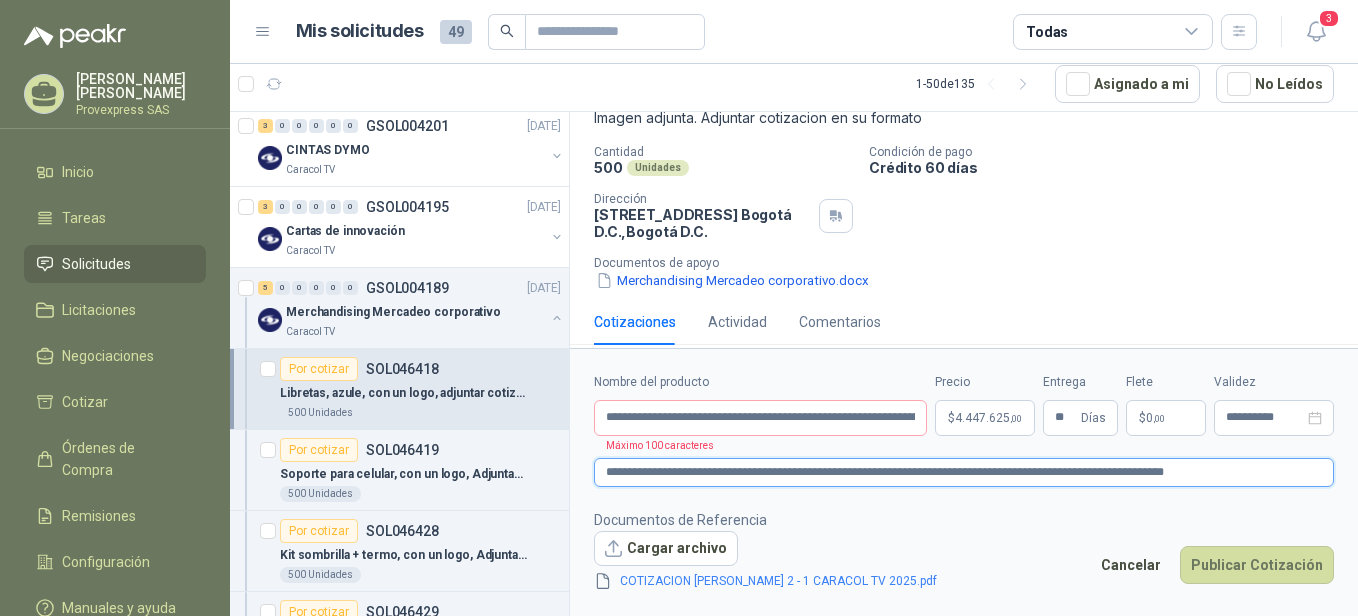 type 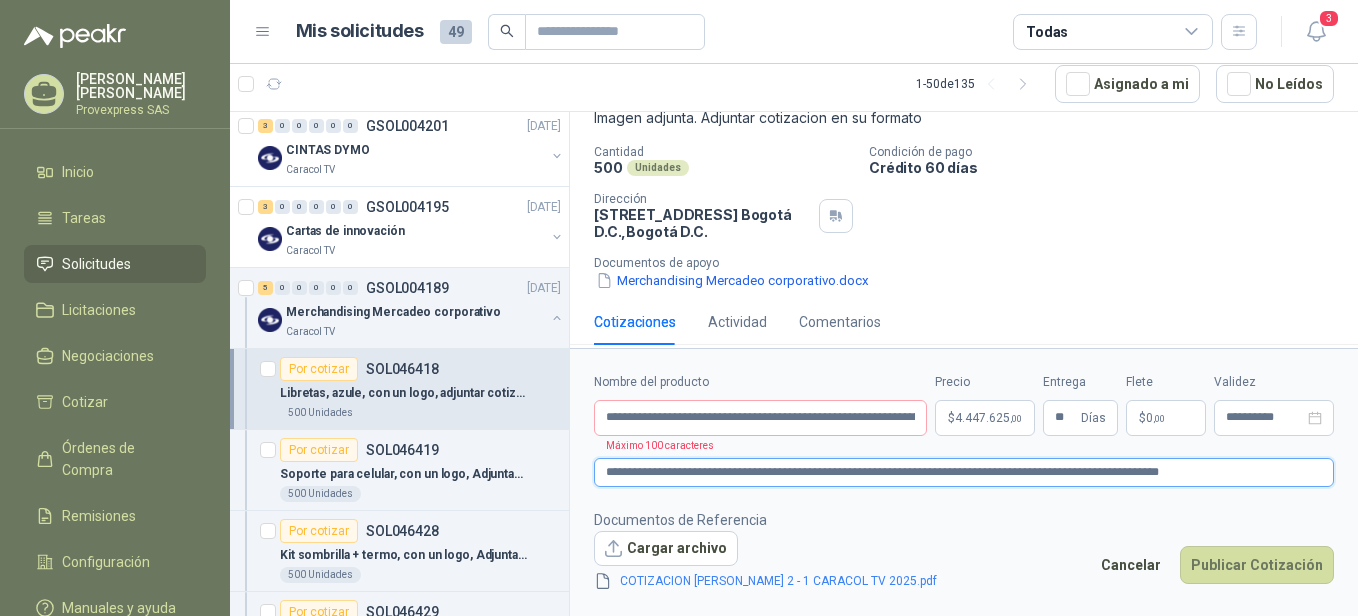 type 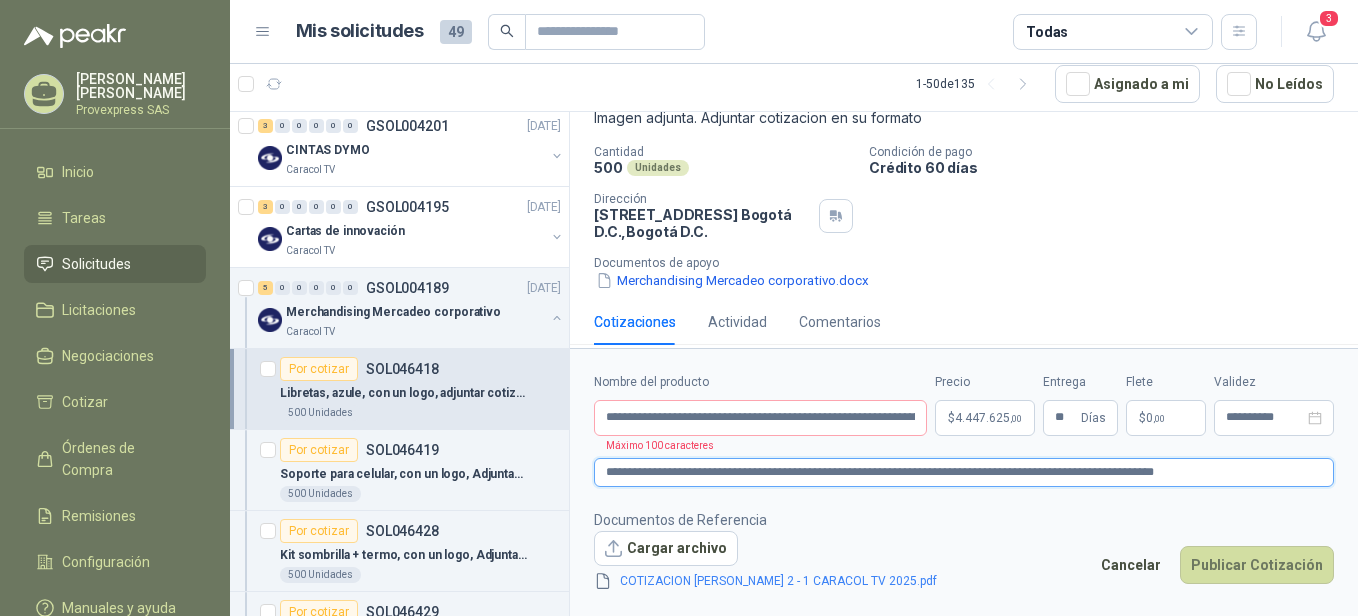 type 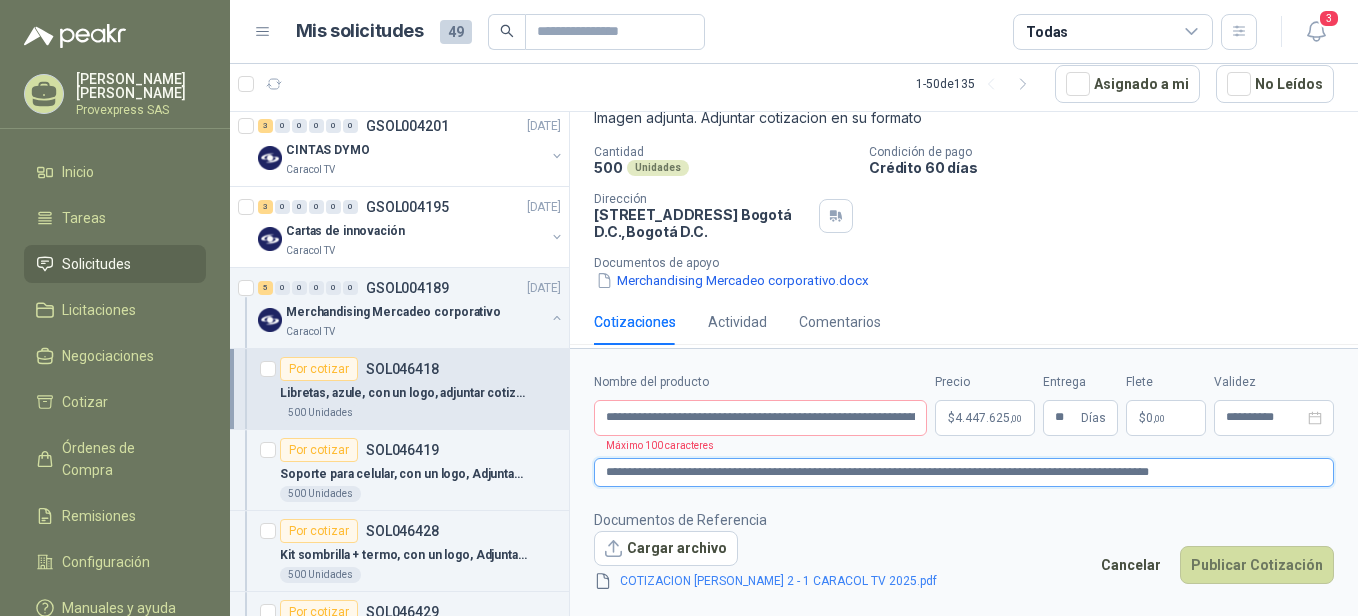 type 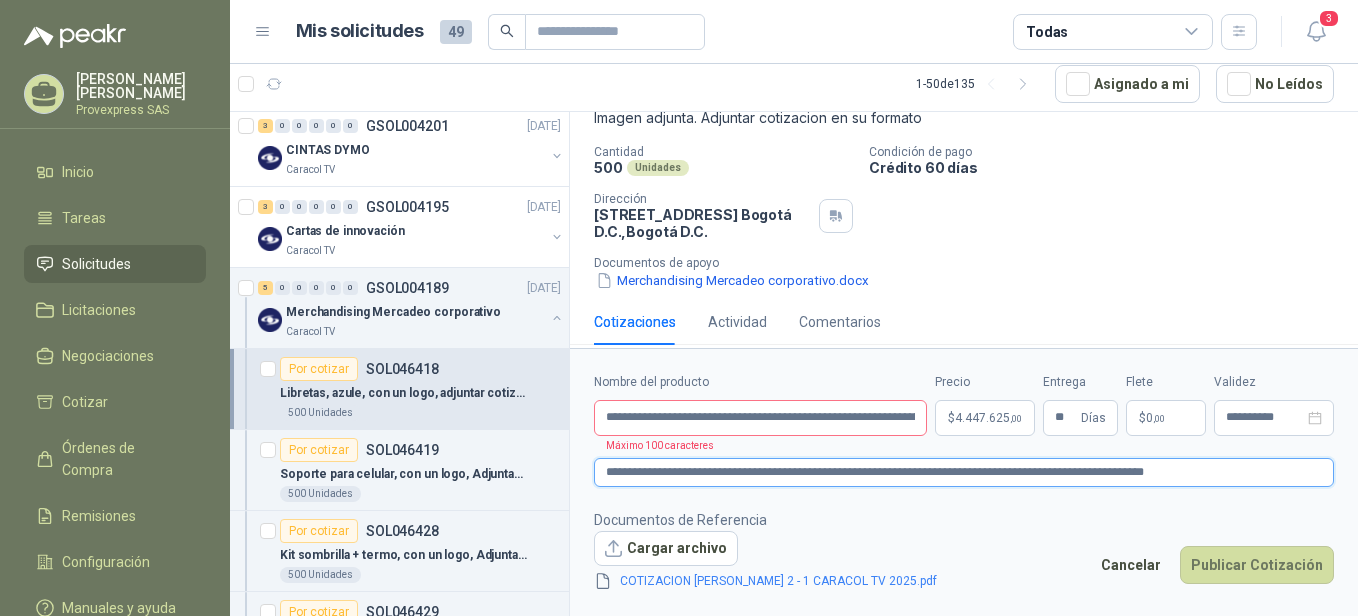 type on "**********" 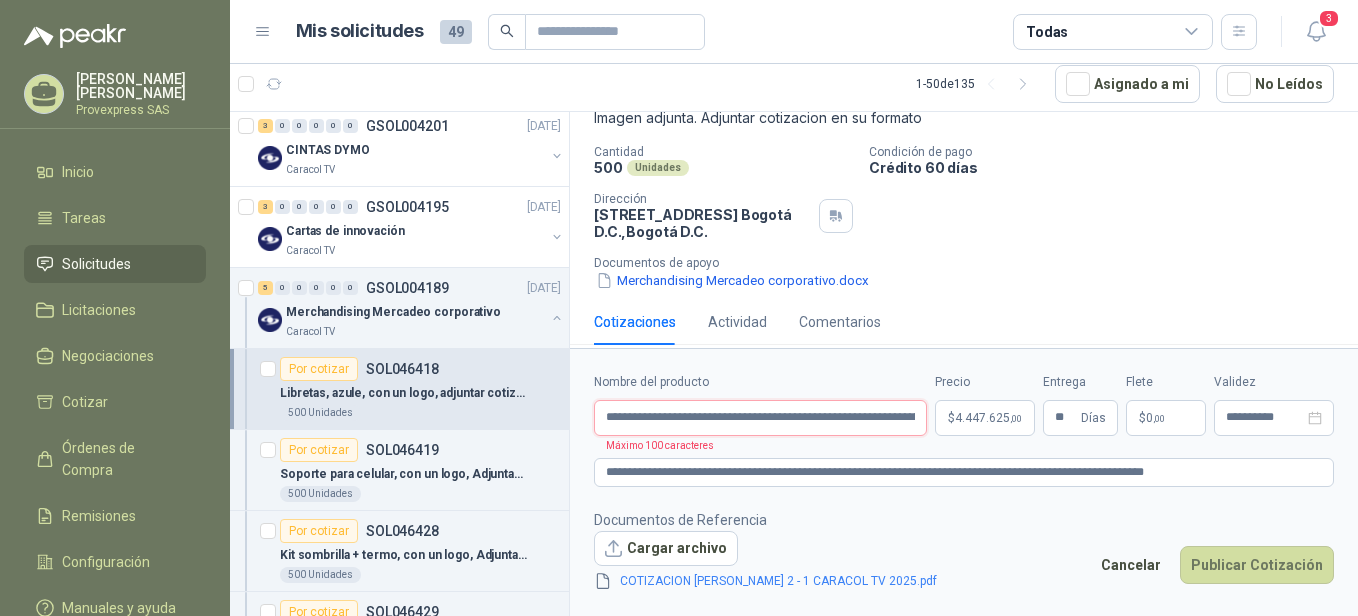 click on "**********" at bounding box center [760, 418] 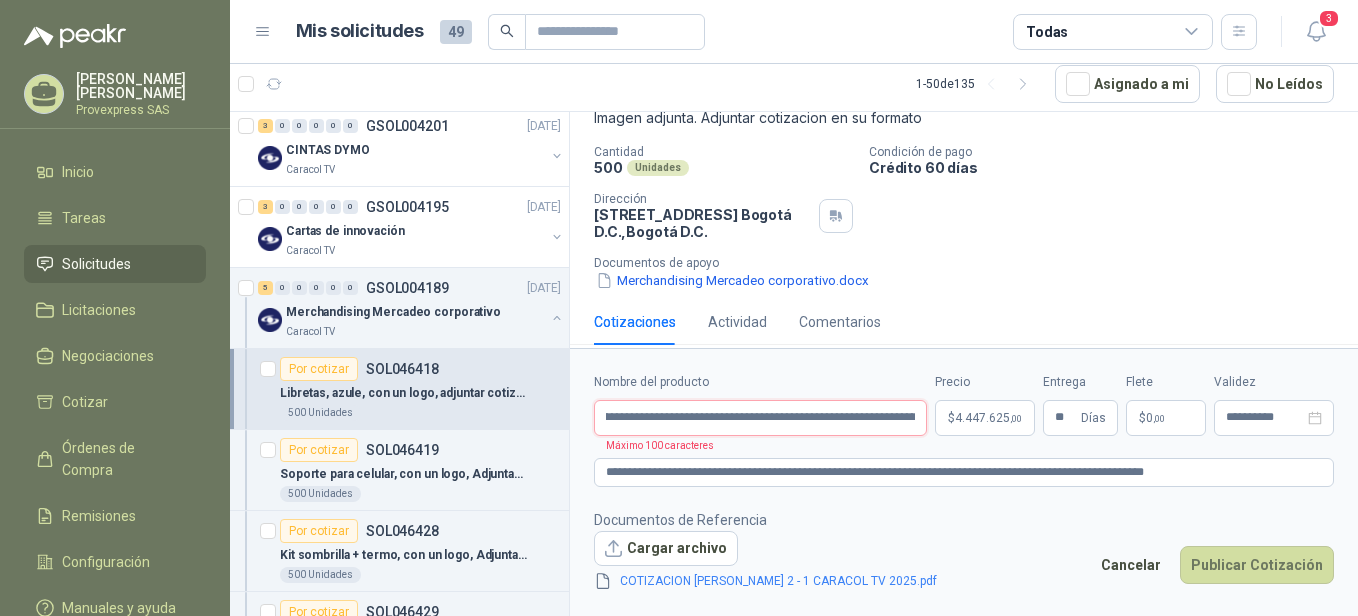 scroll, scrollTop: 0, scrollLeft: 175, axis: horizontal 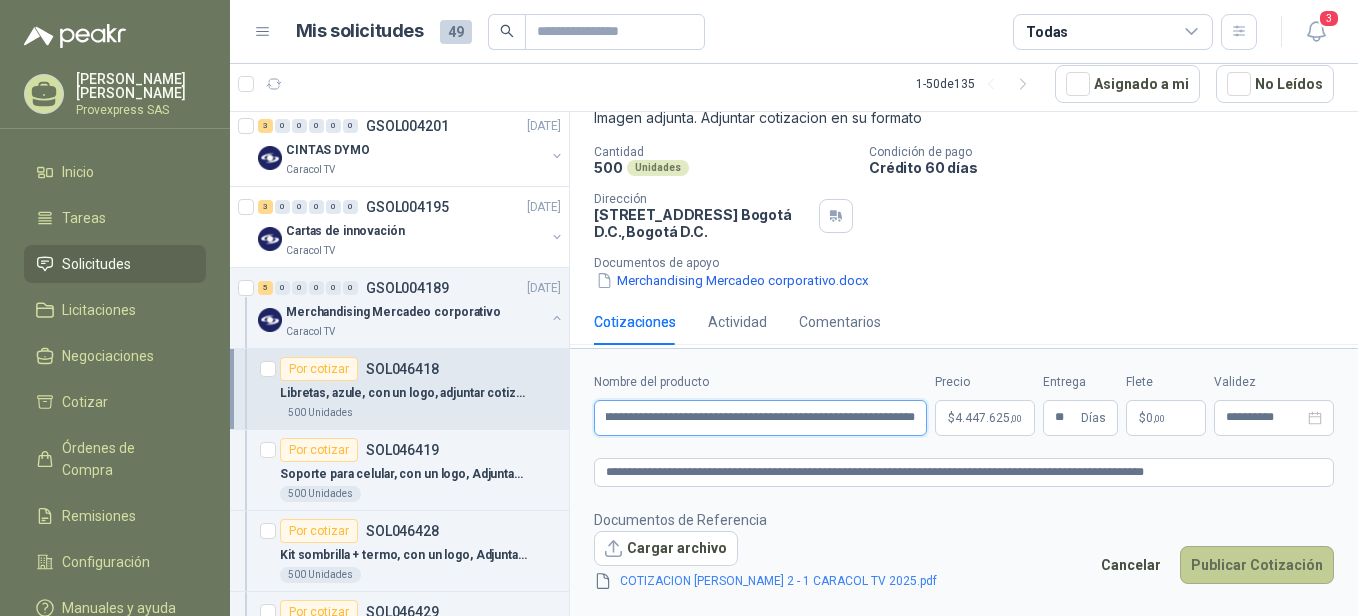 type on "**********" 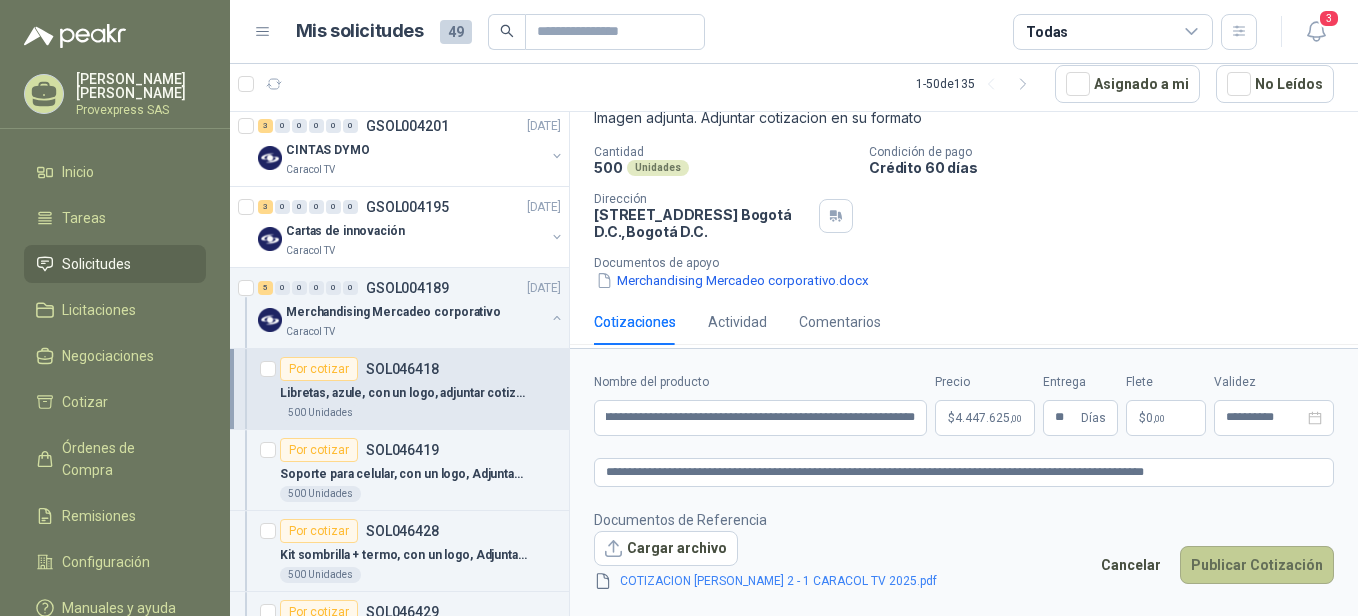 scroll, scrollTop: 0, scrollLeft: 0, axis: both 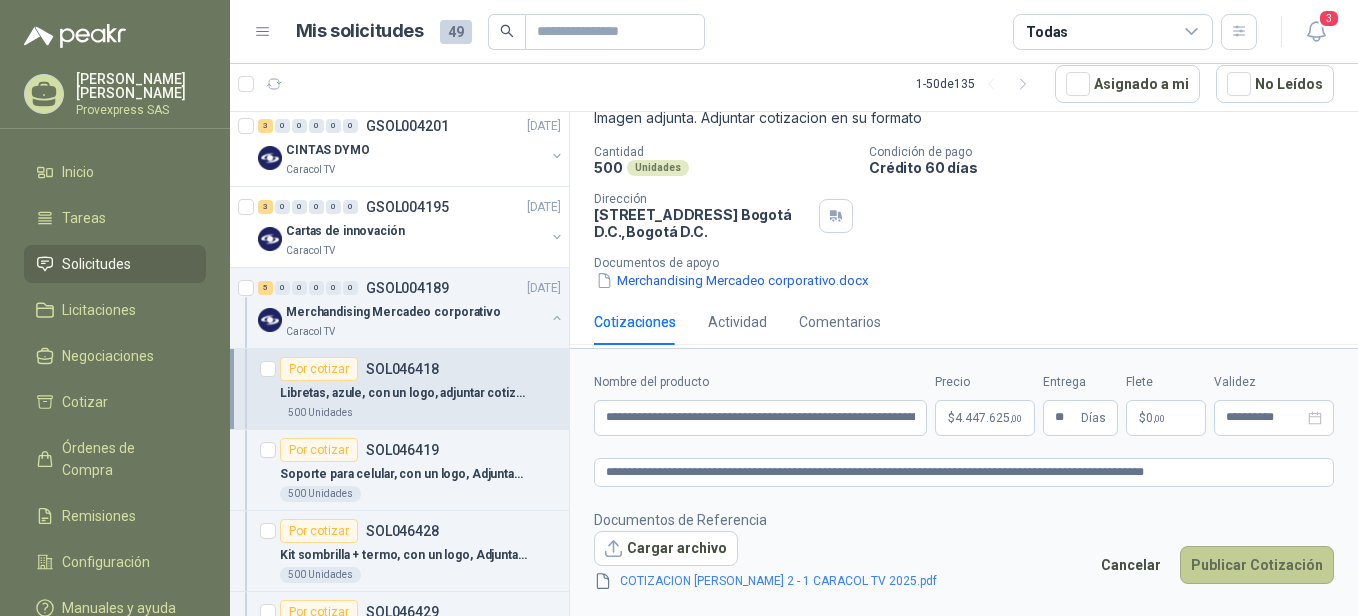 click on "Publicar Cotización" at bounding box center (1257, 565) 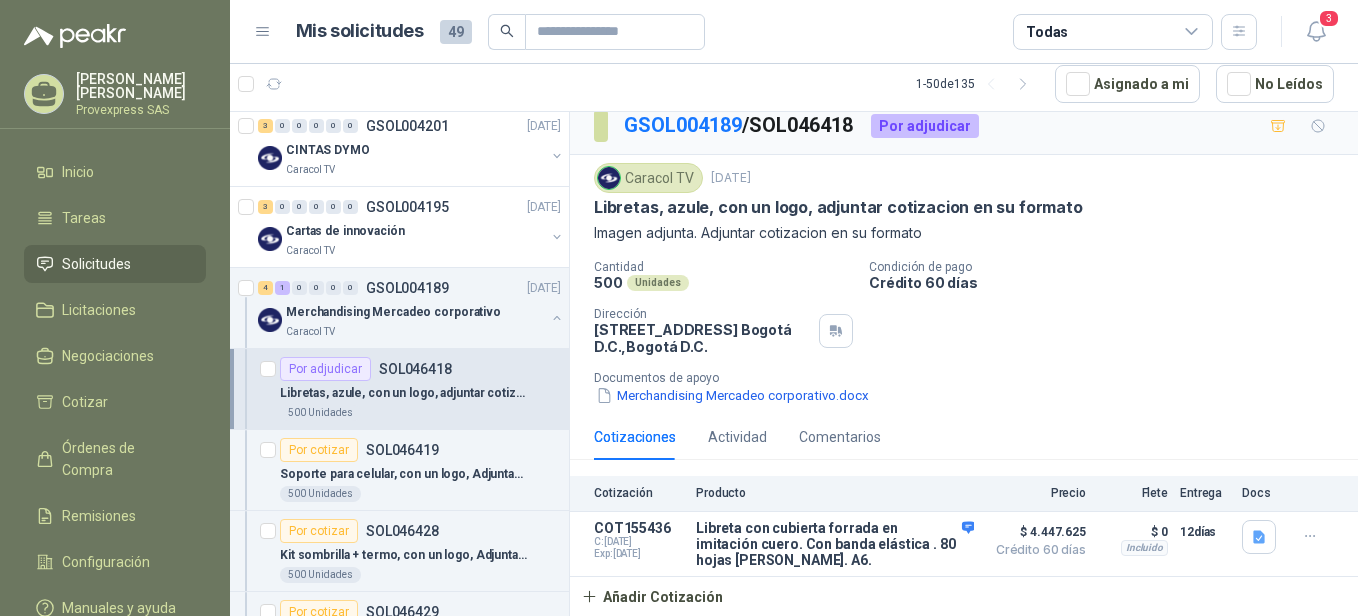 scroll, scrollTop: 17, scrollLeft: 0, axis: vertical 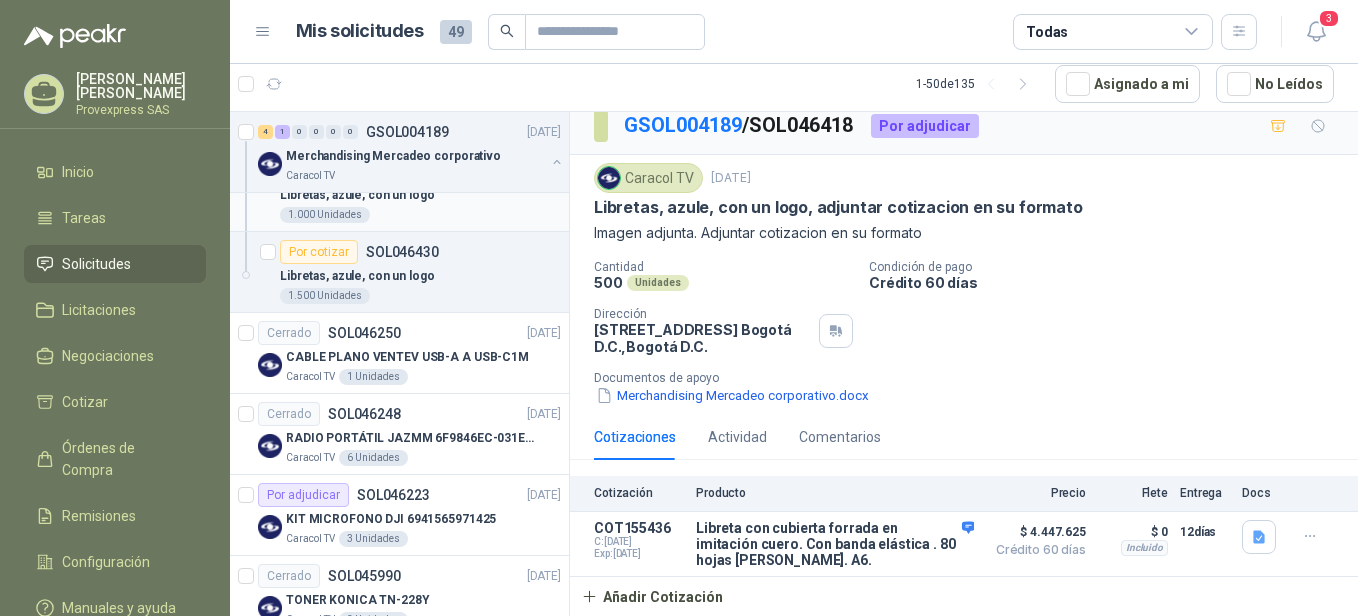 click on "1.000   Unidades" at bounding box center [420, 215] 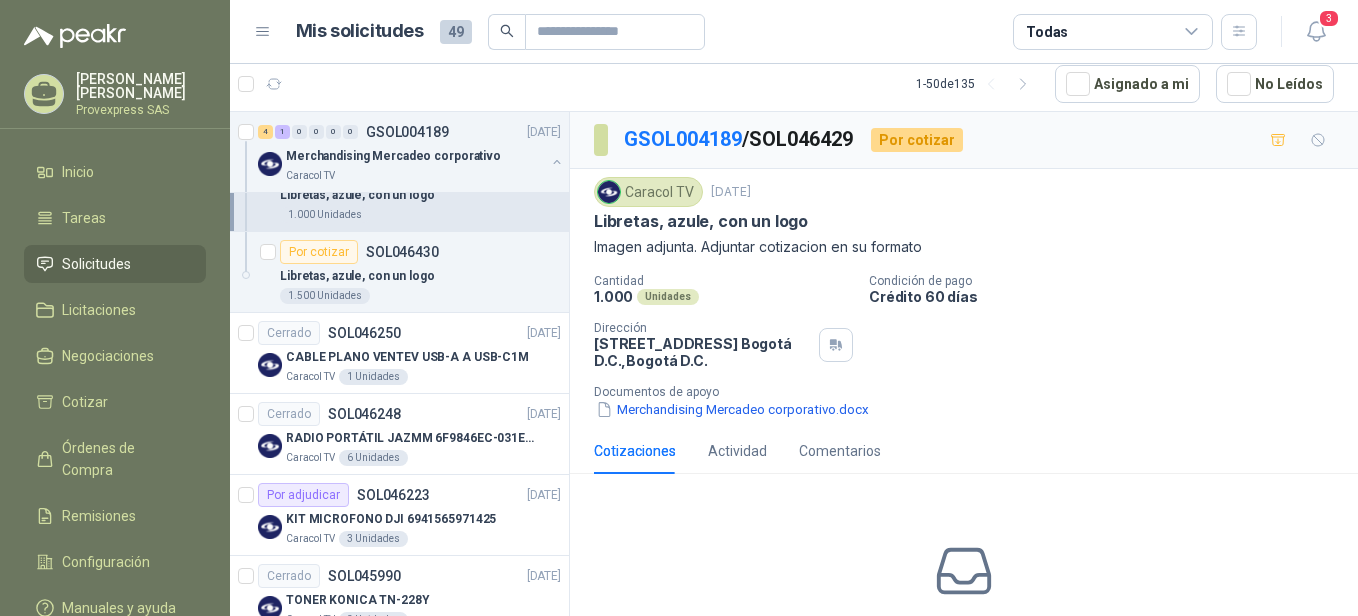 scroll, scrollTop: 1724, scrollLeft: 0, axis: vertical 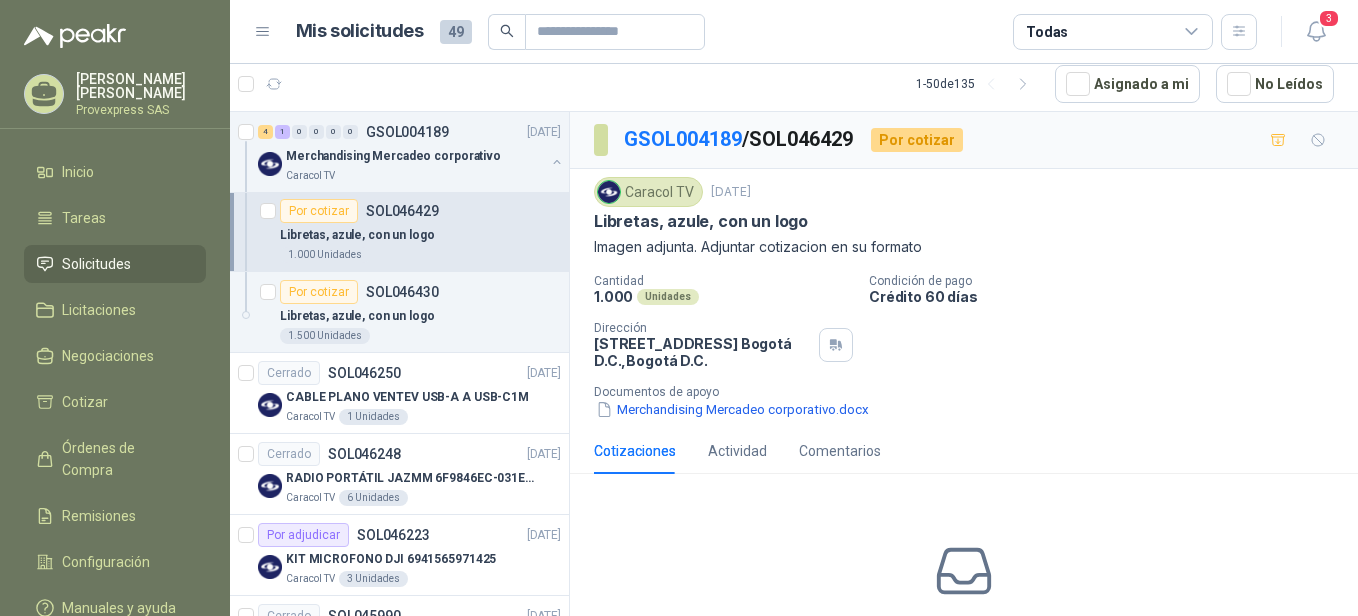 click on "Por cotizar" at bounding box center [319, 211] 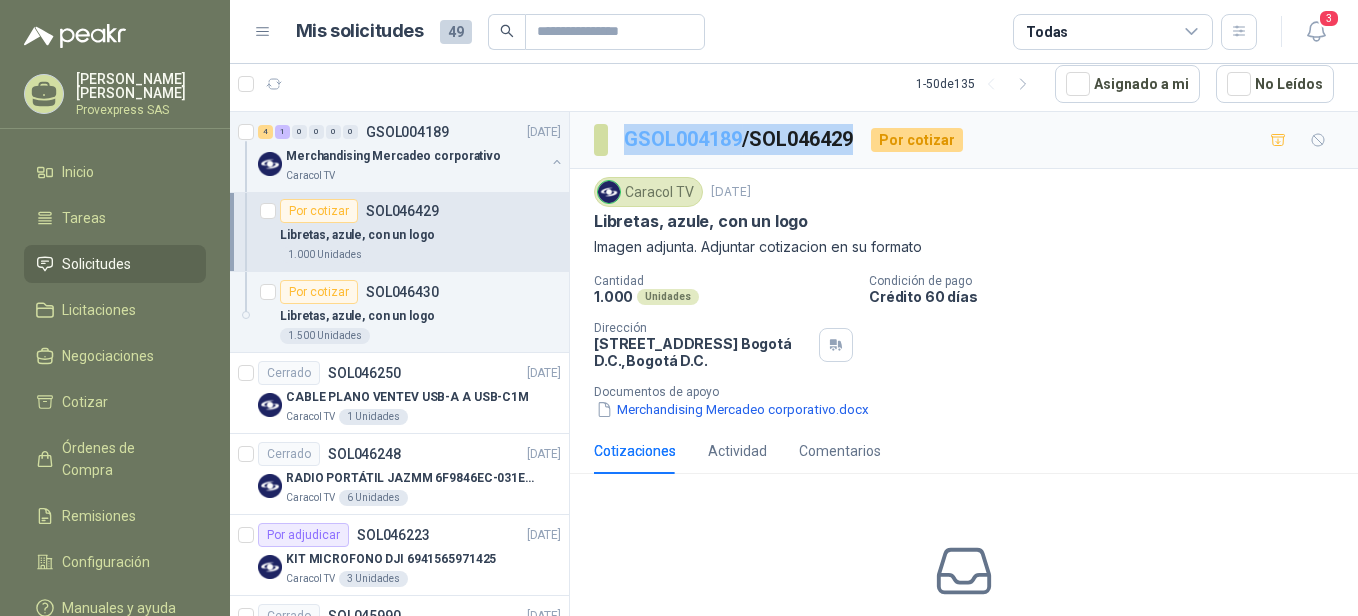 drag, startPoint x: 875, startPoint y: 133, endPoint x: 624, endPoint y: 134, distance: 251.002 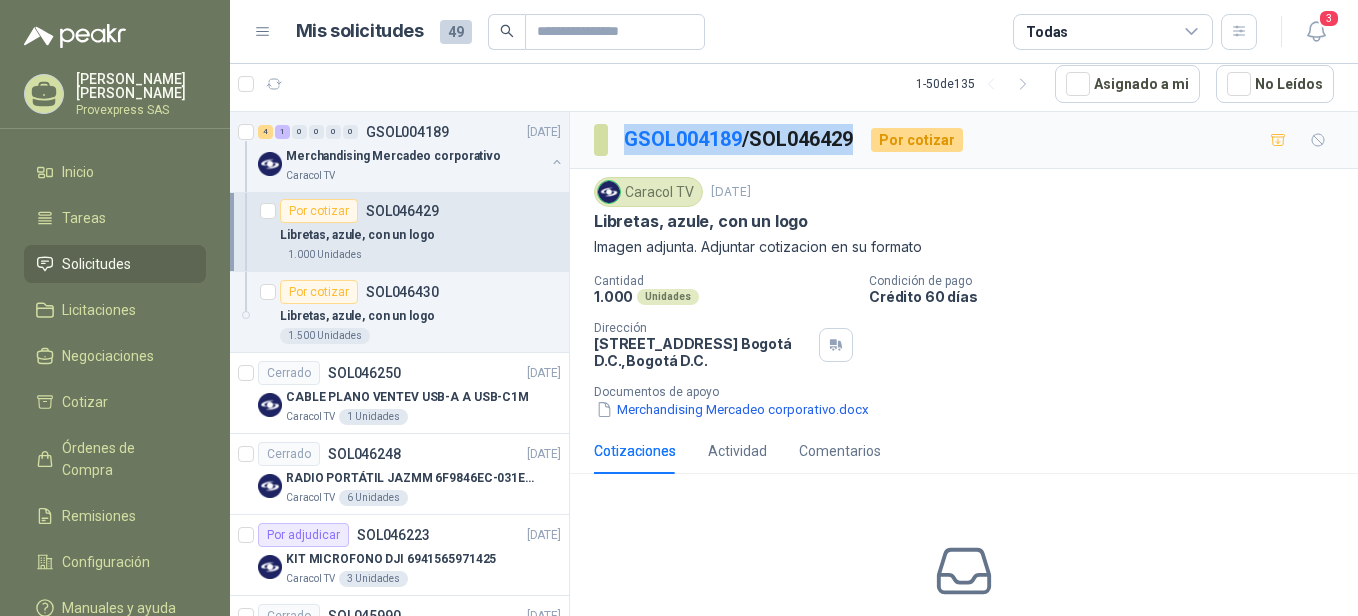 copy on "GSOL004189  /  SOL046429" 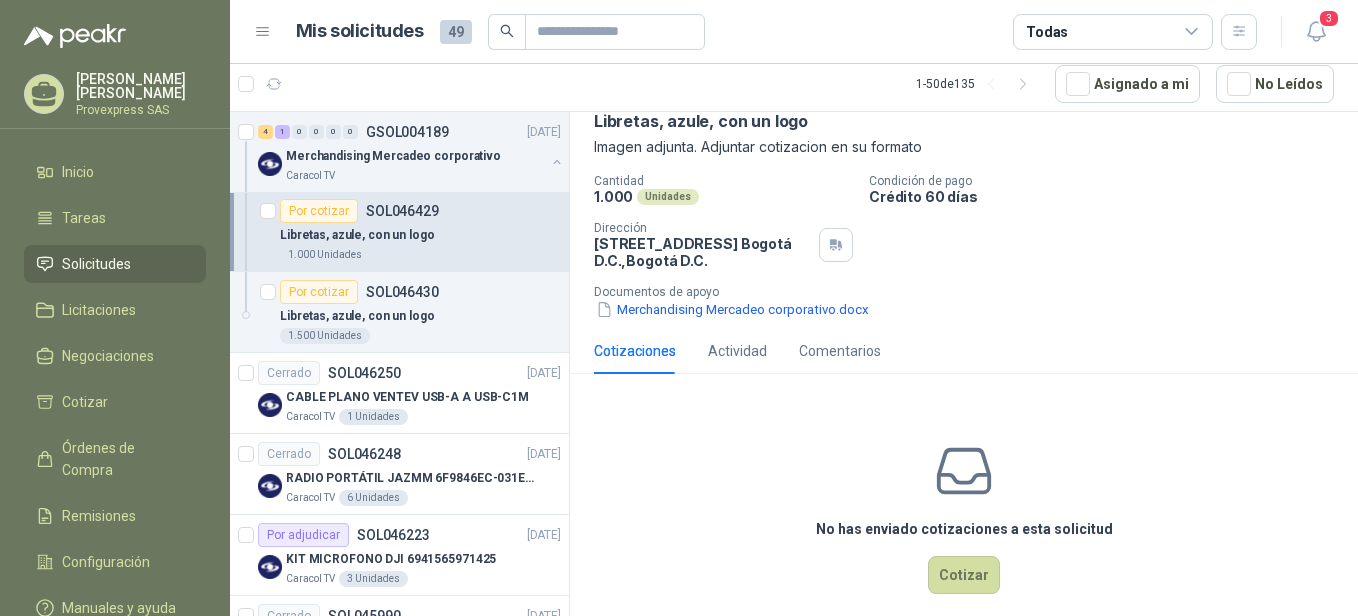 scroll, scrollTop: 129, scrollLeft: 0, axis: vertical 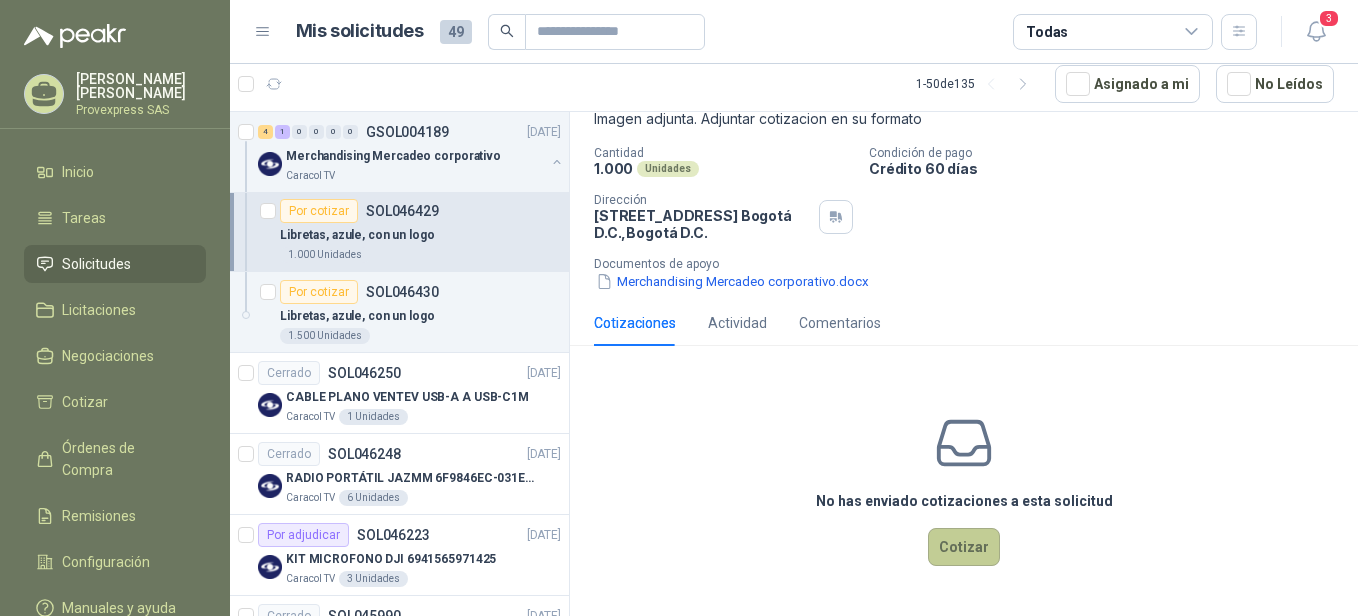 click on "Cotizar" at bounding box center [964, 547] 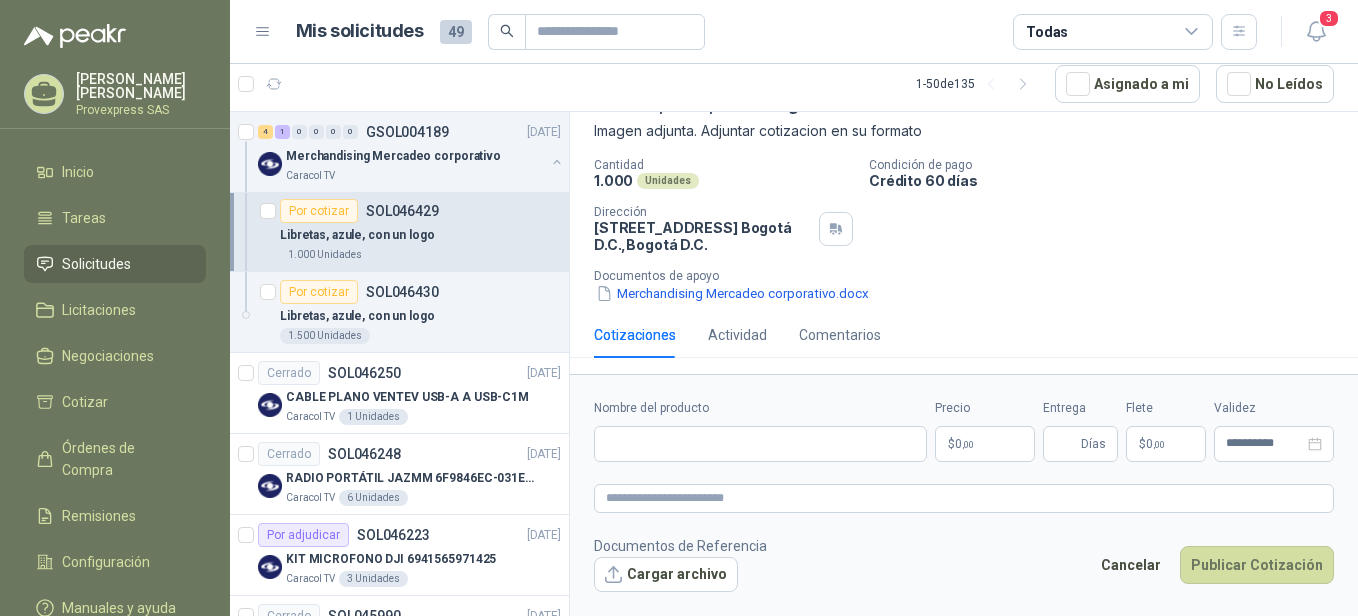 type 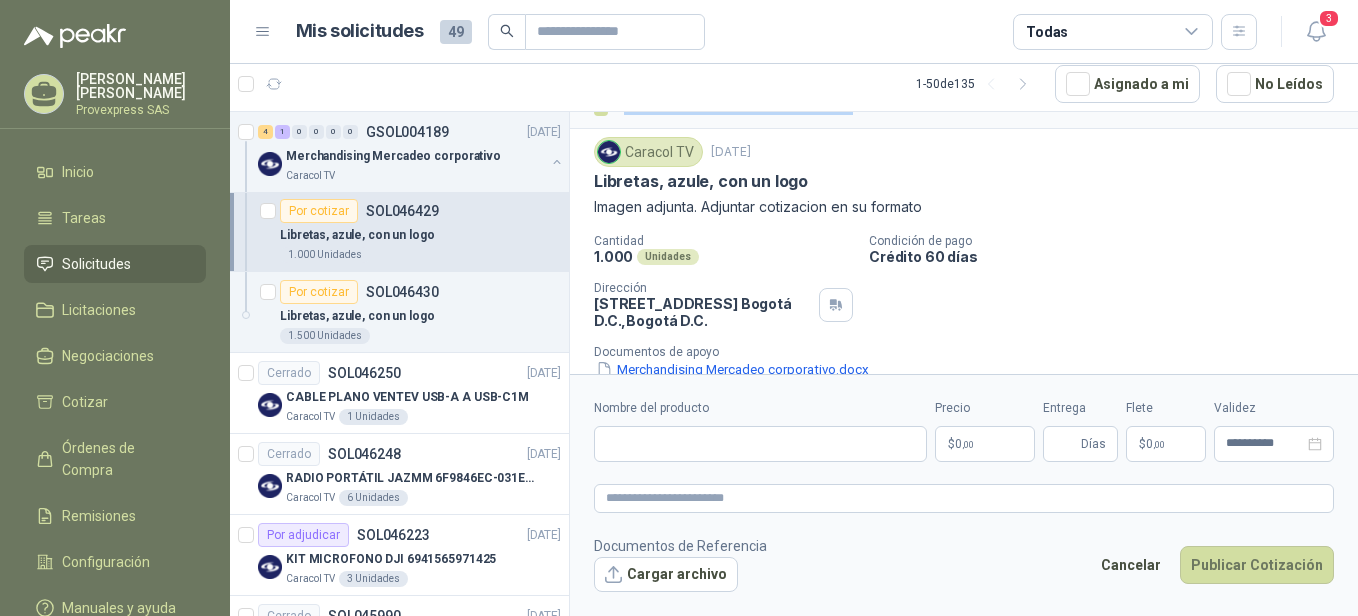 scroll, scrollTop: 0, scrollLeft: 0, axis: both 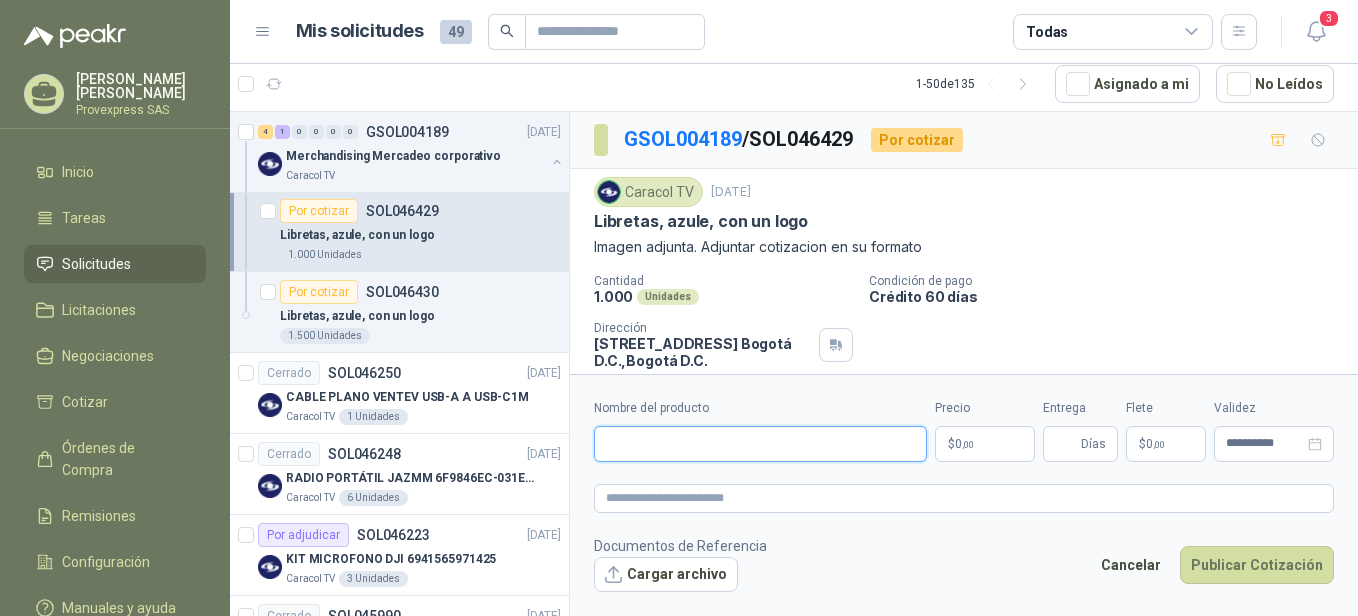 click on "Nombre del producto" at bounding box center (760, 444) 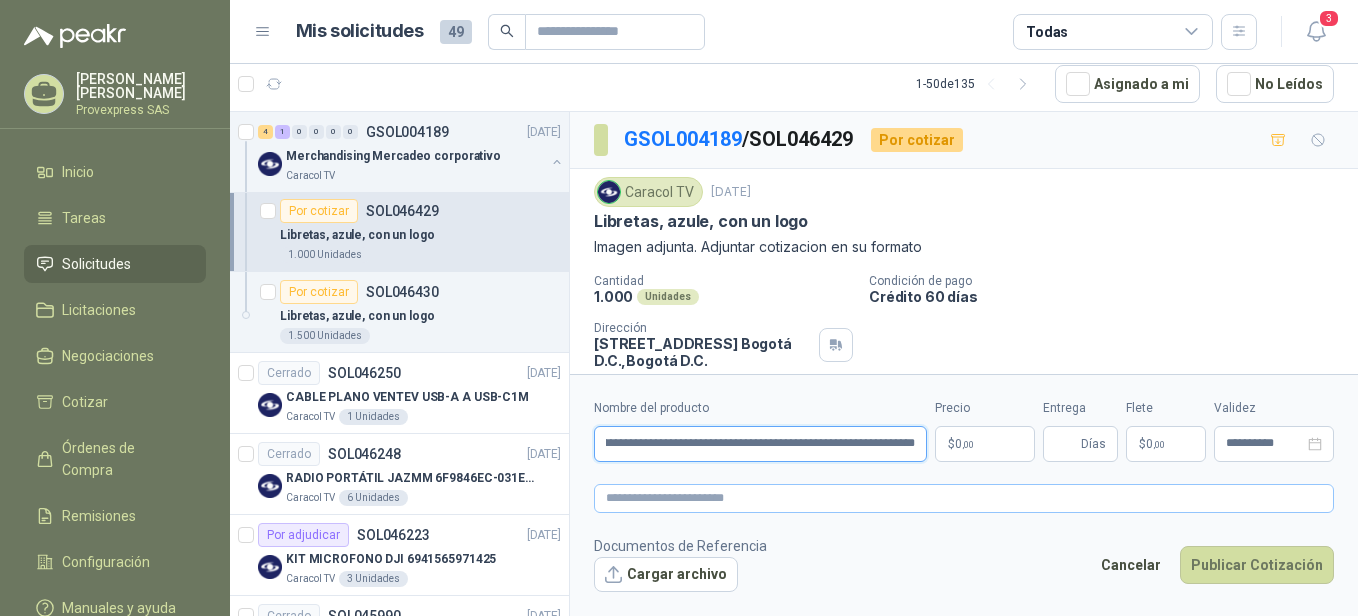 scroll, scrollTop: 0, scrollLeft: 483, axis: horizontal 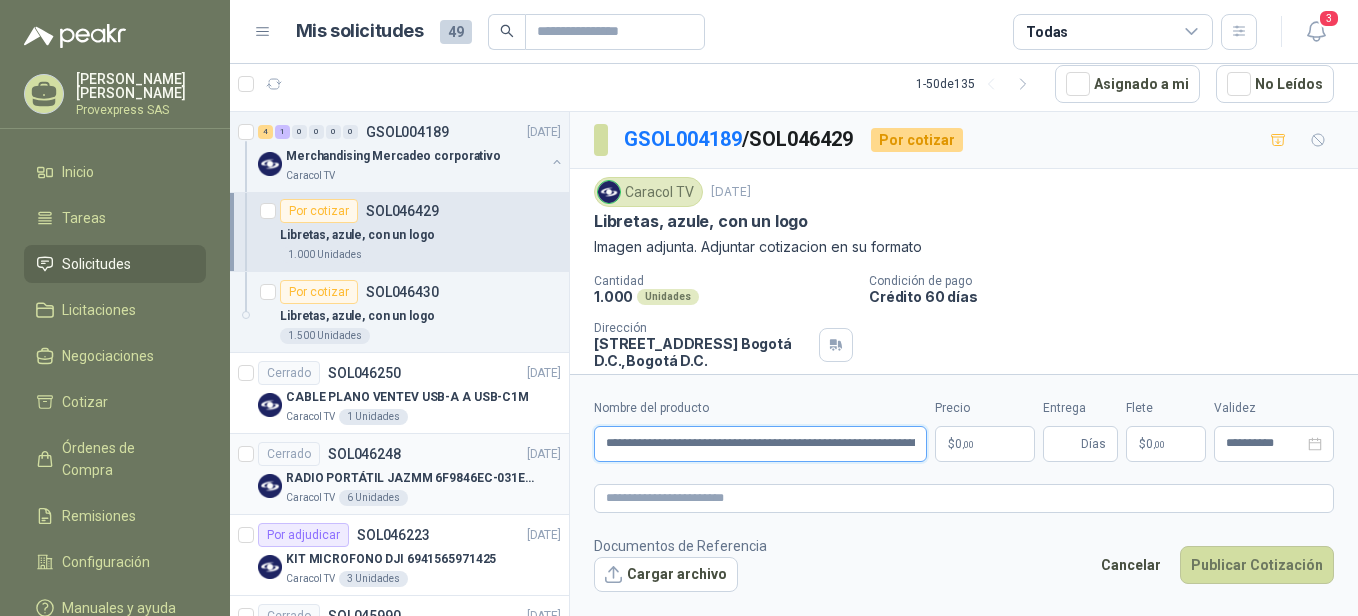 drag, startPoint x: 915, startPoint y: 441, endPoint x: 556, endPoint y: 445, distance: 359.02228 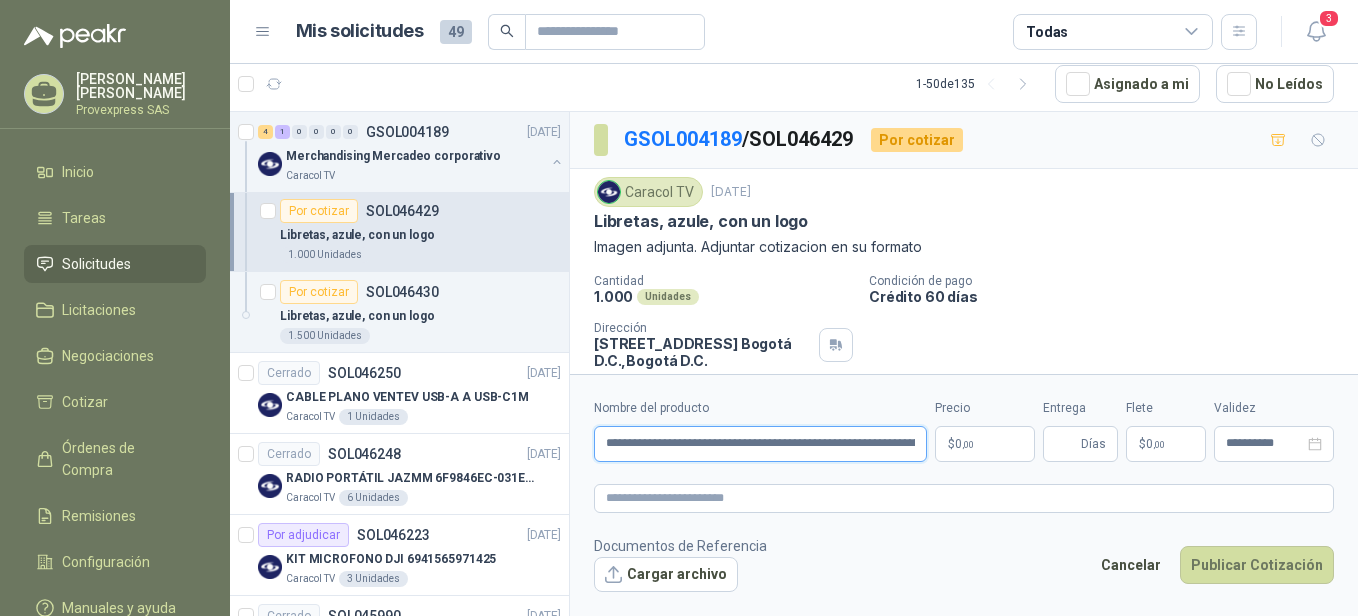 click on "Solicitudes de nuevos compradores Por cotizar SOL047736 [DATE]   TUBO DRENAJE CORRUGADO 200MM X 5 M CARRETERA 100   Metros Por cotizar SOL047667 [DATE]   TV SMARTV 42" 1   Unidades Por cotizar SOL047648 [DATE]   POLYSTRETCH 45 CMS ANCHO X 450 MTS LONG 50   Unidades Por cotizar SOL047637 [DATE]   GUANTES DE LATEX - DESECHABLES CAJAX100 5000   CAJ ¿Quieres recibir  cientos de solicitudes de compra  como estas todos los [PERSON_NAME]? Agenda una reunión Solicitudes de tus compradores Por adjudicar SOL046961 [DATE]   IPHONE 14 PRO MAX 128 GB Caracol TV 1   Unidades Por adjudicar SOL046926 [DATE]   MEMORIA USB 64GB 3.0 KINGSTON Caracol TV 2   Unidades 0   0   0   0   0   0   GSOL004244 [DATE]   PARTES TI Caracol TV   0   0   0   0   0   0   GSOL004229 [DATE]   COMPLEMENTO EQUIPOS COMPUTO Caracol TV   1   0   0   0   0   0   GSOL004227 [DATE]   ACCESORIOS MOTOROLA Caracol TV   Por cotizar SOL046735 CLIP P/CARGADOR MOTOROLA ML18-8140100-A1 30   Unidades 0   0   0   0   0   0   GSOL004226 [DATE]" at bounding box center [794, 363] 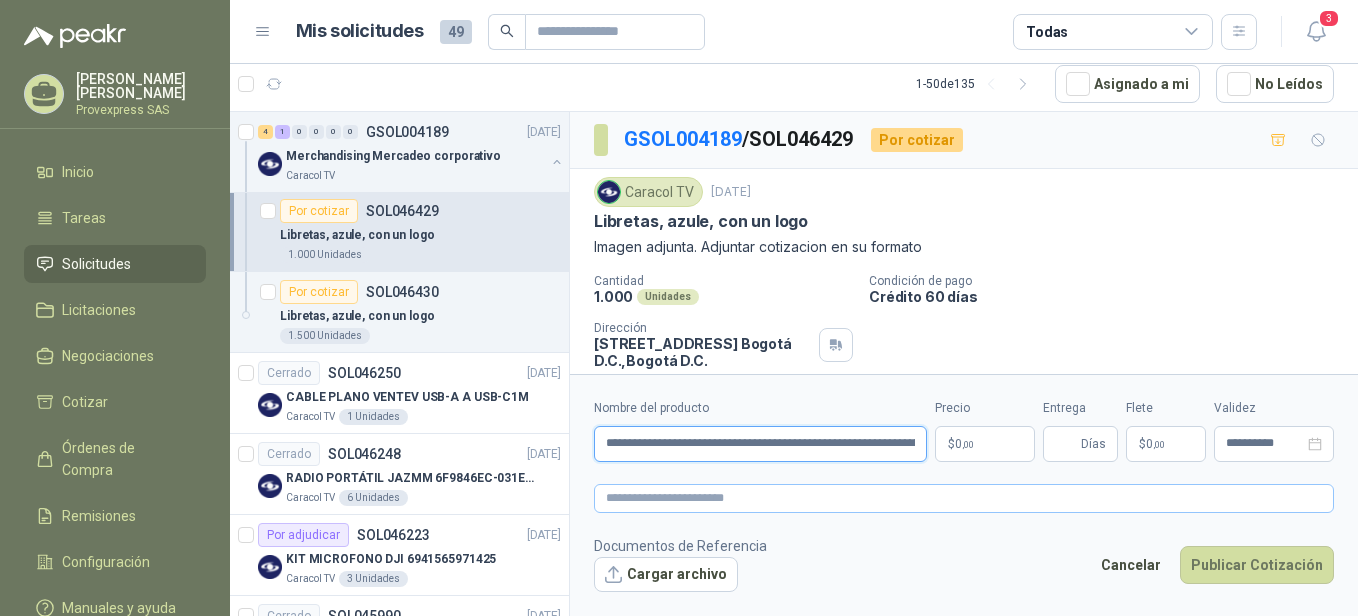 type 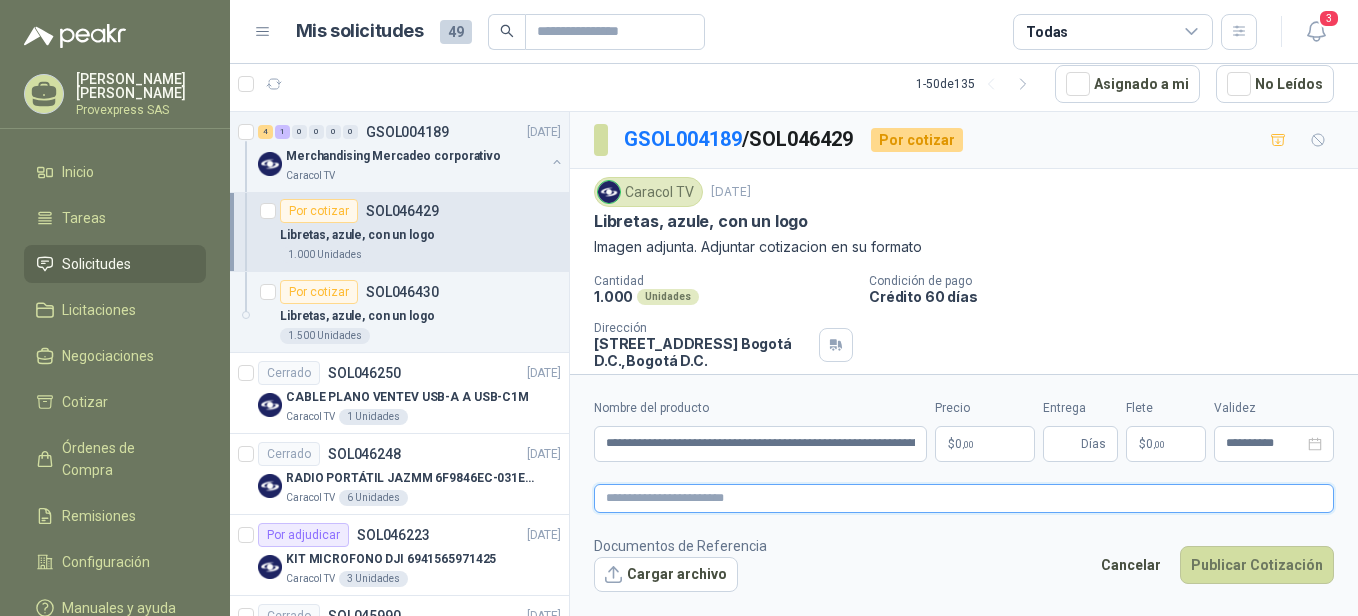 click at bounding box center [964, 498] 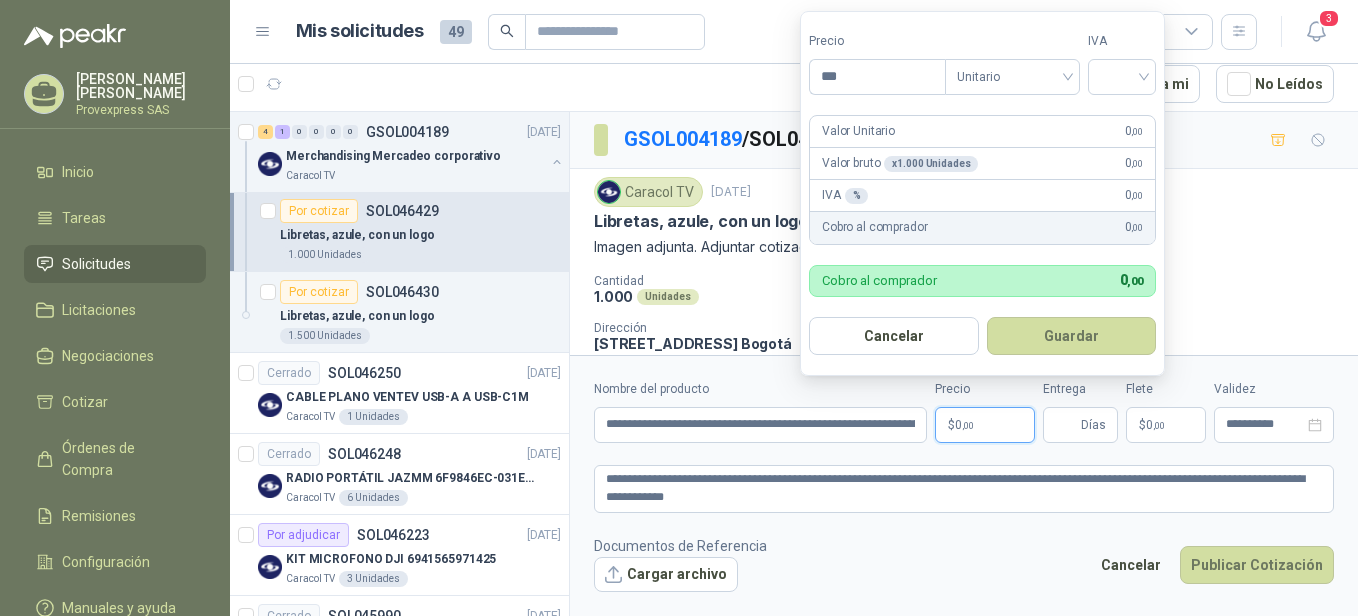 click on "$  0 ,00" at bounding box center (985, 425) 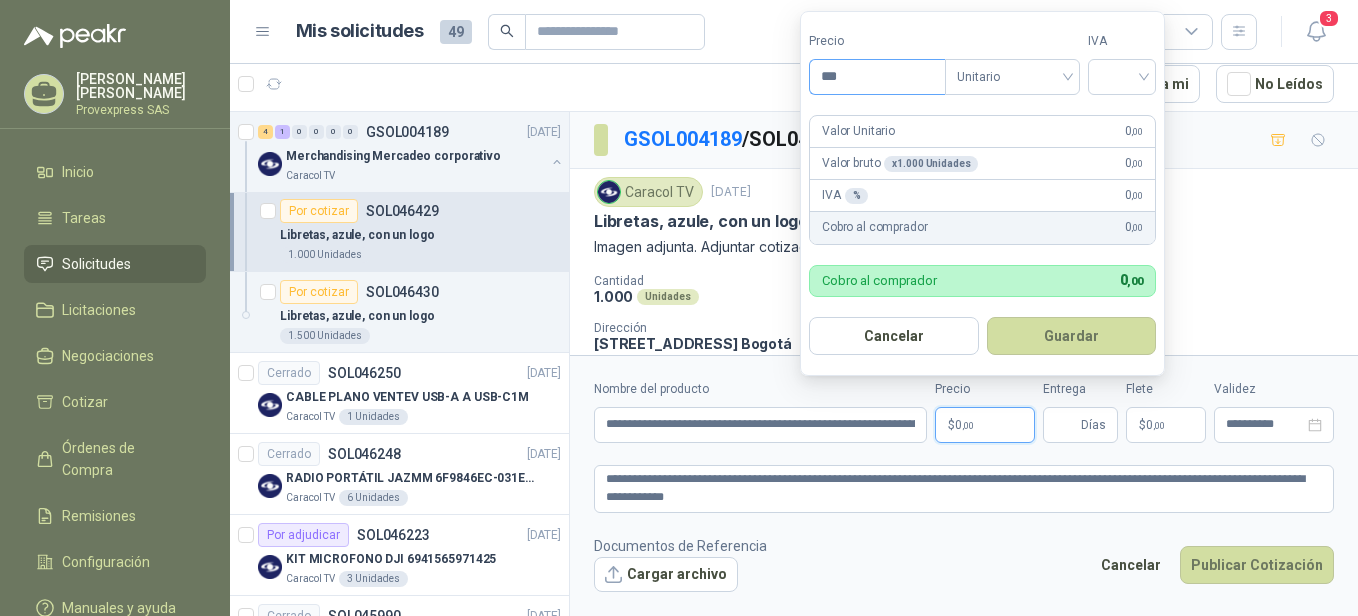 click on "***" at bounding box center [877, 77] 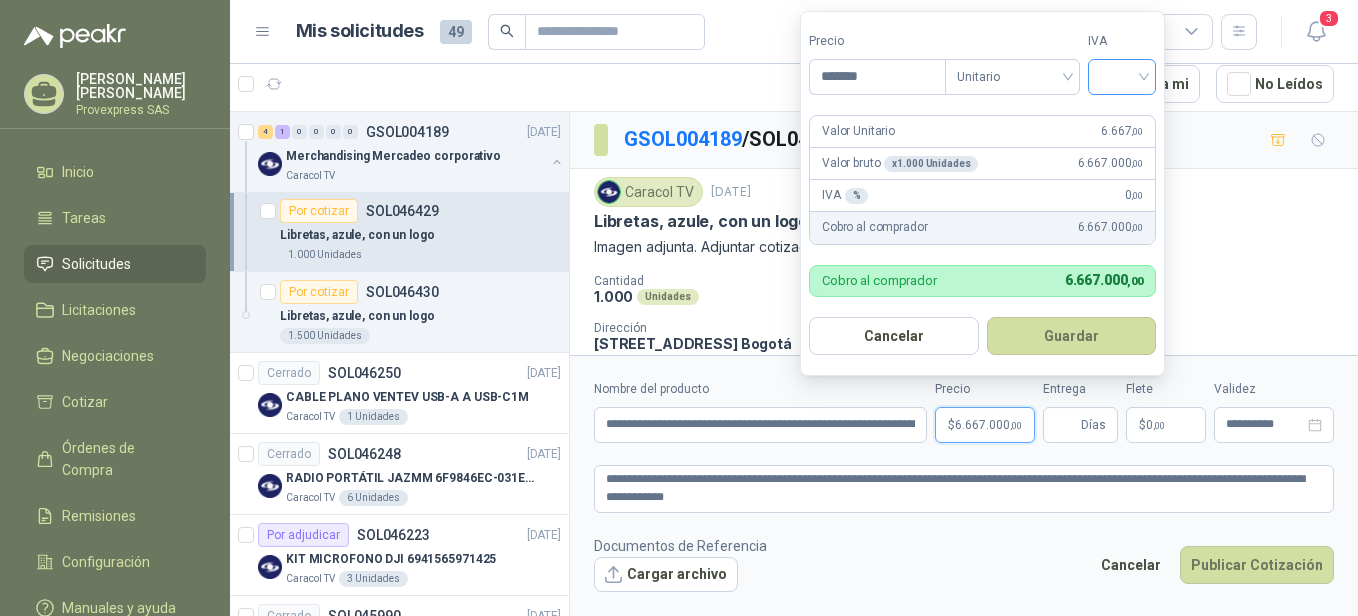 click at bounding box center [1122, 75] 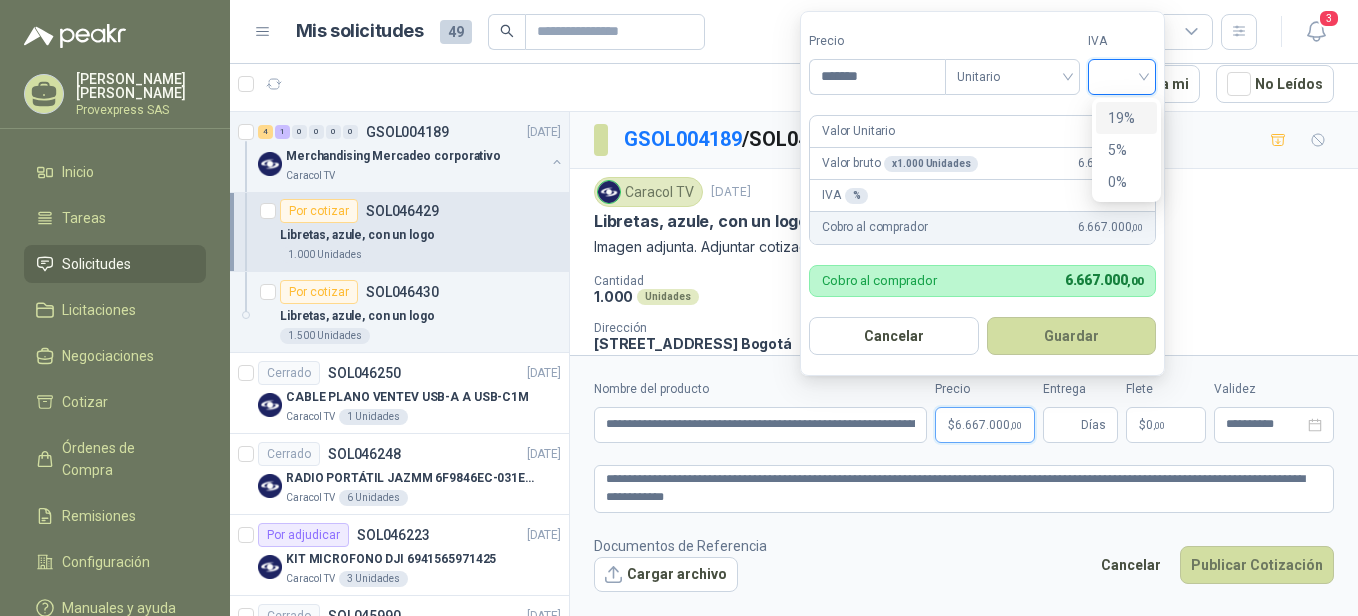 click on "19%" at bounding box center [1126, 118] 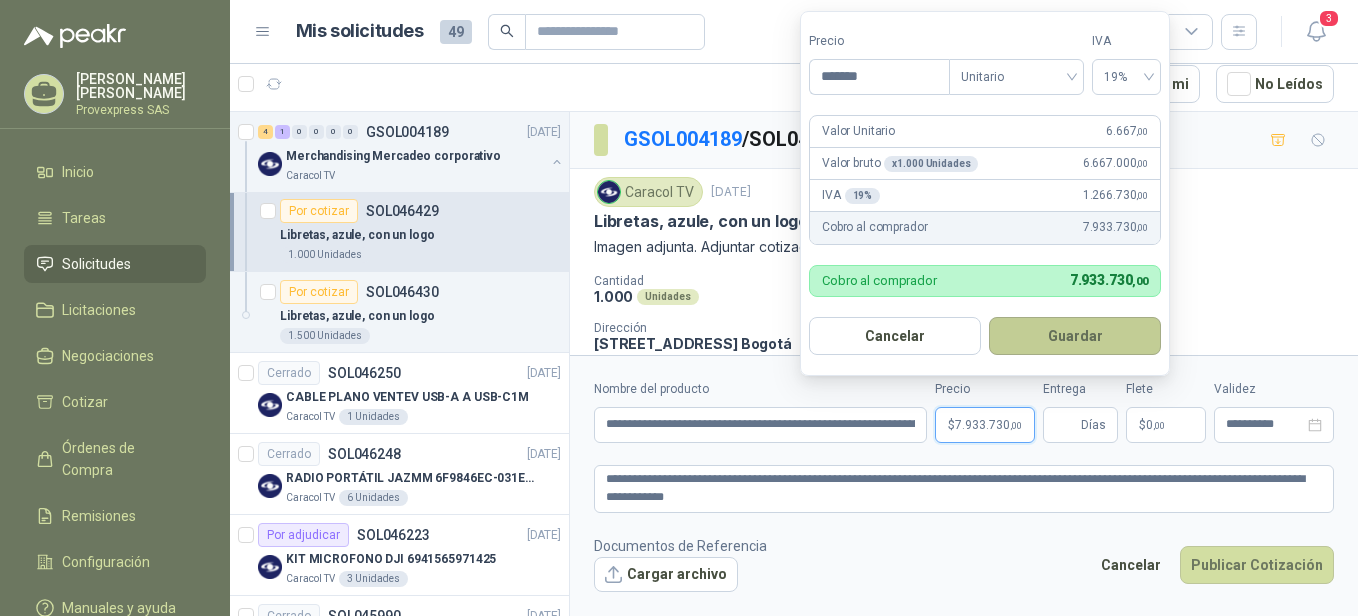 click on "Guardar" at bounding box center [1075, 336] 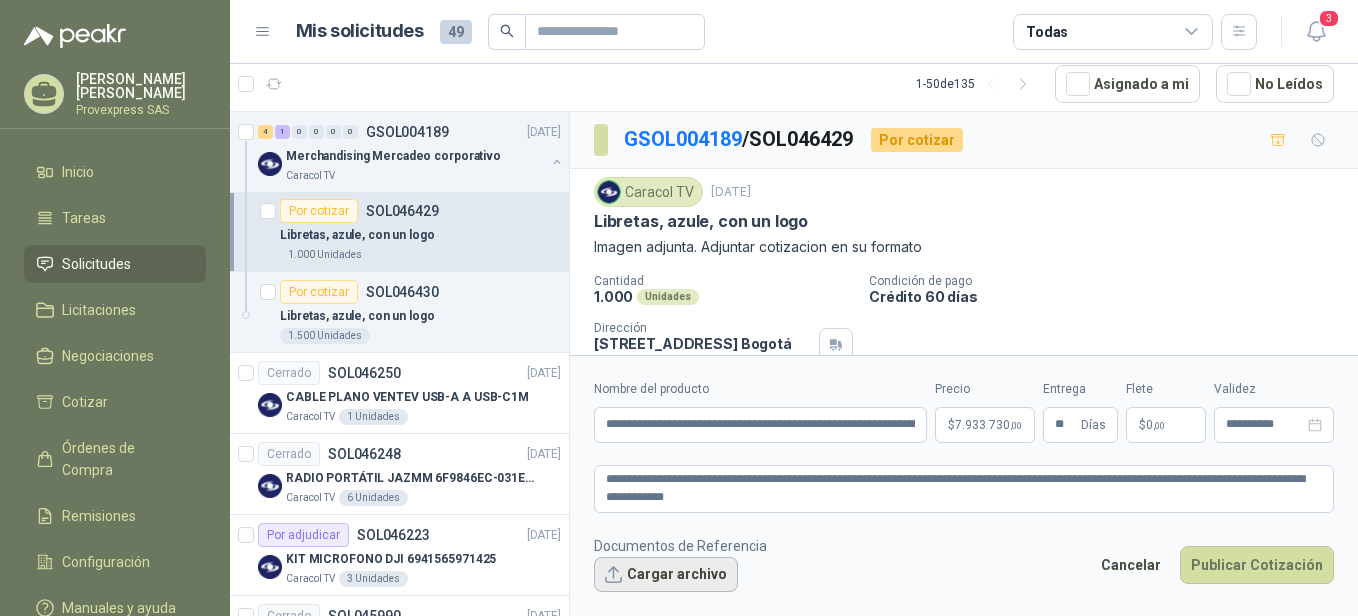 click on "Cargar archivo" at bounding box center [666, 575] 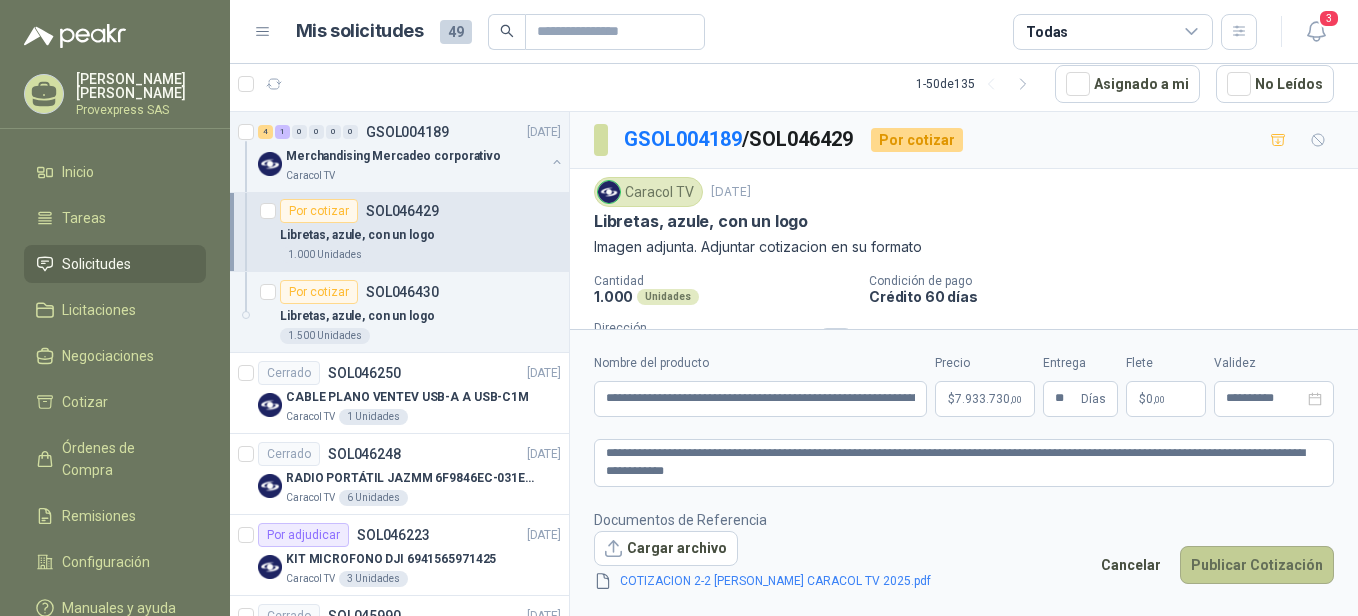 click on "Publicar Cotización" at bounding box center (1257, 565) 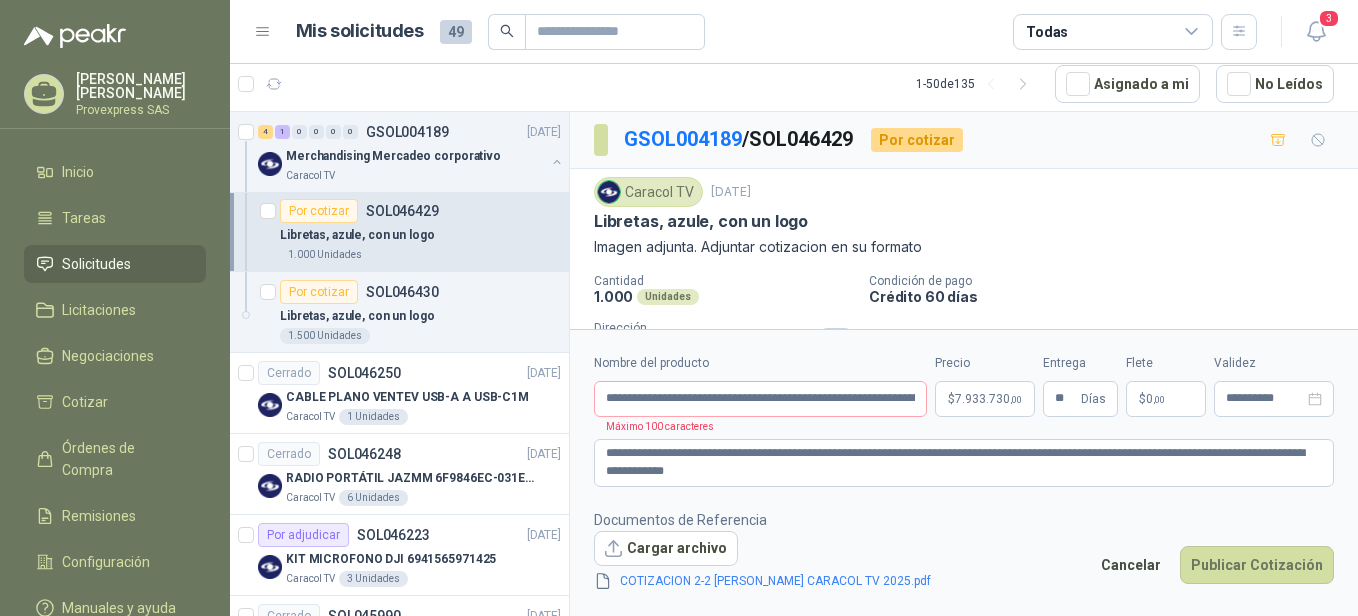 click on "**********" at bounding box center [964, 472] 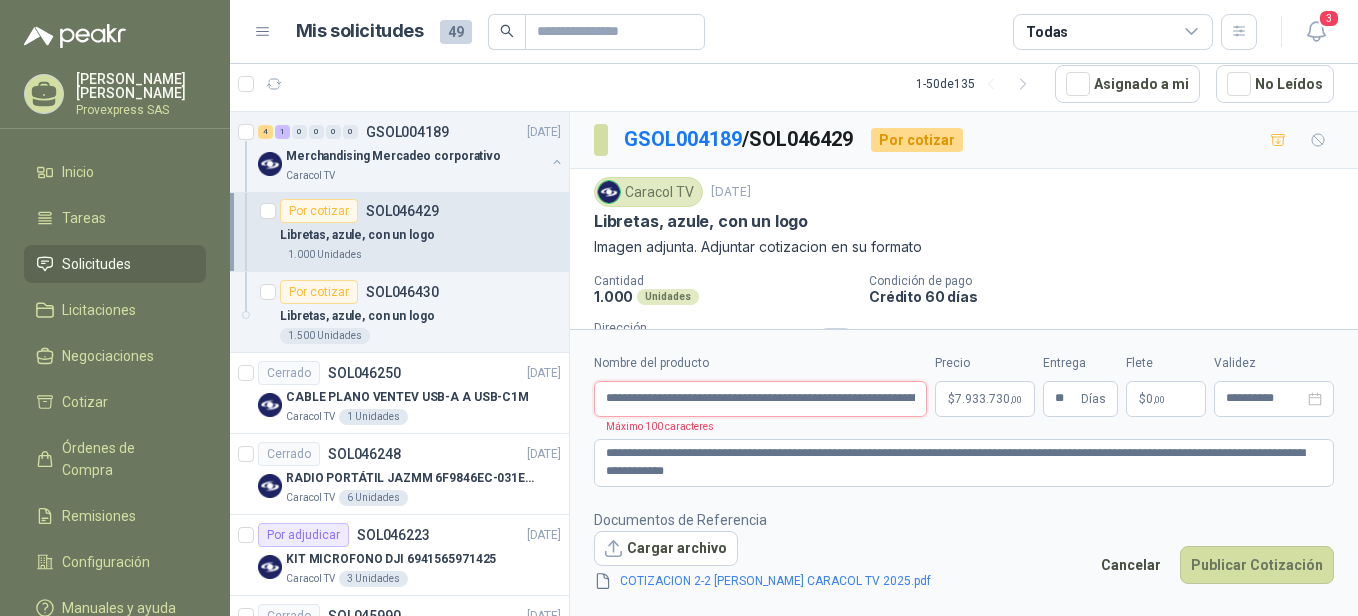 click on "**********" at bounding box center [760, 399] 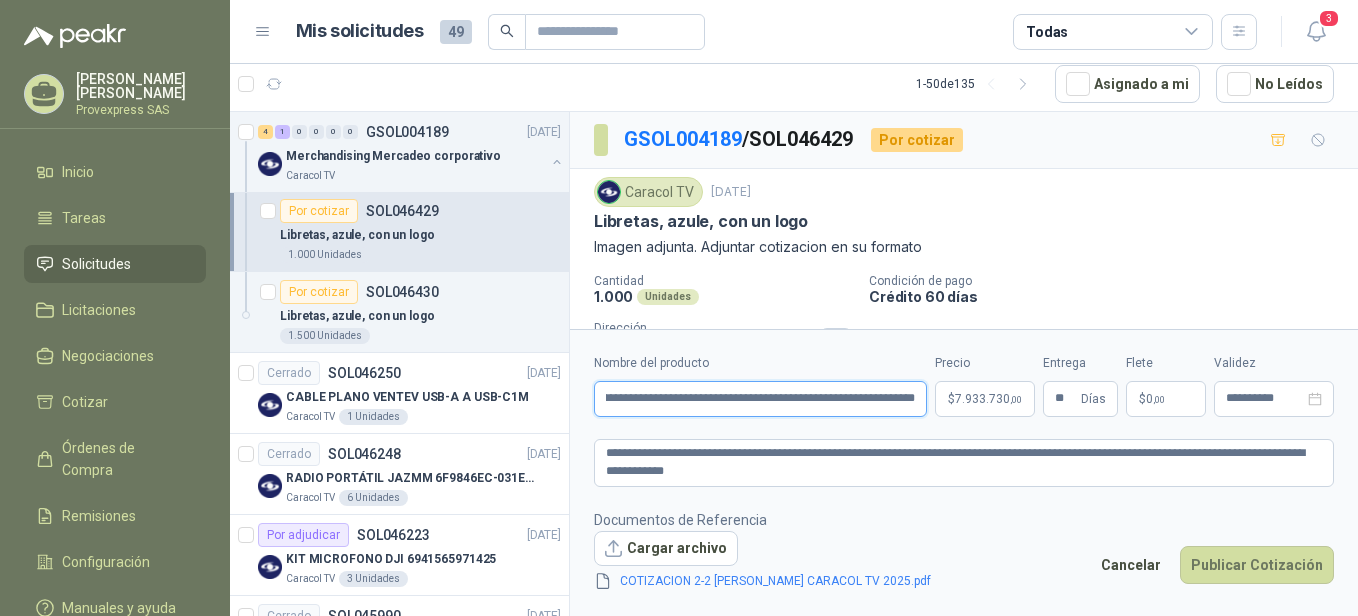 scroll, scrollTop: 0, scrollLeft: 115, axis: horizontal 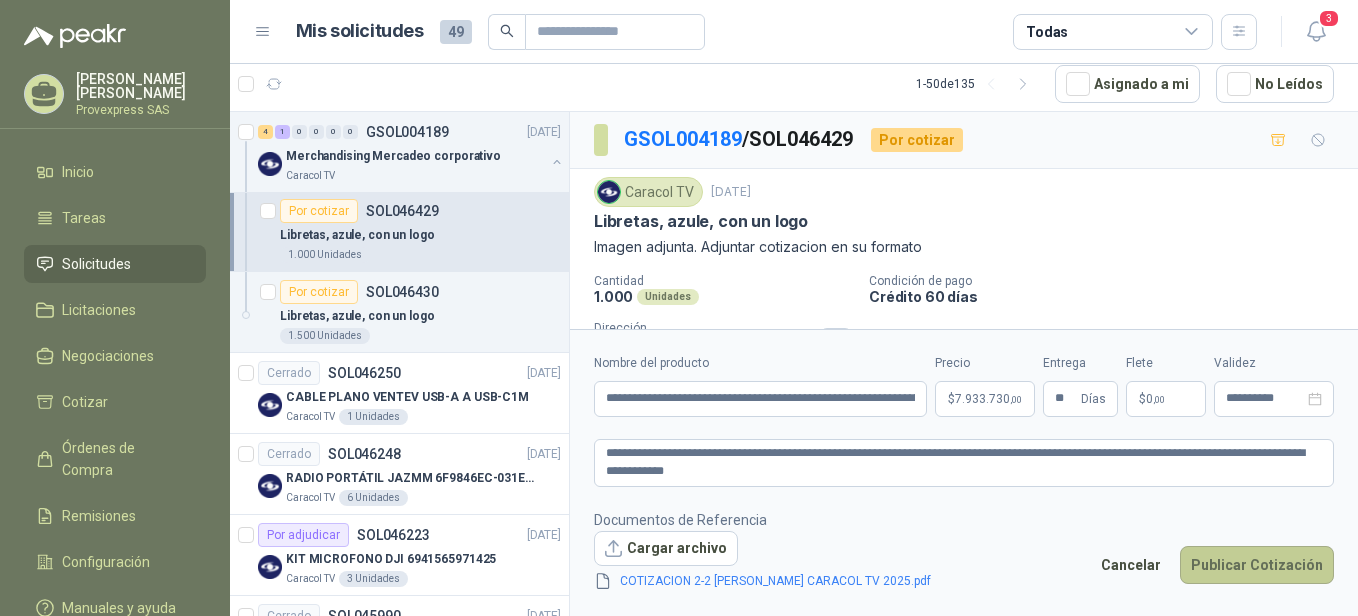 click on "Publicar Cotización" at bounding box center (1257, 565) 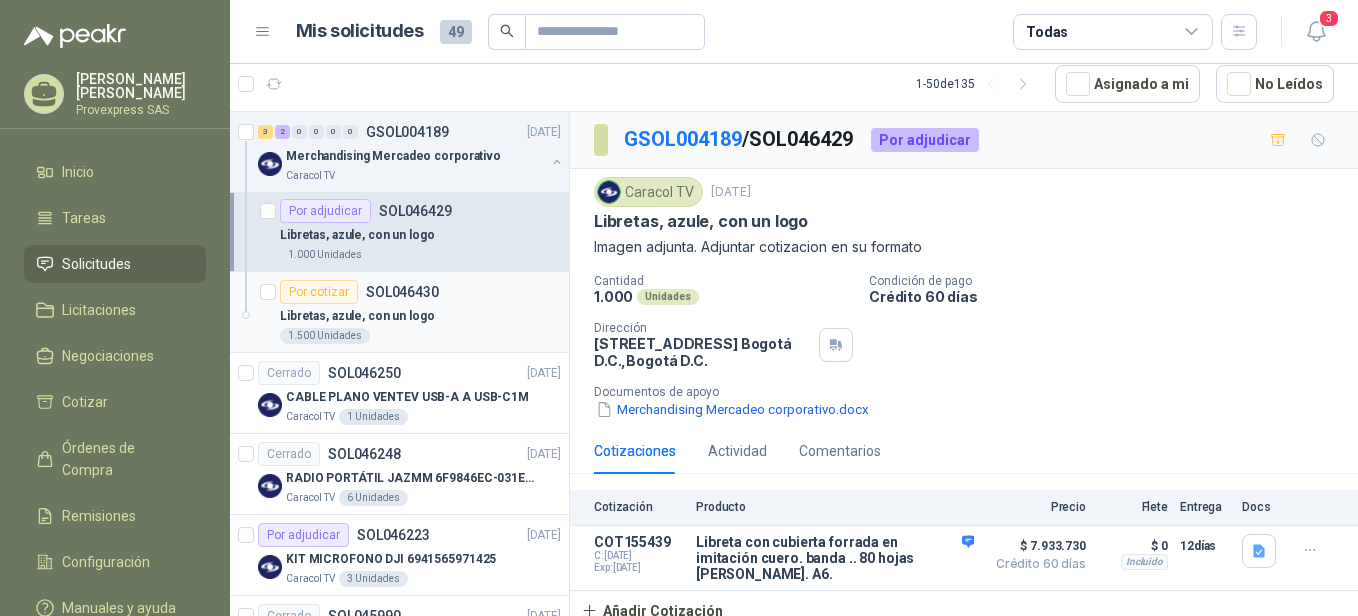 click on "Por cotizar" at bounding box center [319, 292] 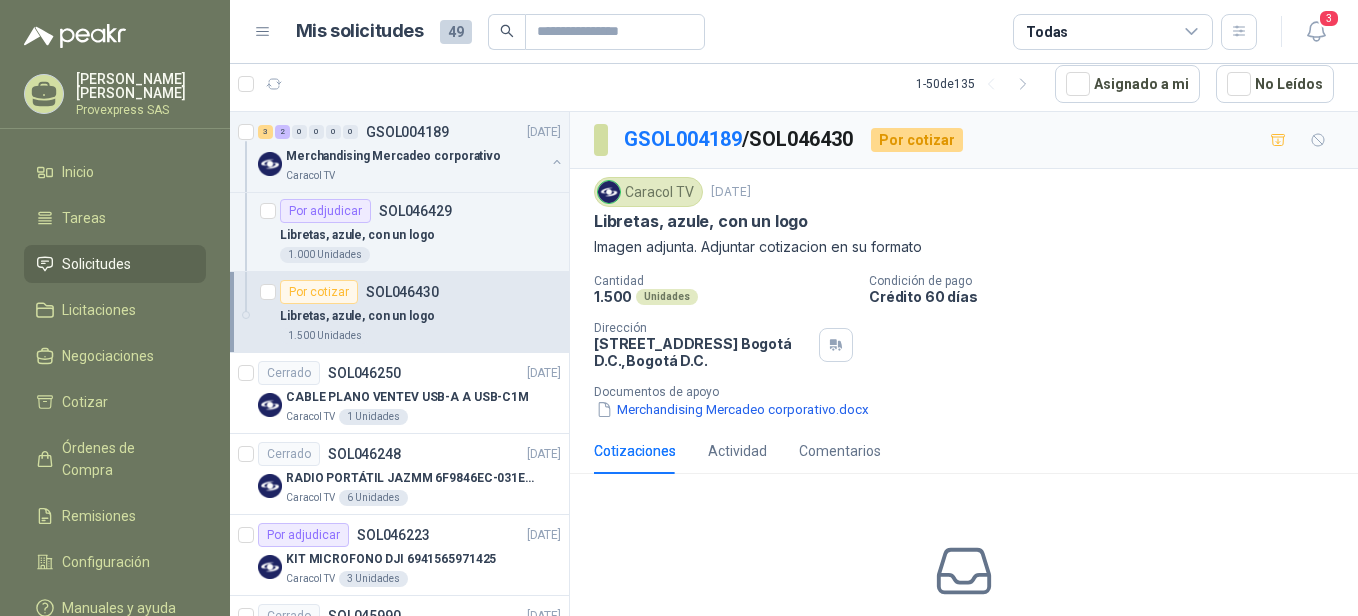 click on "Caracol TV [DATE]   Libretas, azule, con un logo Imagen adjunta. Adjuntar cotizacion en su formato Cantidad 1.500   Unidades Condición de pago Crédito 60 [PERSON_NAME] Dirección [STREET_ADDRESS] ,  [GEOGRAPHIC_DATA] D.C. Documentos de apoyo Merchandising Mercadeo corporativo.docx" at bounding box center [964, 298] 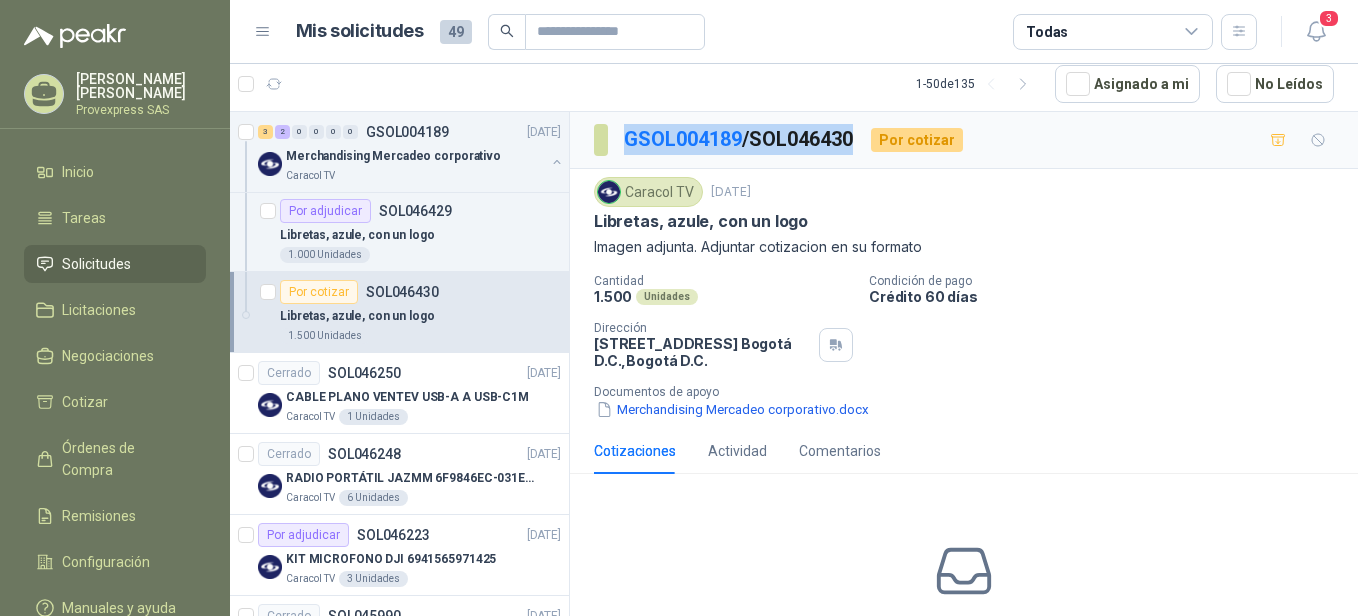 drag, startPoint x: 873, startPoint y: 133, endPoint x: 609, endPoint y: 114, distance: 264.68283 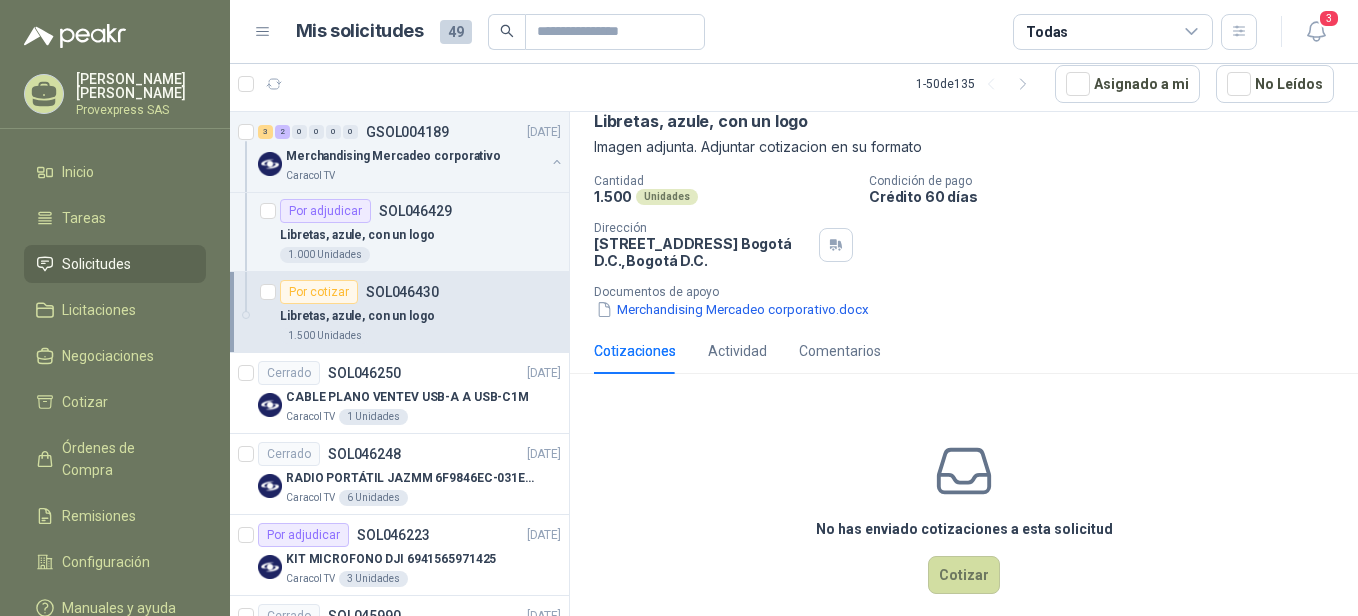 scroll, scrollTop: 129, scrollLeft: 0, axis: vertical 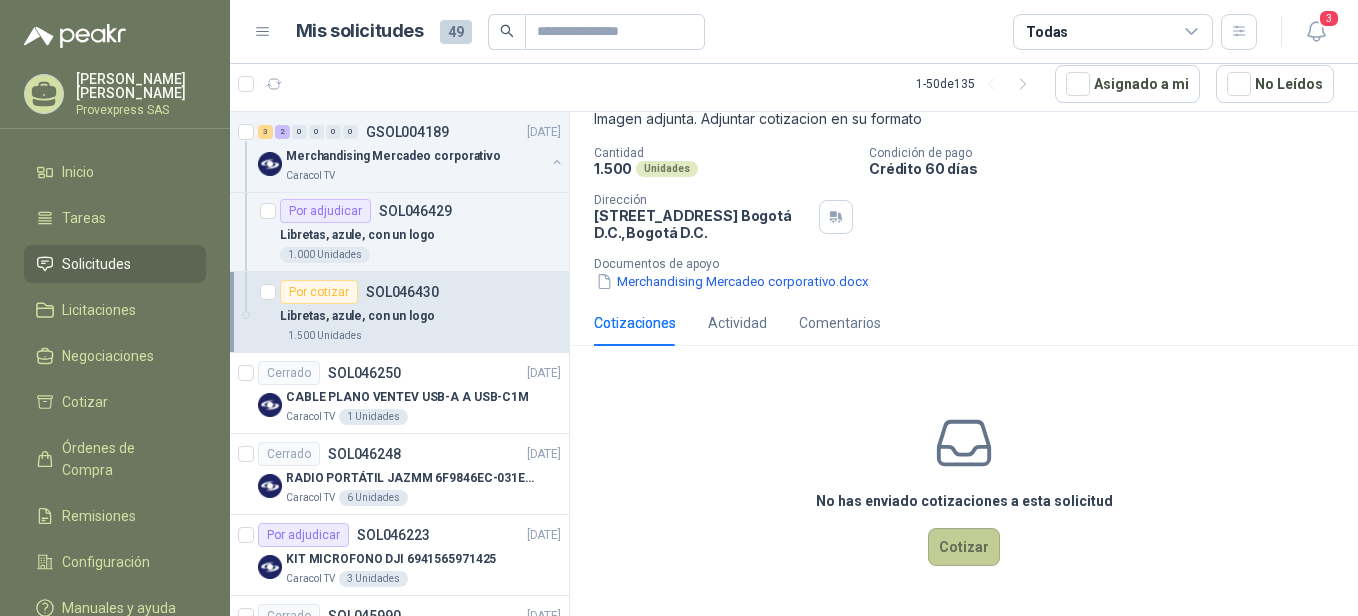click on "Cotizar" at bounding box center (964, 547) 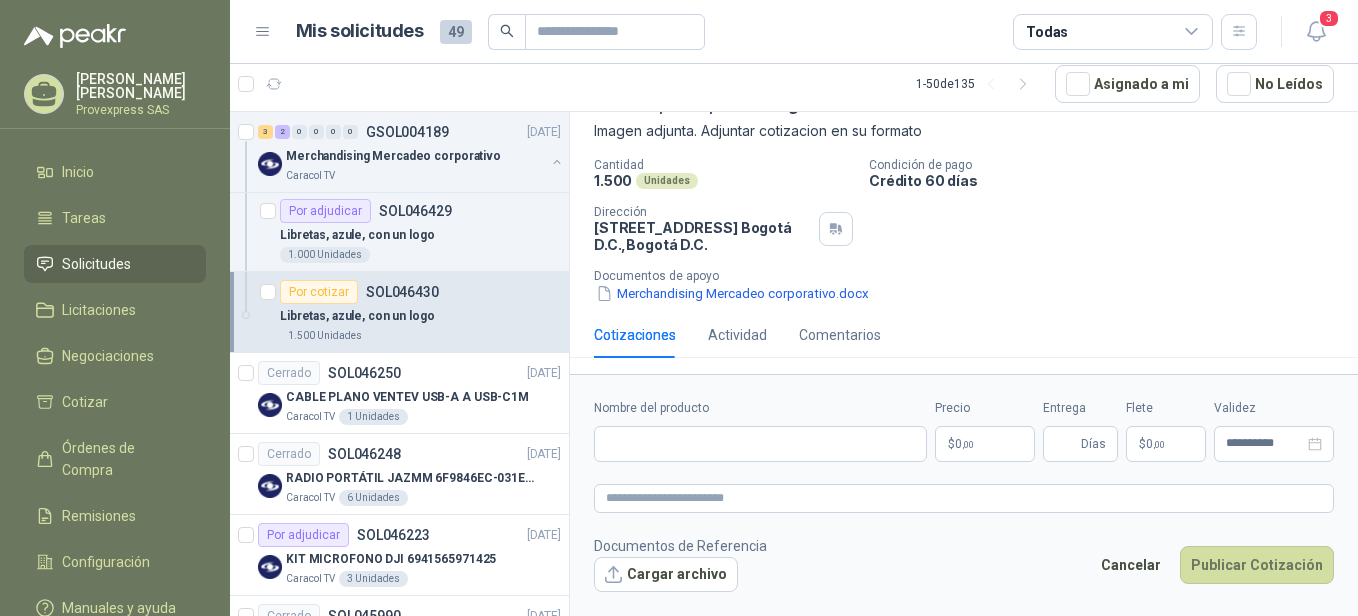 scroll, scrollTop: 116, scrollLeft: 0, axis: vertical 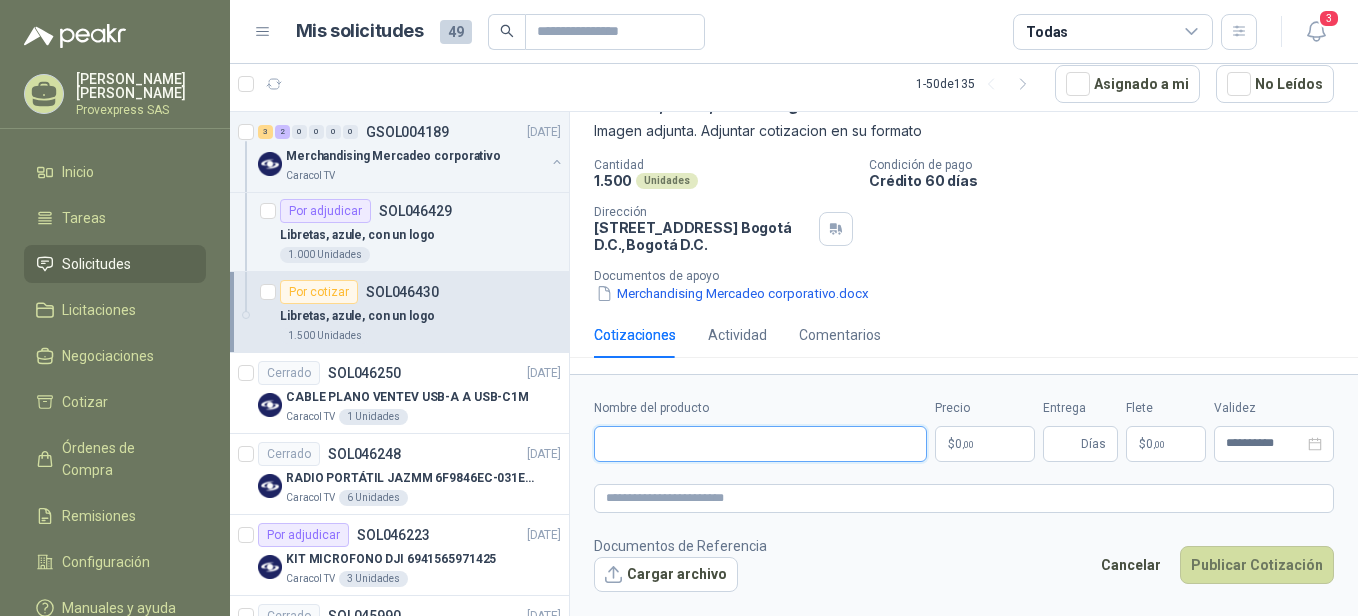 click on "Nombre del producto" at bounding box center [760, 444] 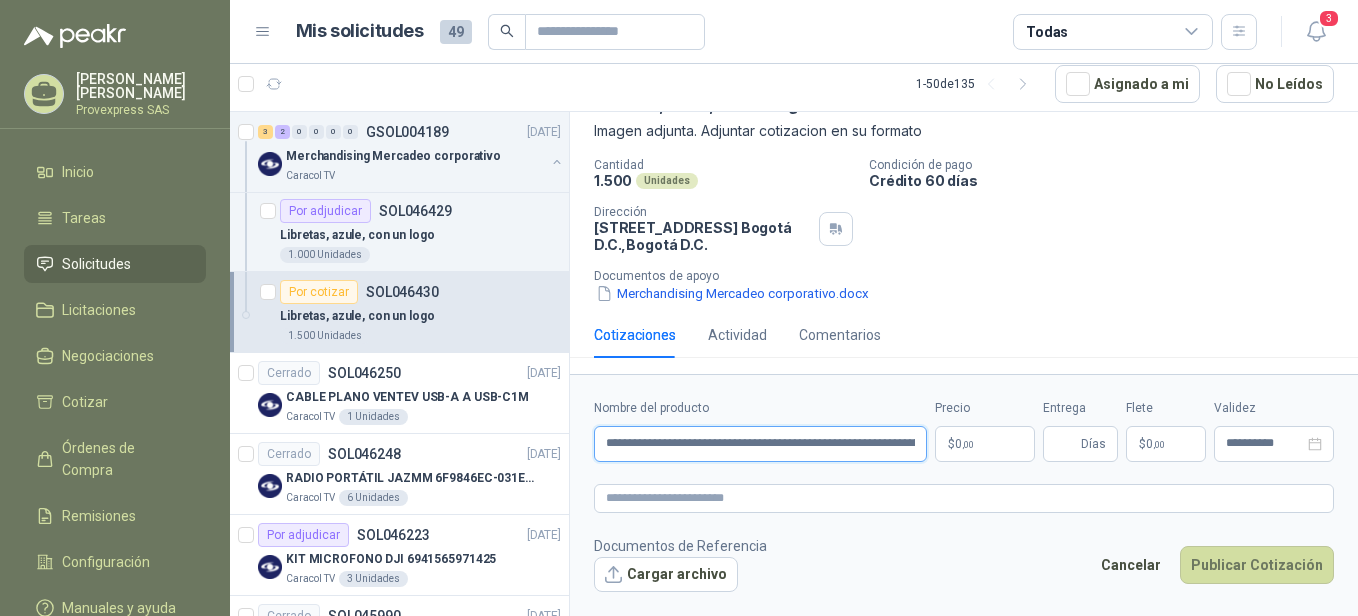 scroll, scrollTop: 0, scrollLeft: 784, axis: horizontal 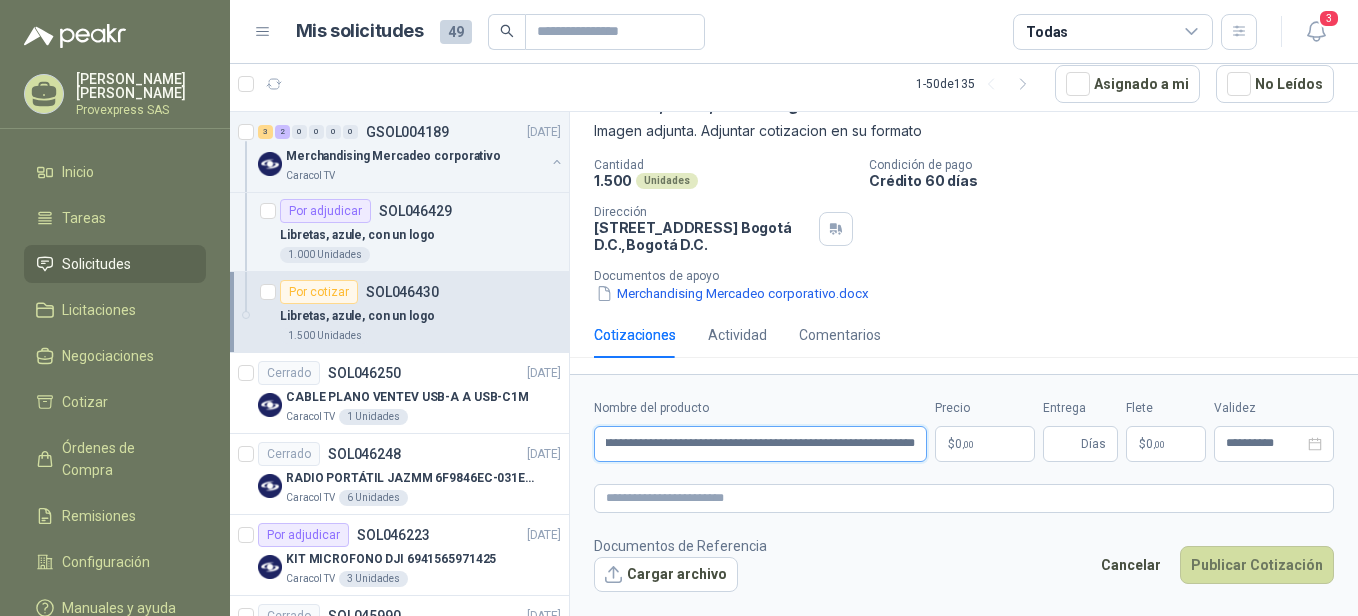 click on "**********" at bounding box center (760, 444) 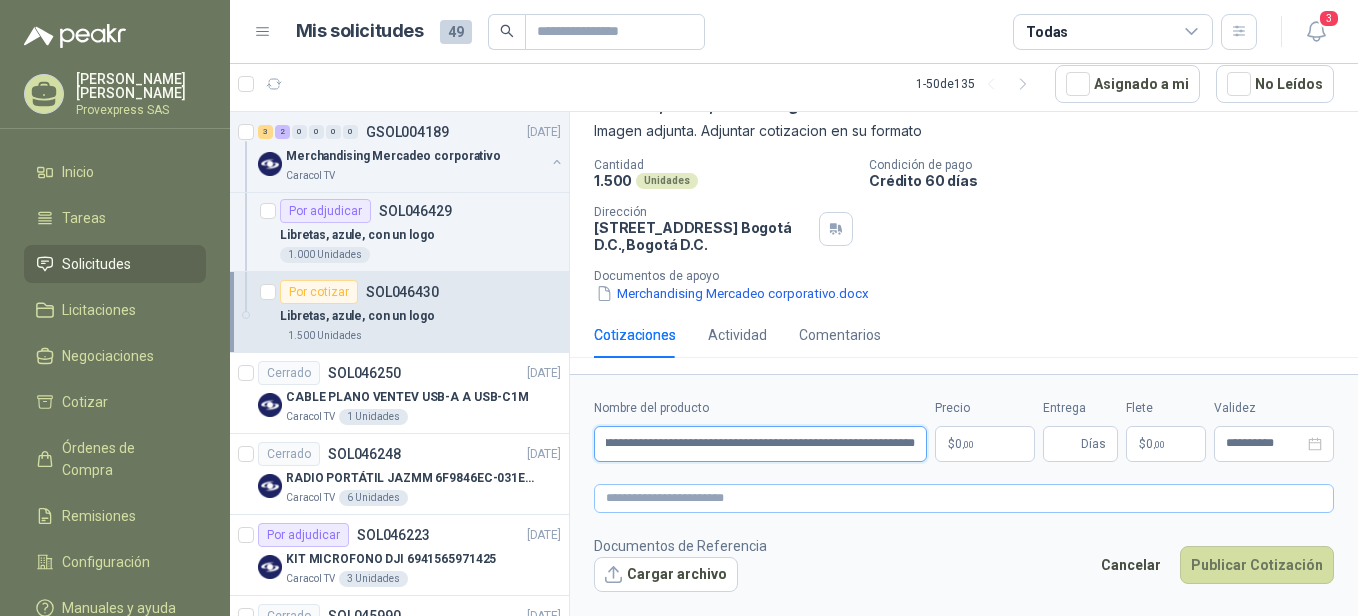 scroll, scrollTop: 0, scrollLeft: 569, axis: horizontal 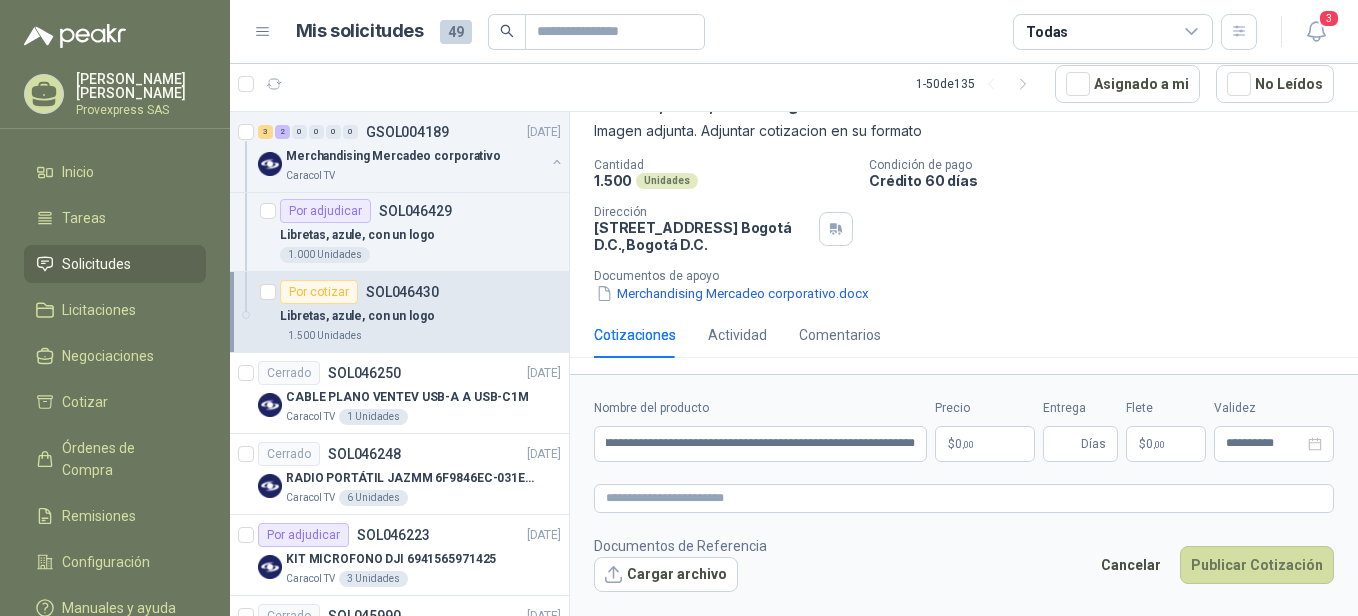 click on "0 ,00" at bounding box center [964, 444] 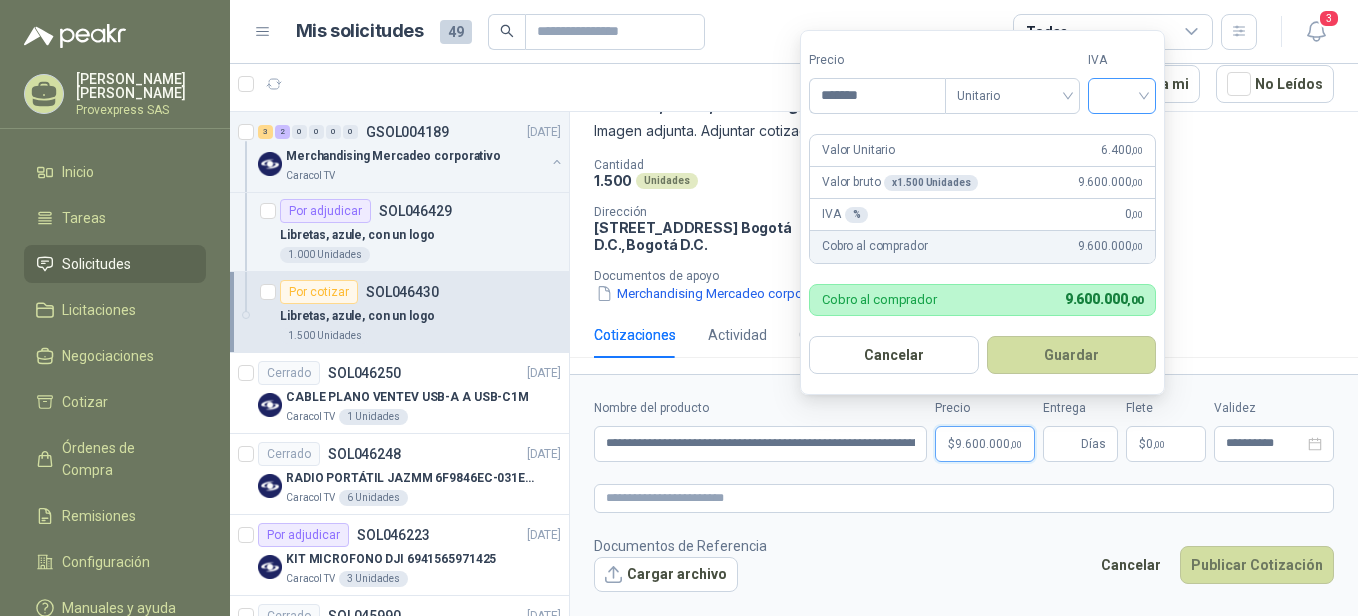 click at bounding box center [1122, 94] 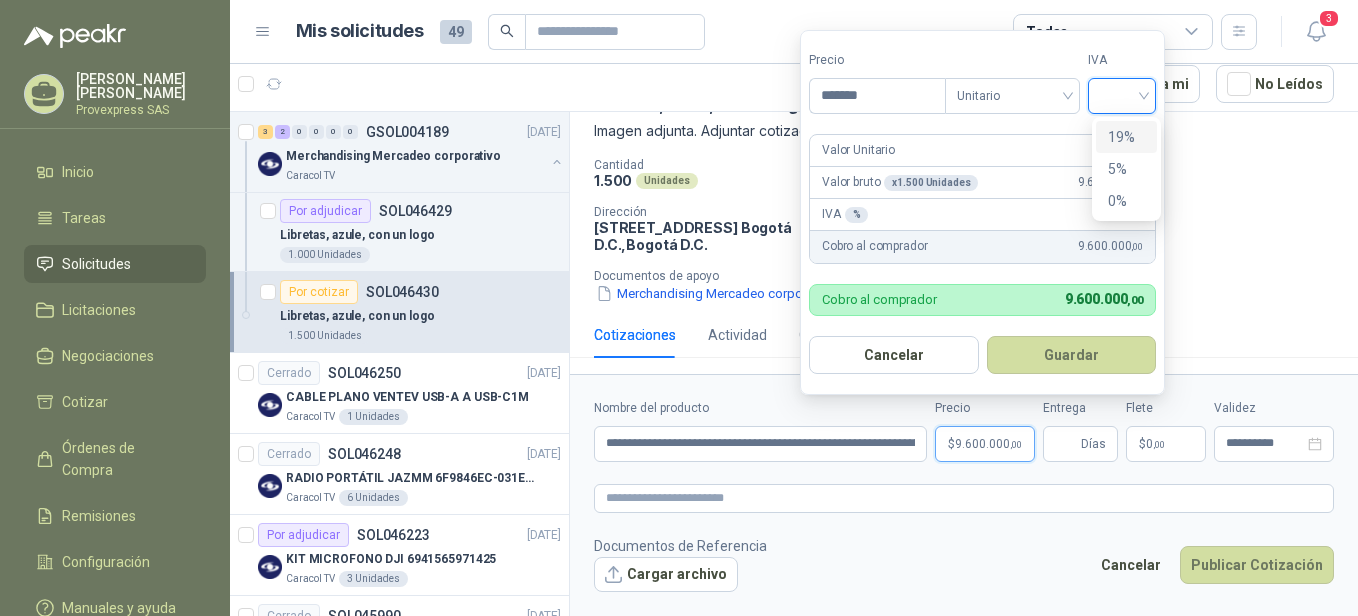click on "19%" at bounding box center (1126, 137) 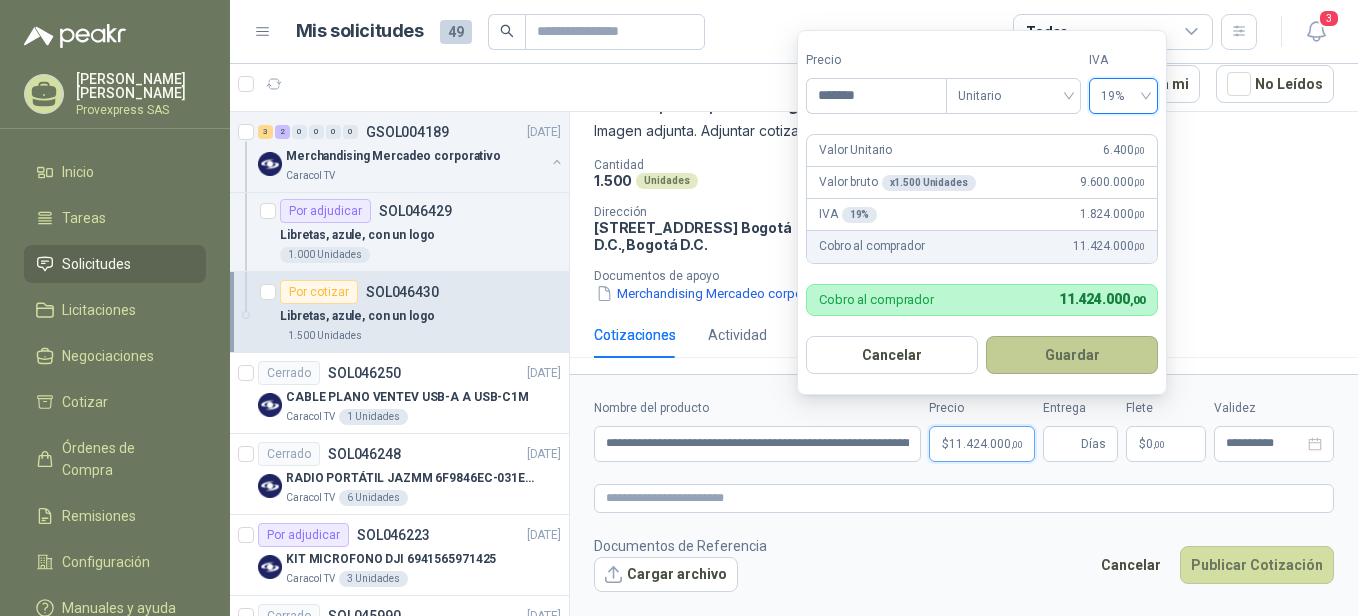 click on "Guardar" at bounding box center [1072, 355] 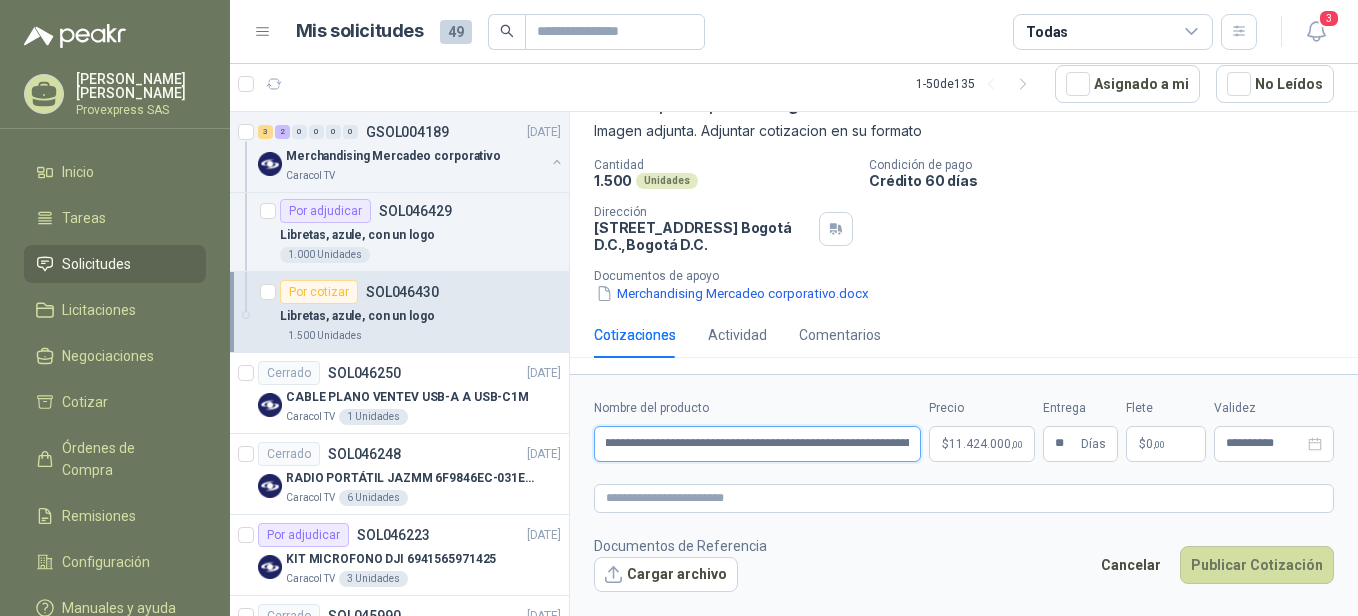 scroll, scrollTop: 0, scrollLeft: 575, axis: horizontal 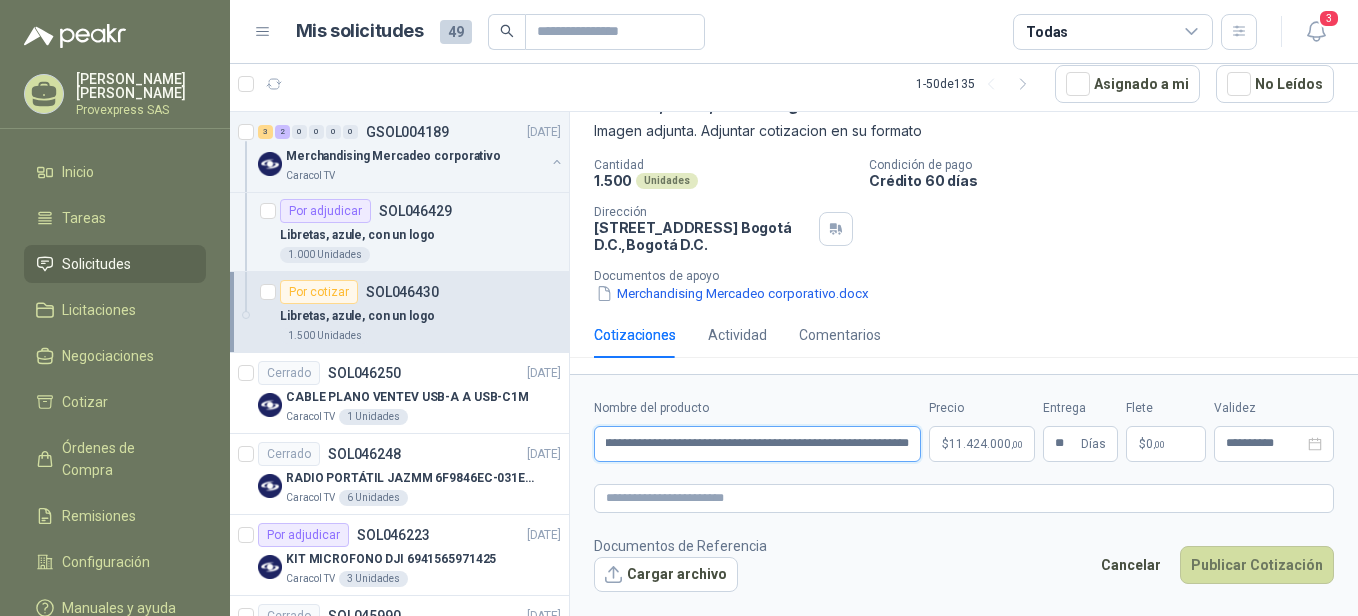 drag, startPoint x: 602, startPoint y: 449, endPoint x: 960, endPoint y: 449, distance: 358 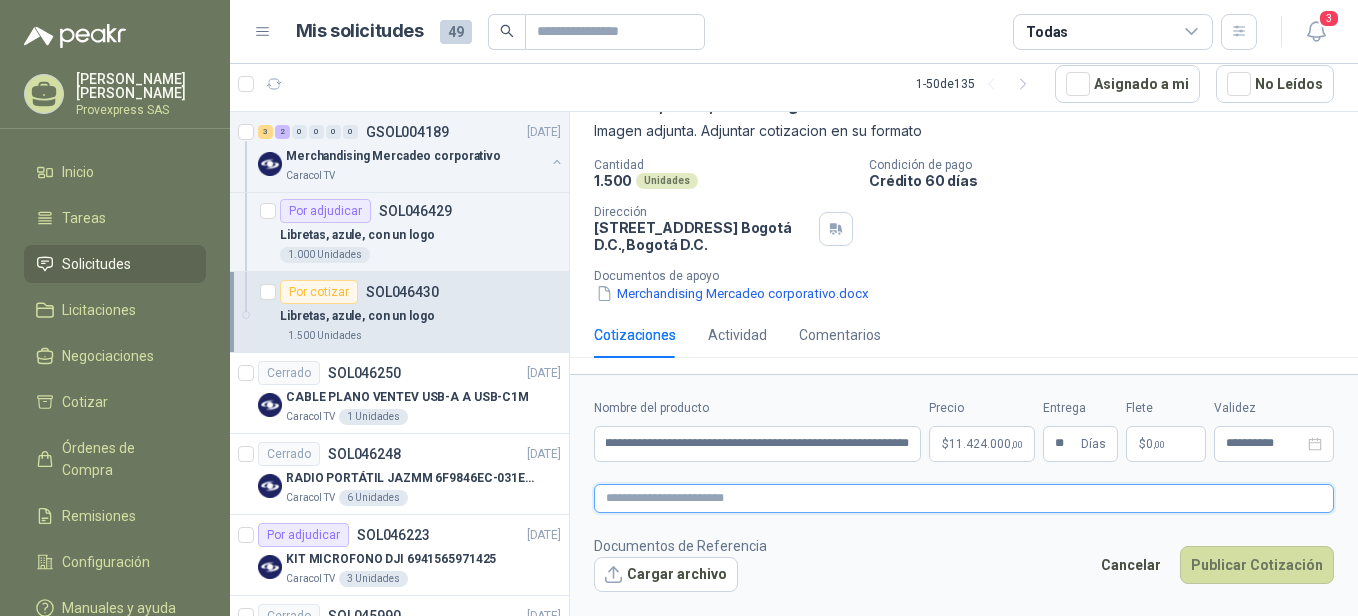 scroll, scrollTop: 0, scrollLeft: 0, axis: both 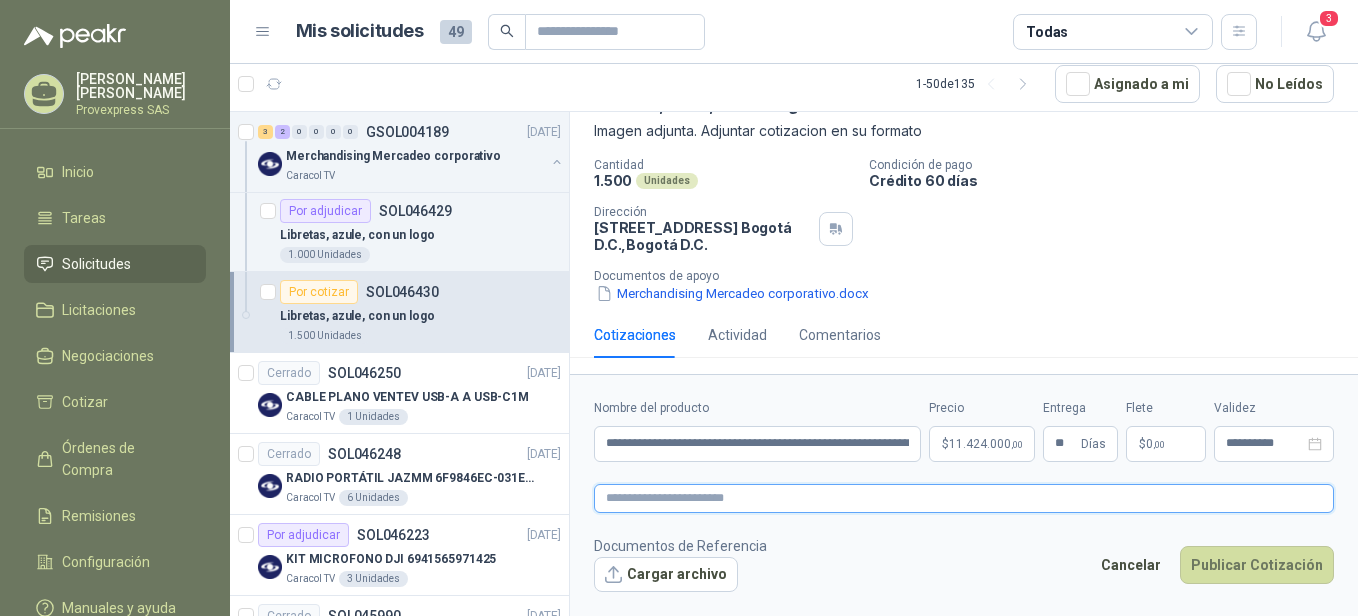 click at bounding box center [964, 498] 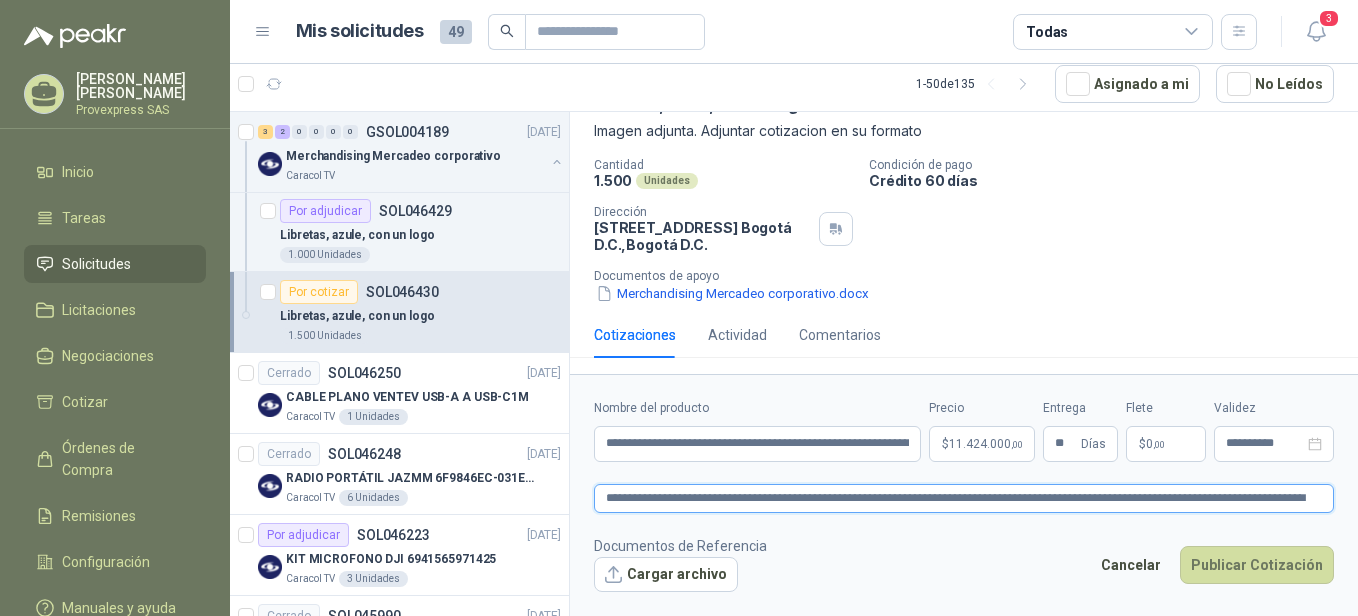 scroll, scrollTop: 129, scrollLeft: 0, axis: vertical 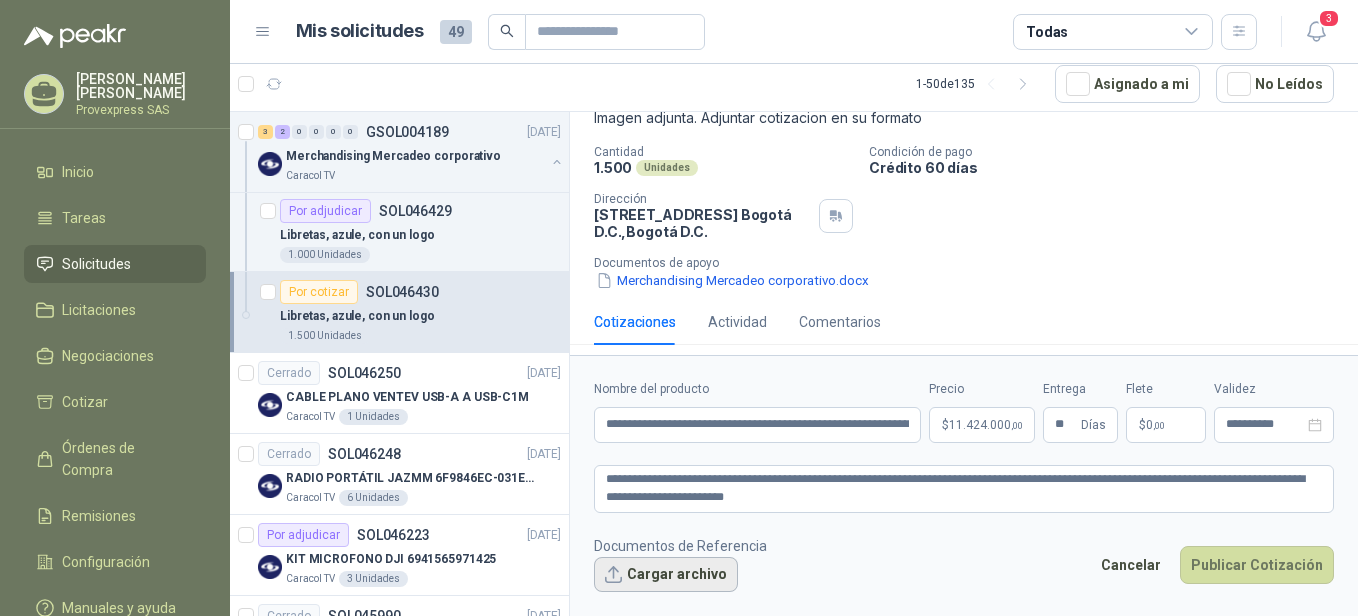 click on "Cargar archivo" at bounding box center [666, 575] 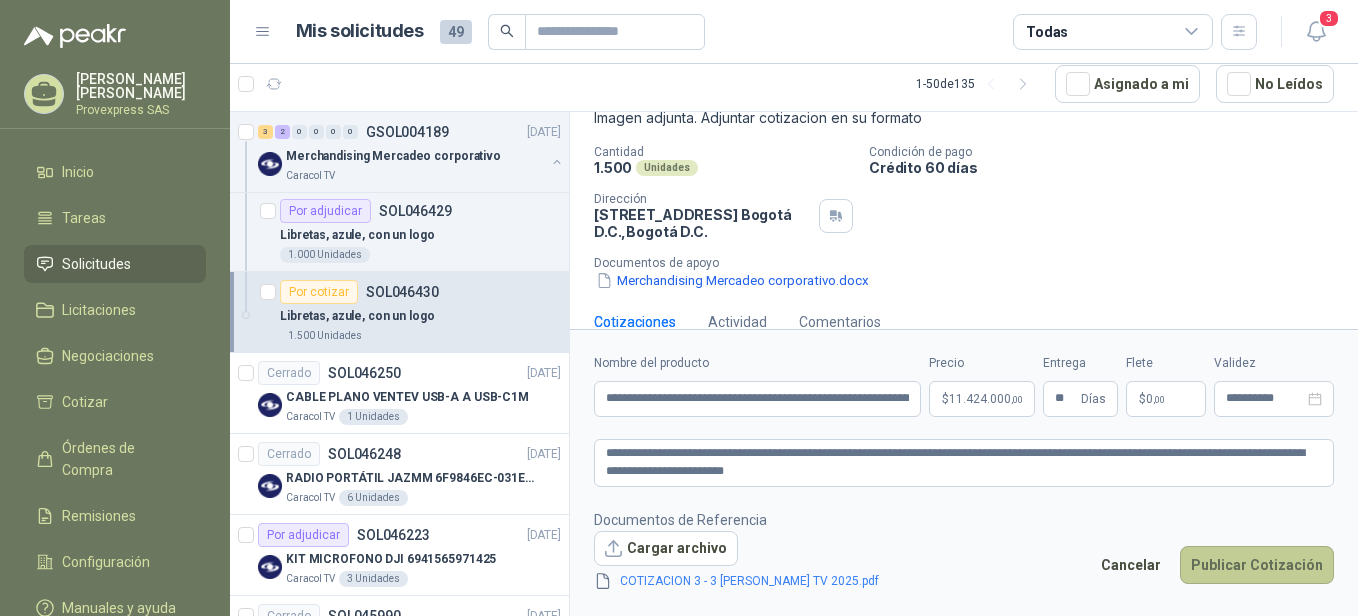 click on "Publicar Cotización" at bounding box center [1257, 565] 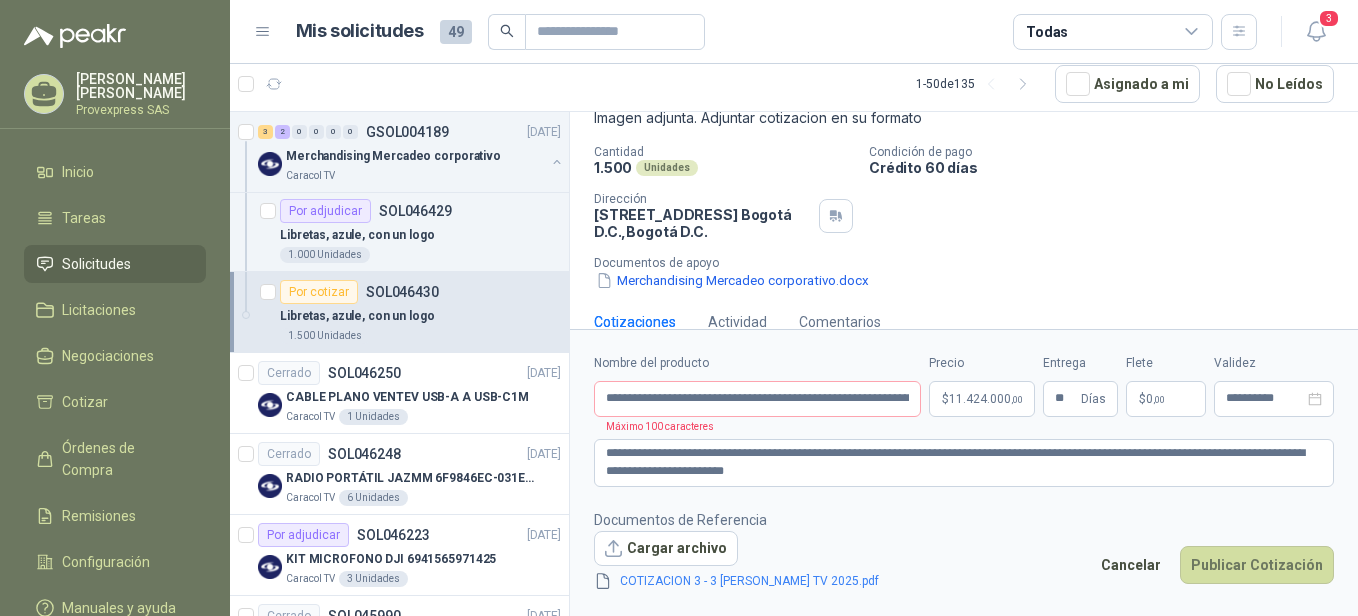 click on "**********" at bounding box center (964, 472) 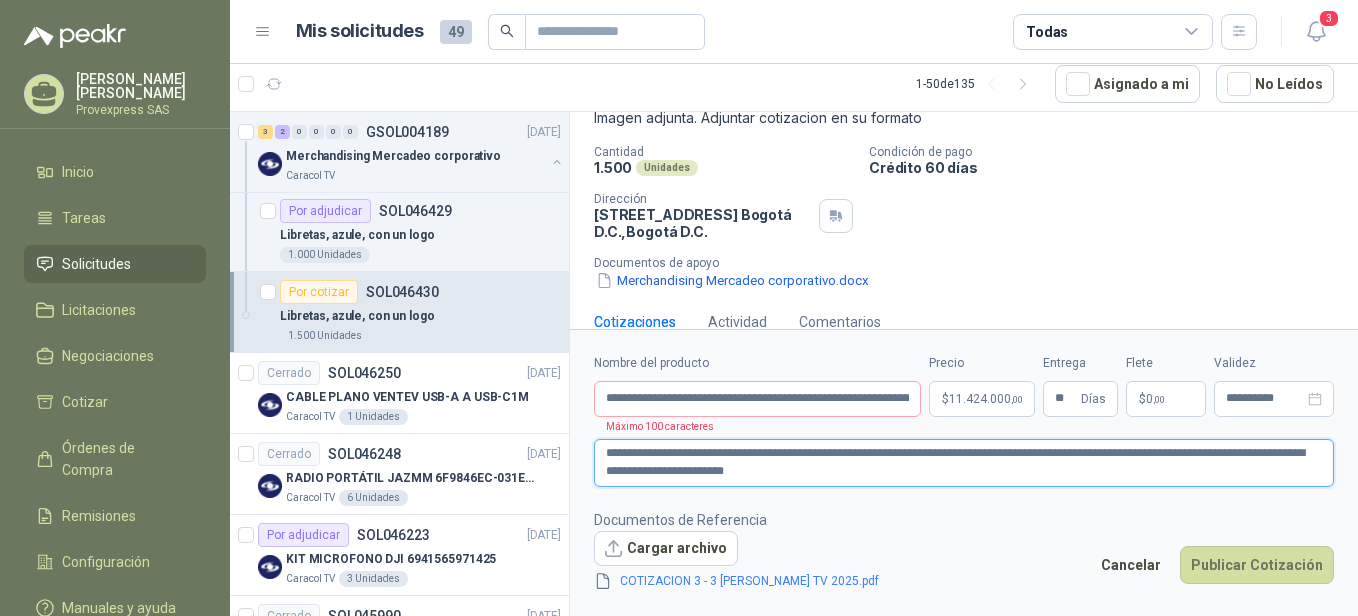 click on "**********" at bounding box center [964, 463] 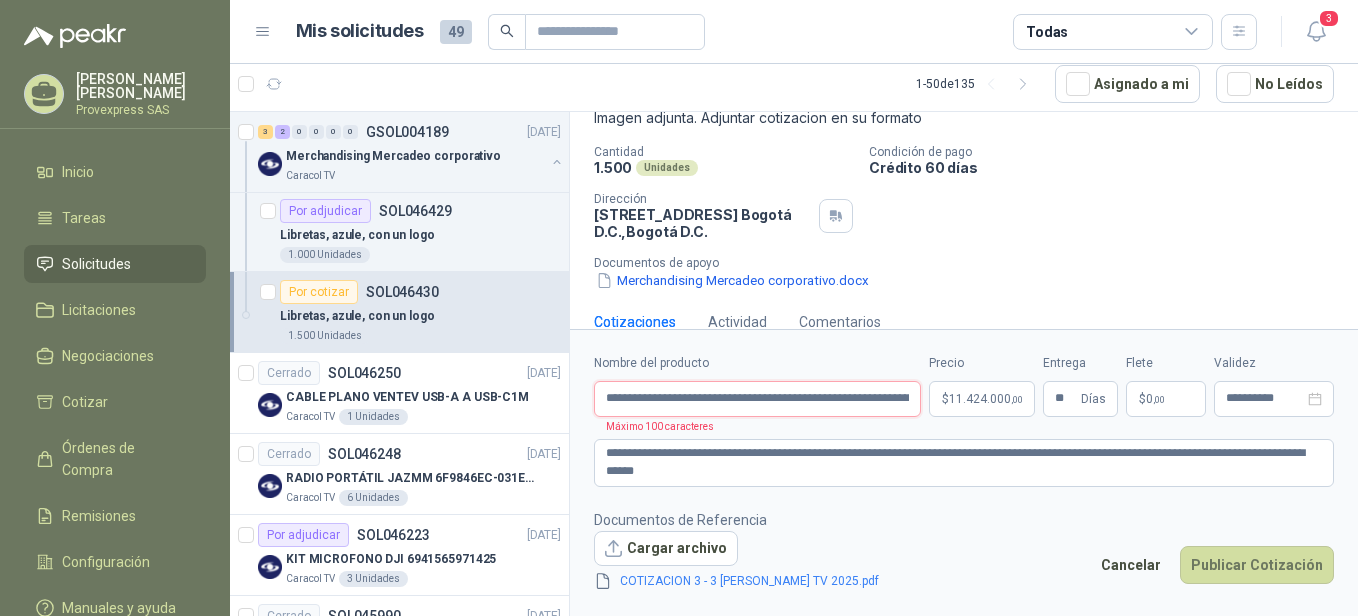 click on "**********" at bounding box center (757, 399) 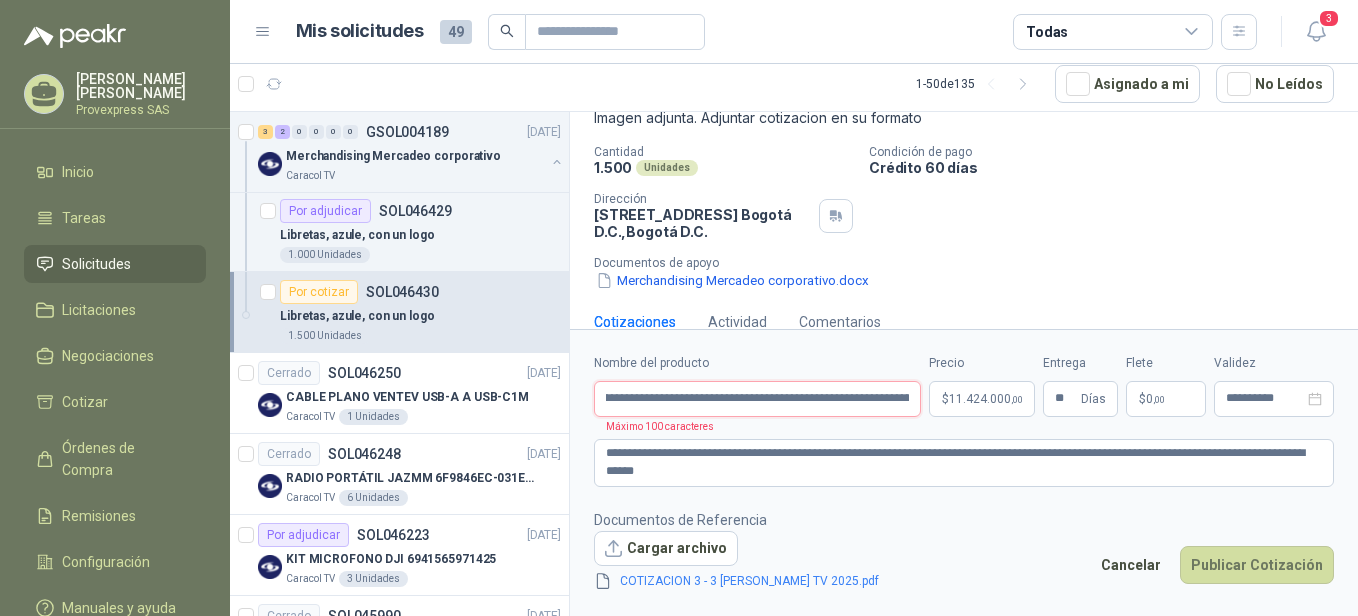 scroll, scrollTop: 0, scrollLeft: 381, axis: horizontal 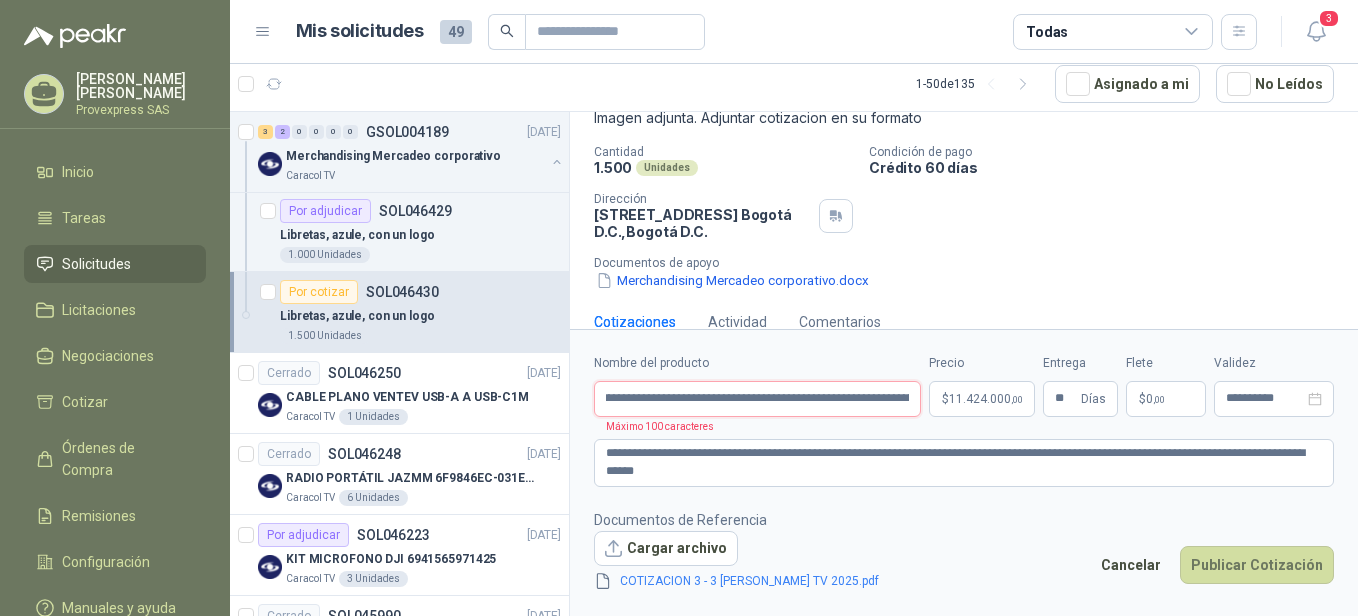 click on "**********" at bounding box center [757, 399] 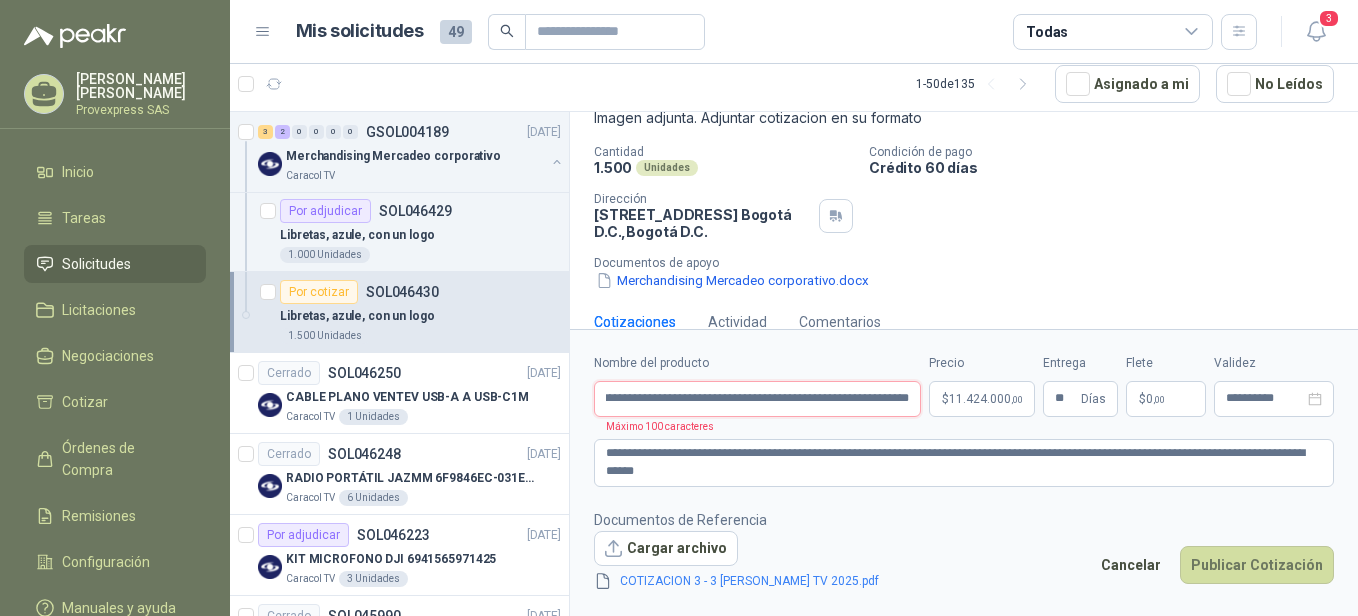 scroll, scrollTop: 0, scrollLeft: 328, axis: horizontal 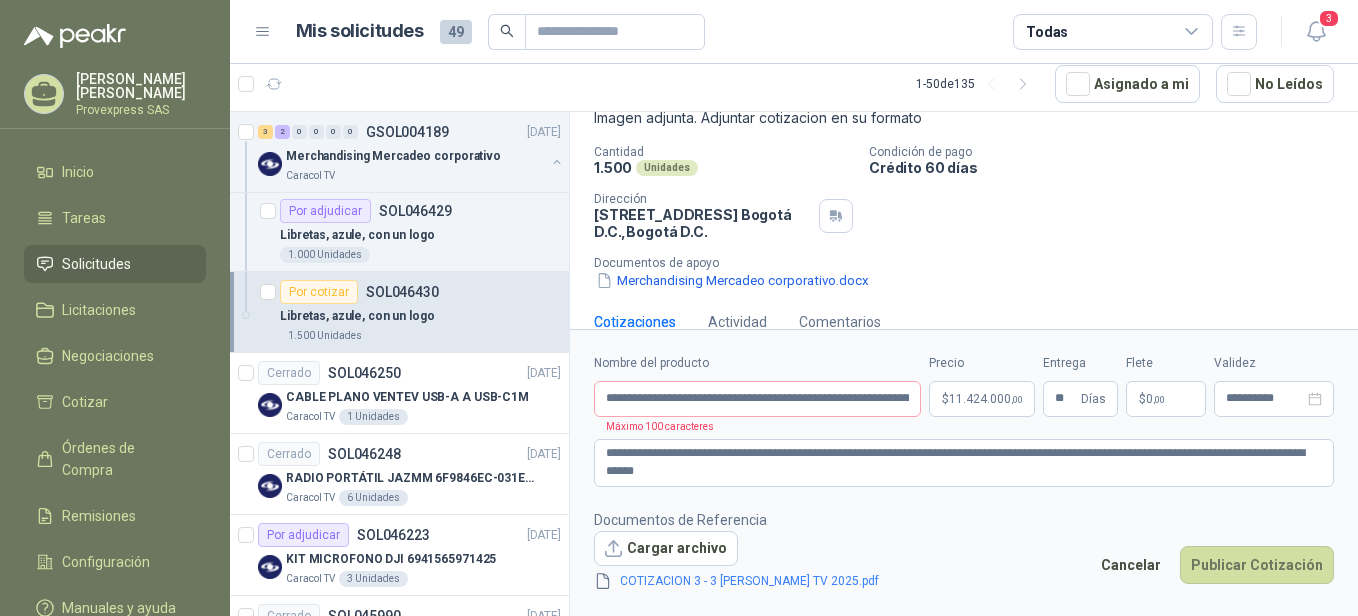 click on "**********" at bounding box center (964, 472) 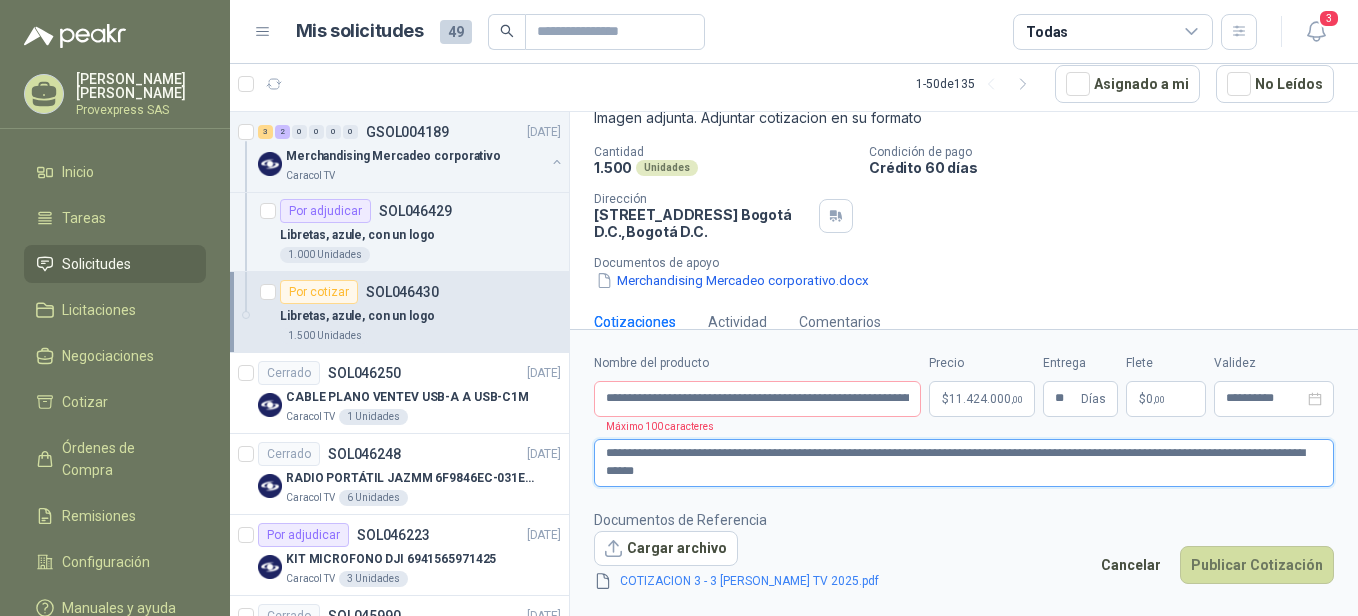 click on "**********" at bounding box center (964, 463) 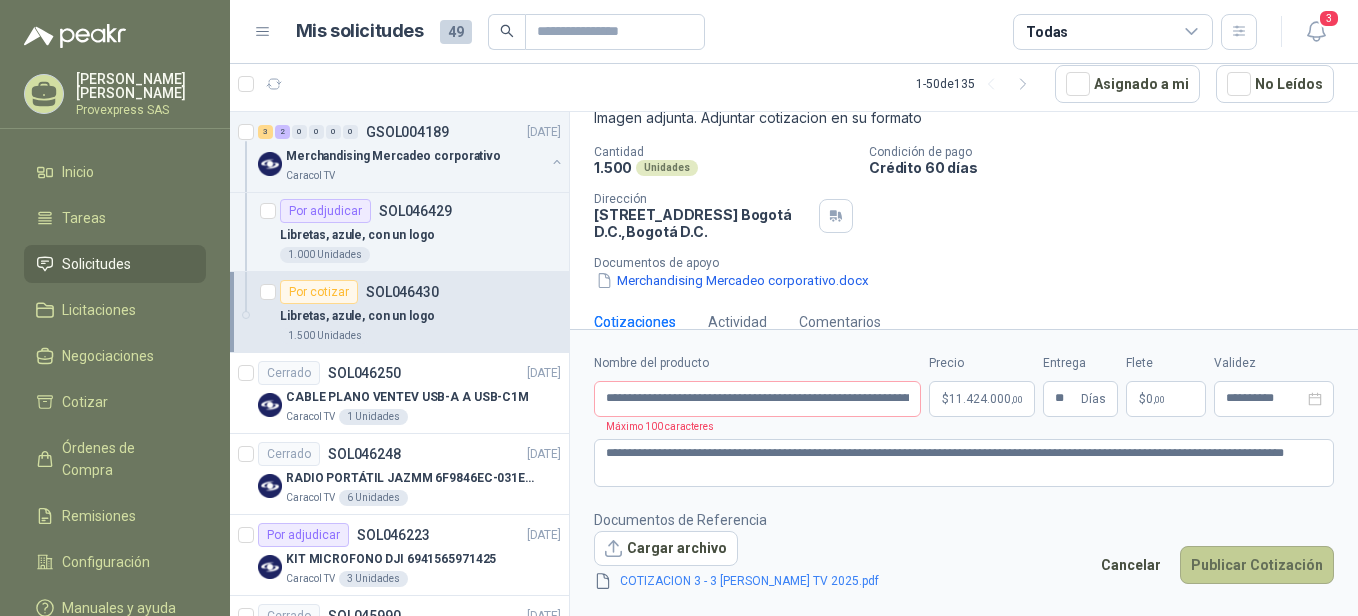 click on "Publicar Cotización" at bounding box center [1257, 565] 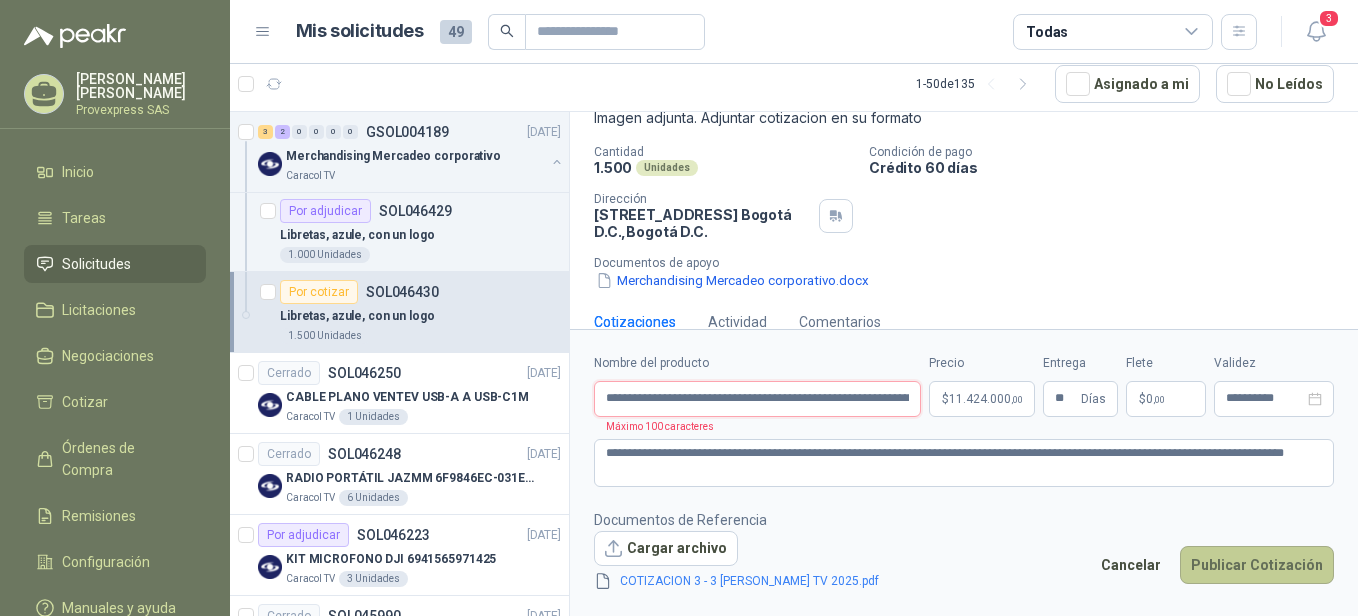 scroll, scrollTop: 0, scrollLeft: 328, axis: horizontal 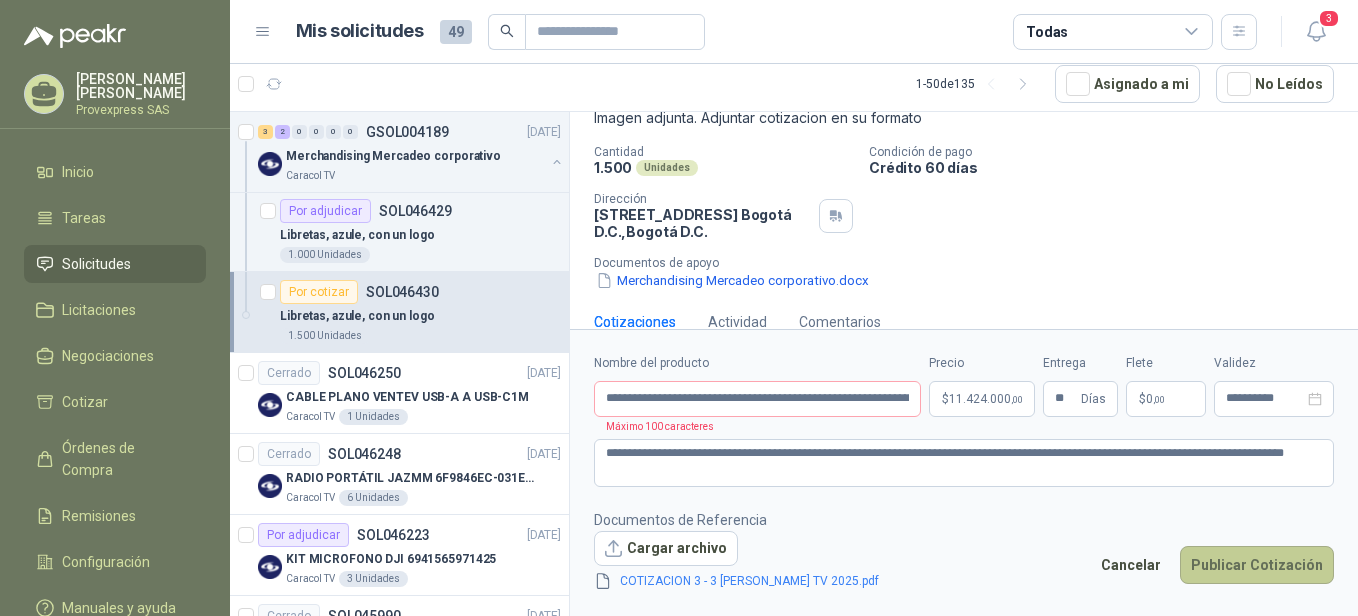 click on "Publicar Cotización" at bounding box center (1257, 565) 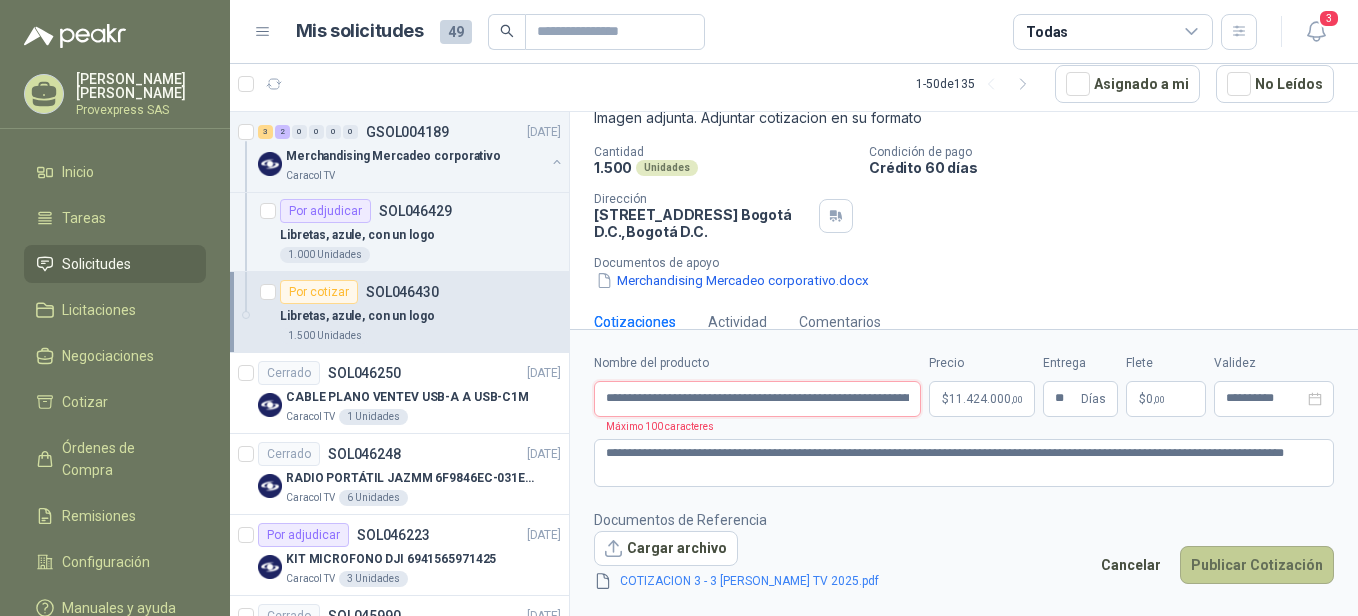 scroll, scrollTop: 0, scrollLeft: 328, axis: horizontal 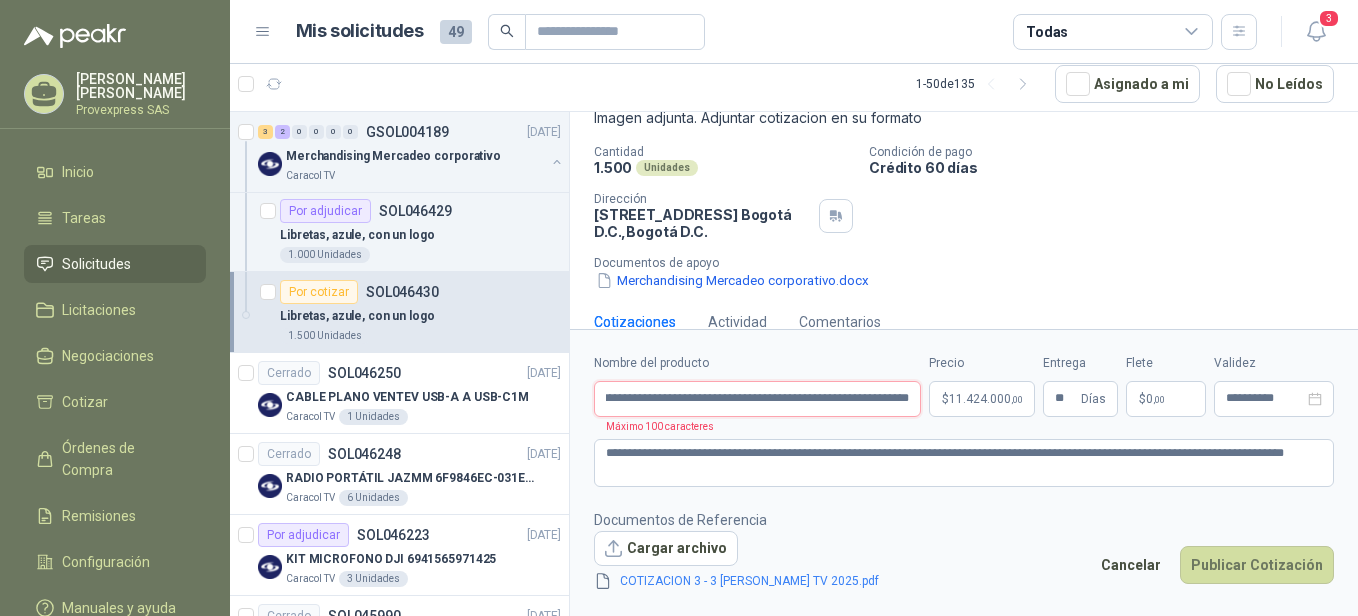 drag, startPoint x: 721, startPoint y: 401, endPoint x: 790, endPoint y: 401, distance: 69 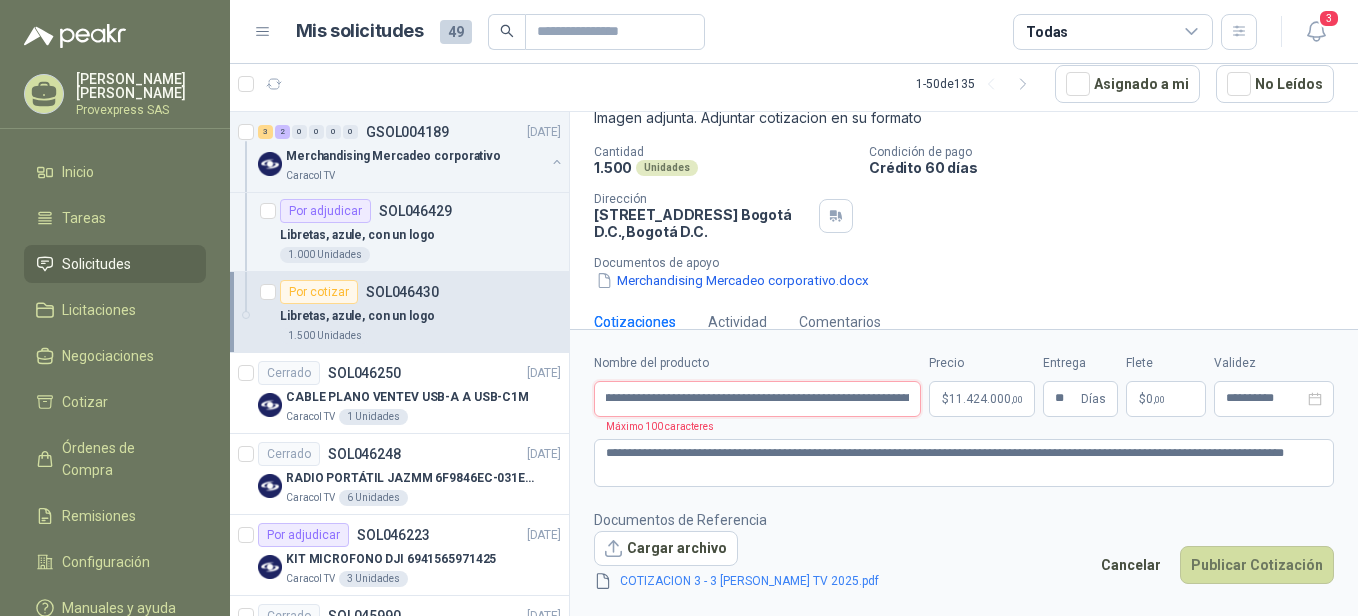 scroll, scrollTop: 0, scrollLeft: 90, axis: horizontal 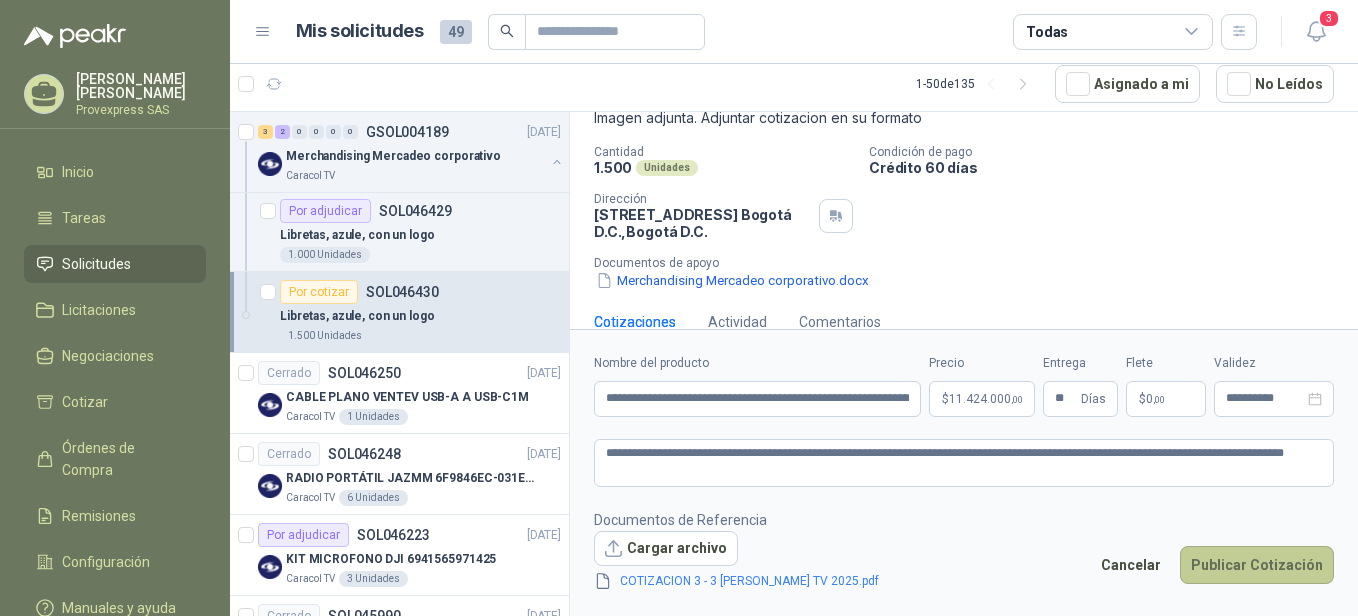 click on "Publicar Cotización" at bounding box center [1257, 565] 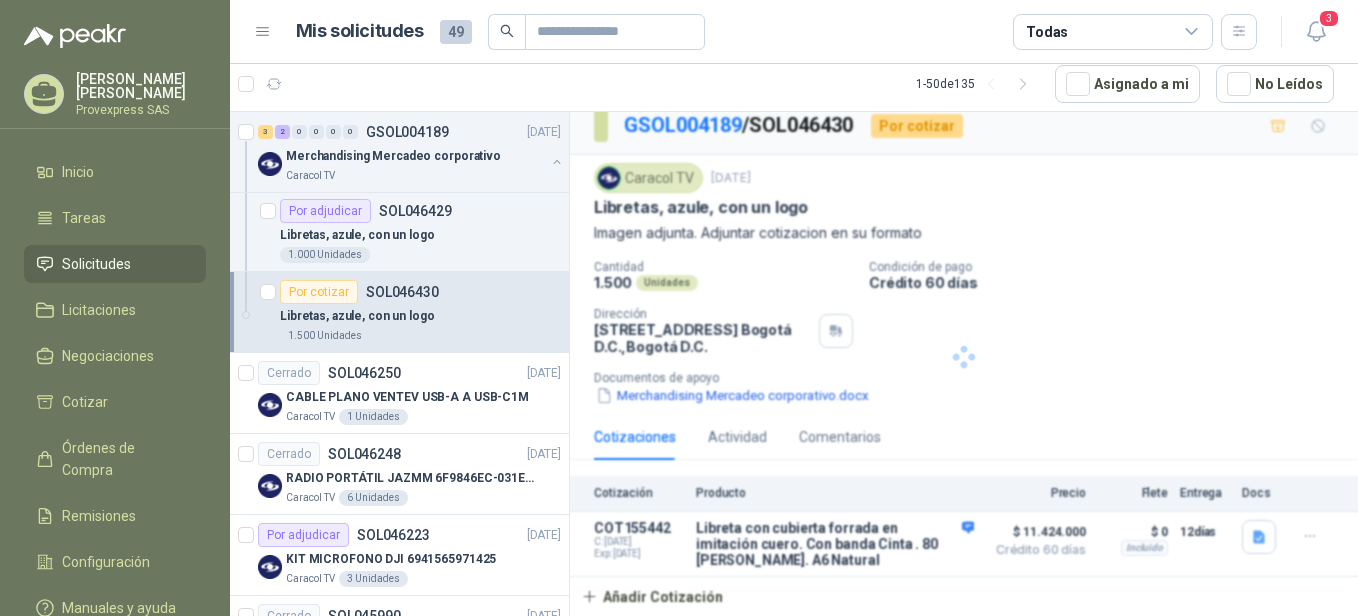 scroll, scrollTop: 17, scrollLeft: 0, axis: vertical 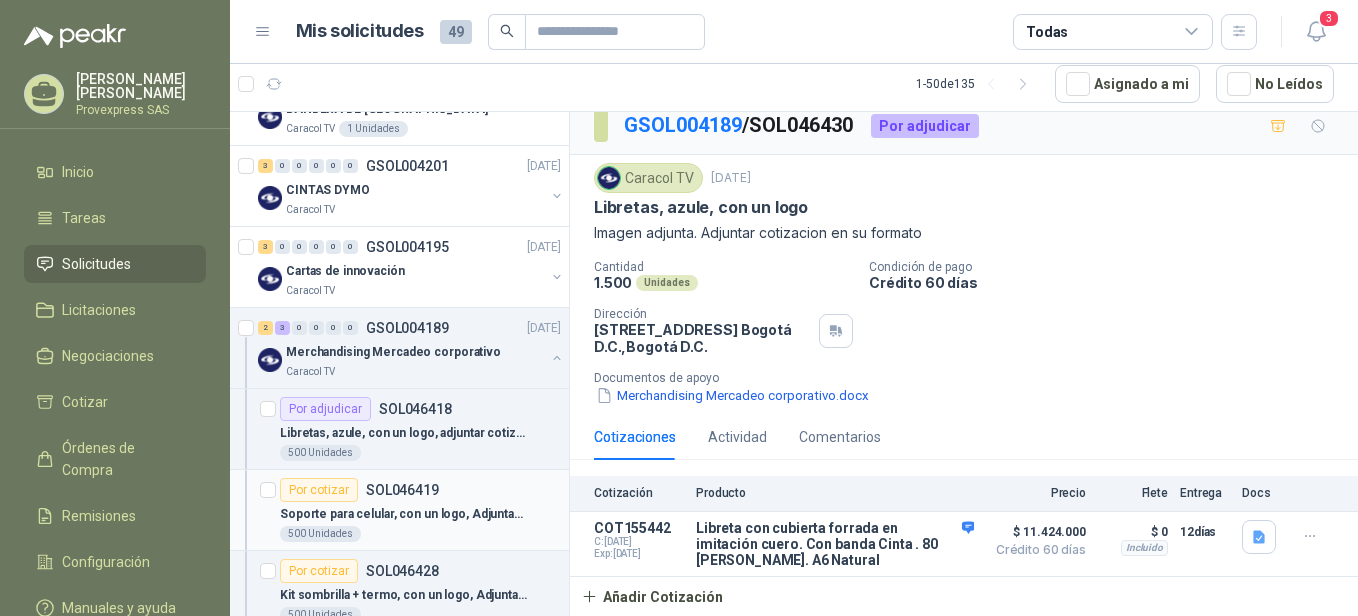 click on "Por cotizar" at bounding box center (319, 490) 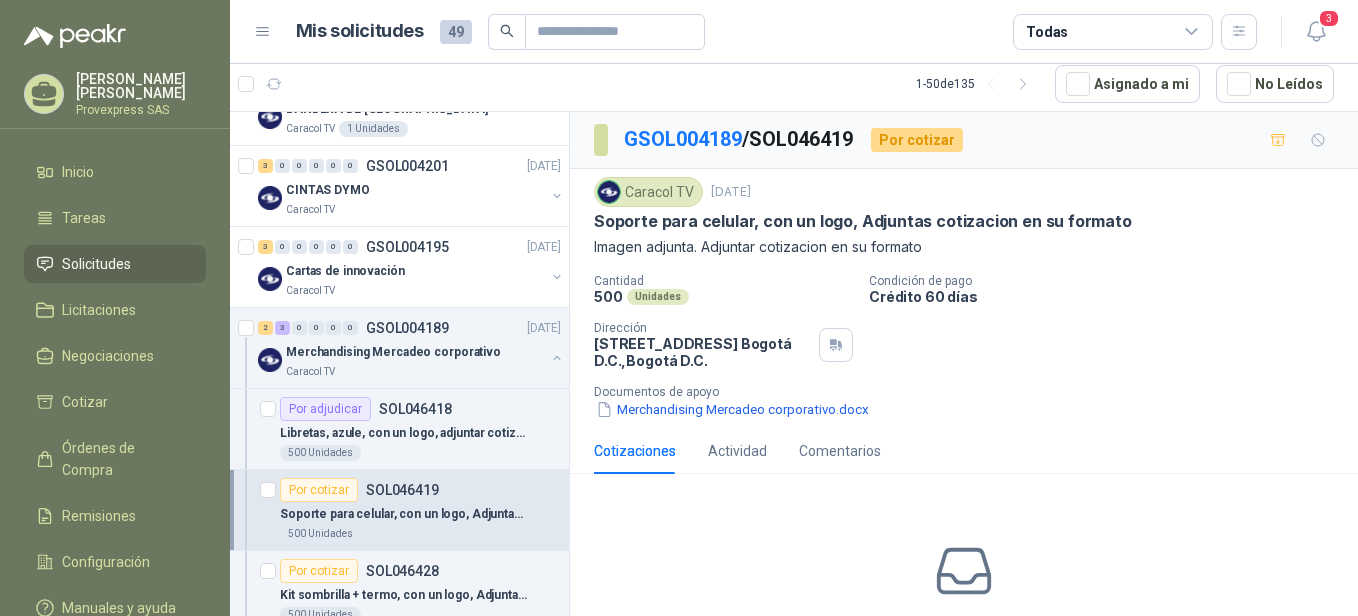scroll, scrollTop: 1724, scrollLeft: 0, axis: vertical 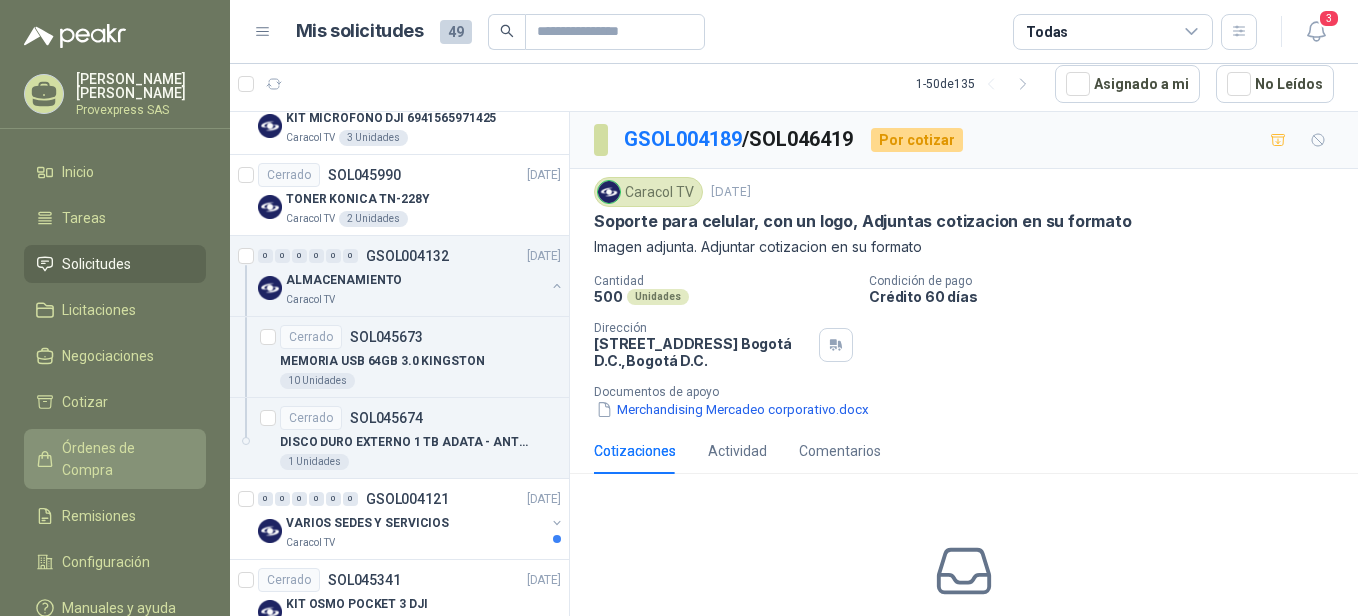 click on "Órdenes de Compra" at bounding box center [124, 459] 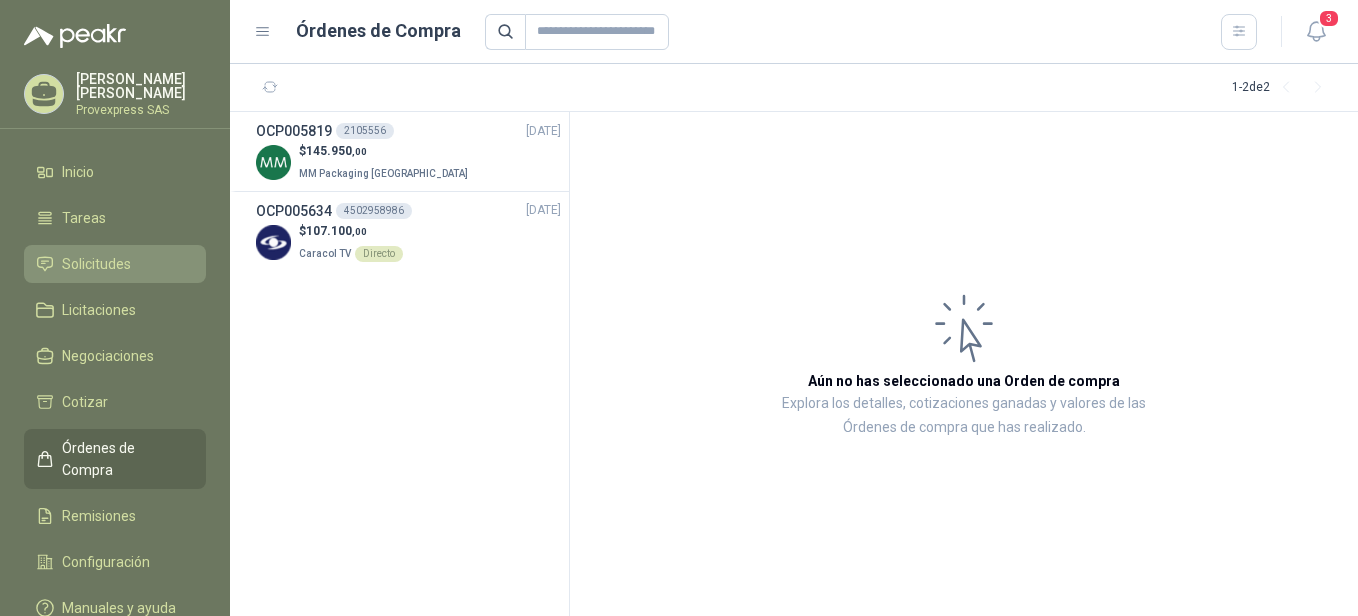 click on "Solicitudes" at bounding box center (96, 264) 